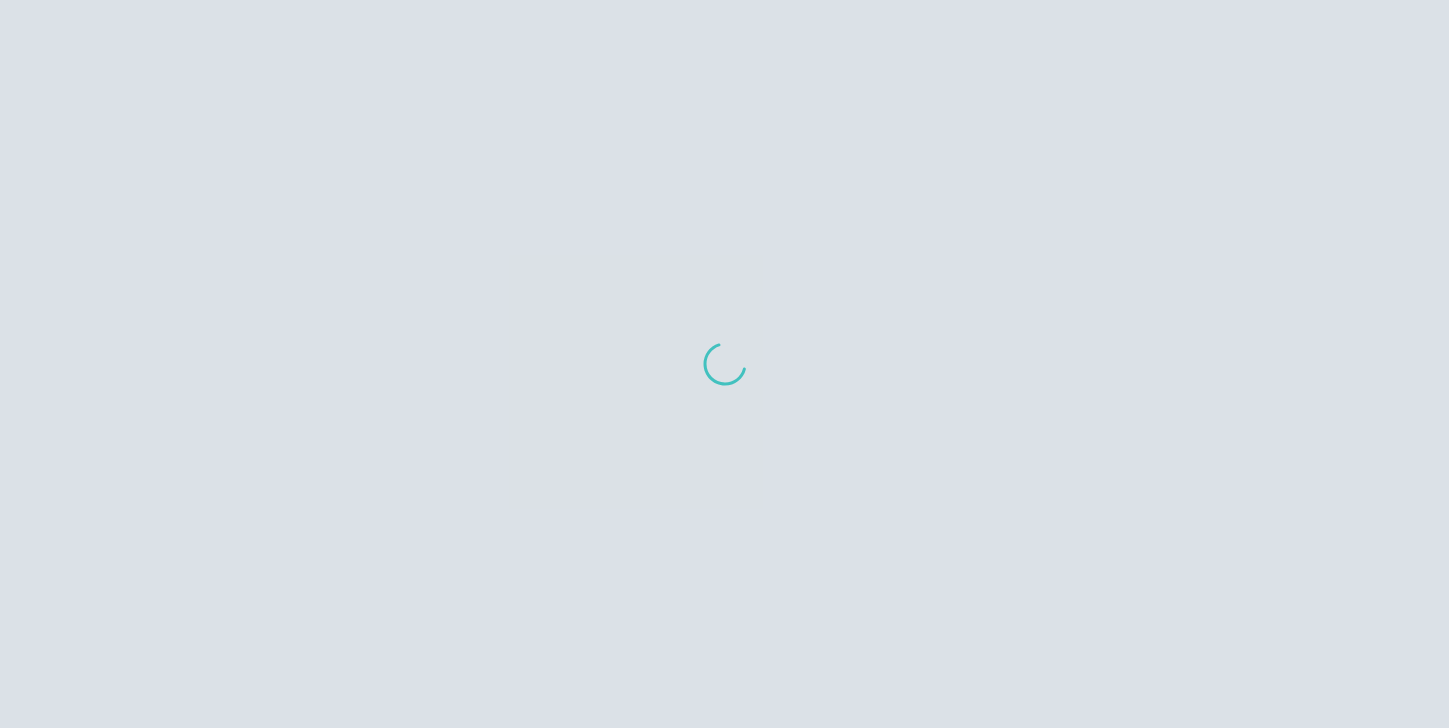 scroll, scrollTop: 0, scrollLeft: 0, axis: both 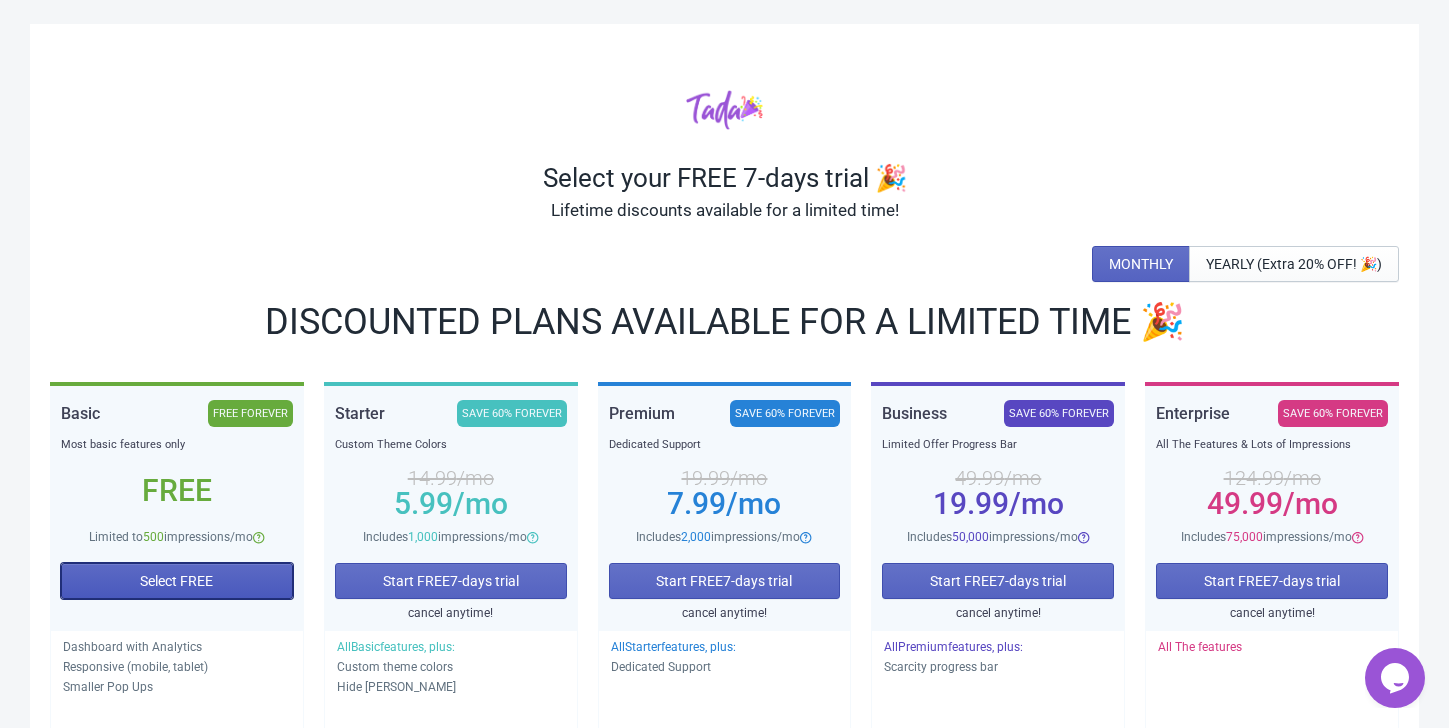 click on "Select FREE" at bounding box center (176, 581) 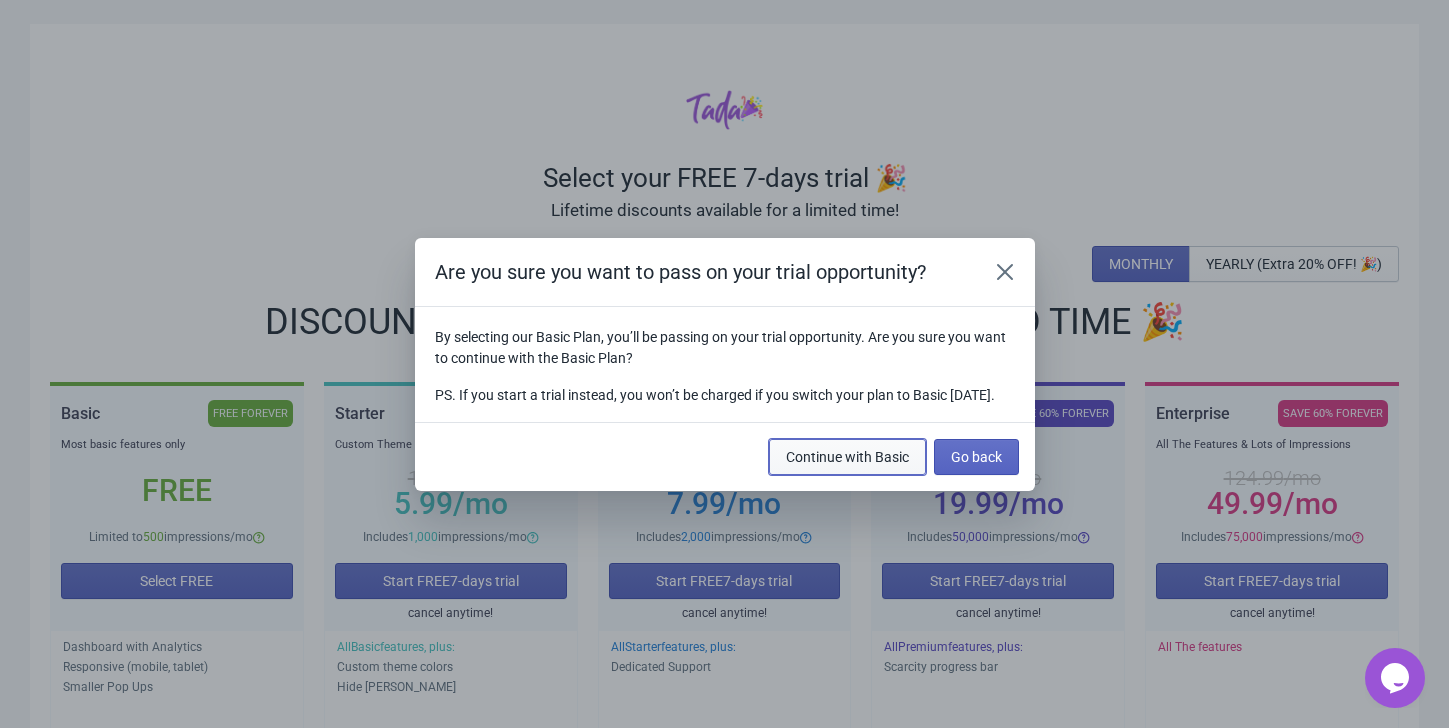click on "Continue with Basic" at bounding box center (847, 457) 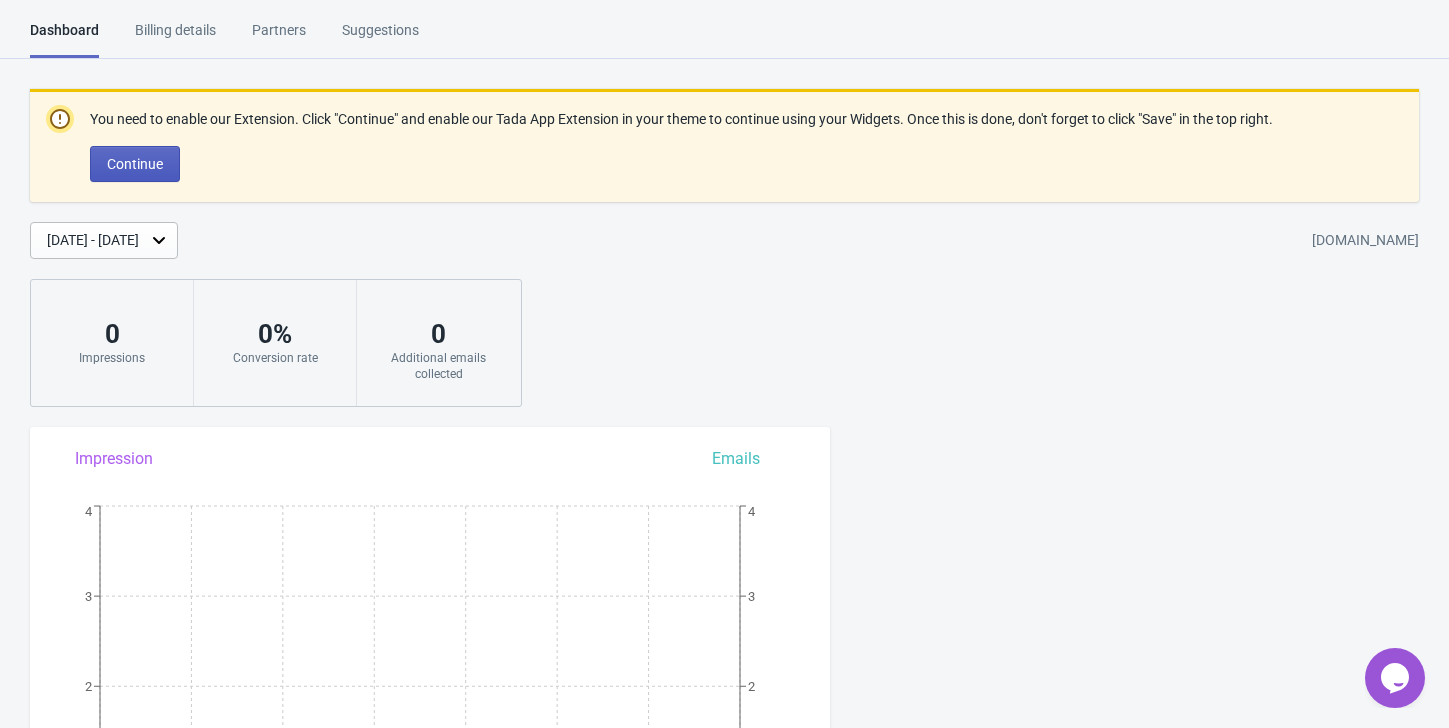 click on "Continue" at bounding box center (135, 164) 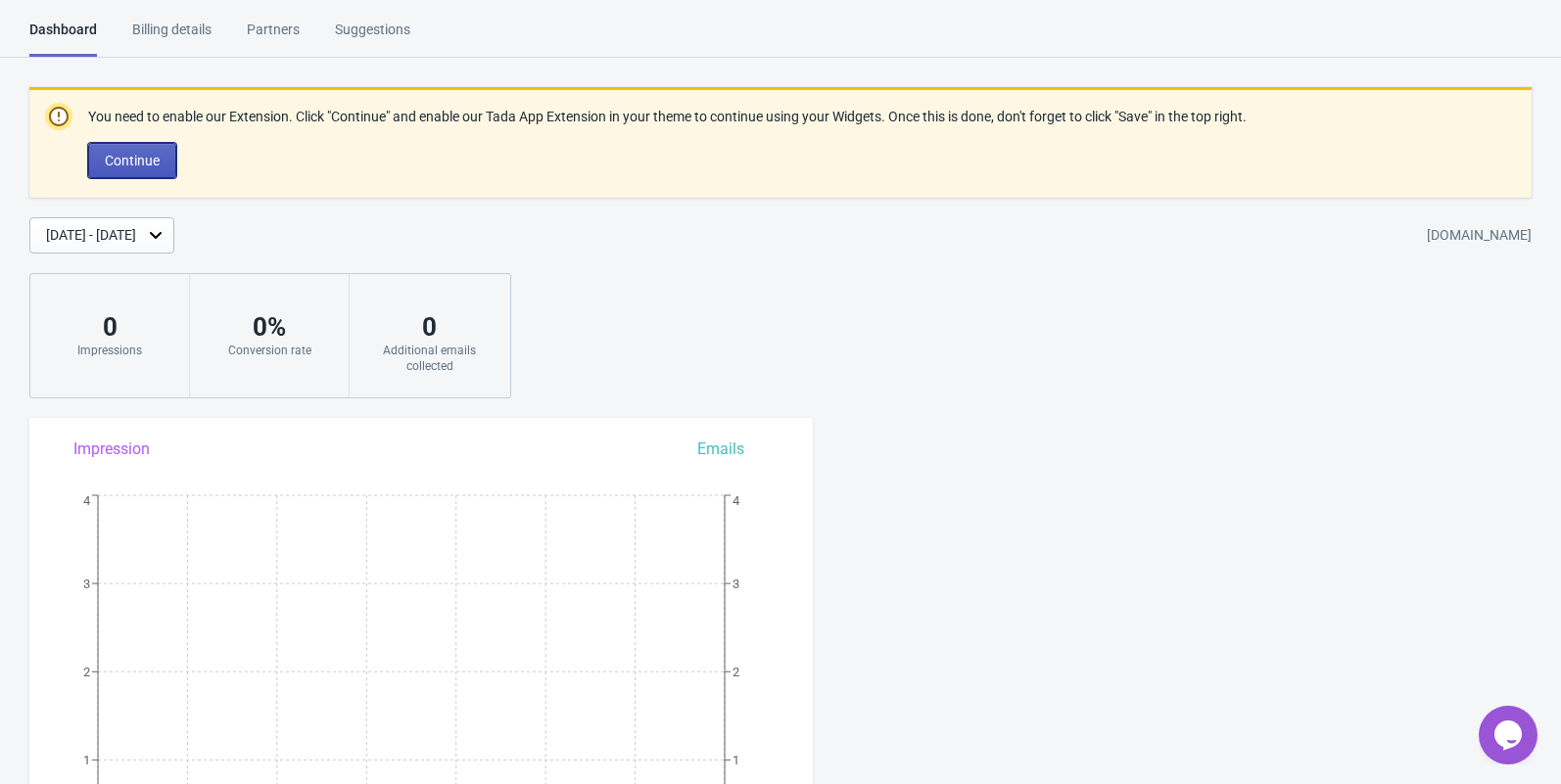 click on "Continue" at bounding box center (132, 161) 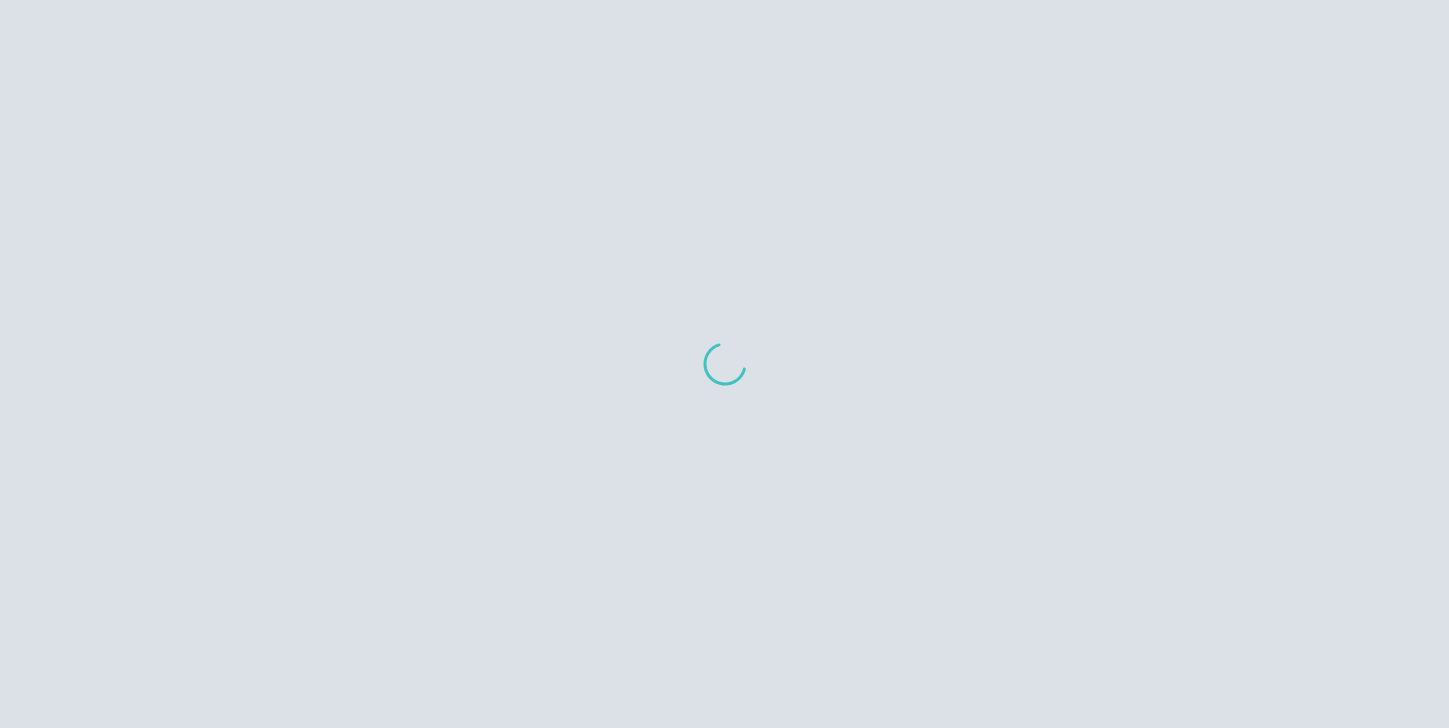 scroll, scrollTop: 0, scrollLeft: 0, axis: both 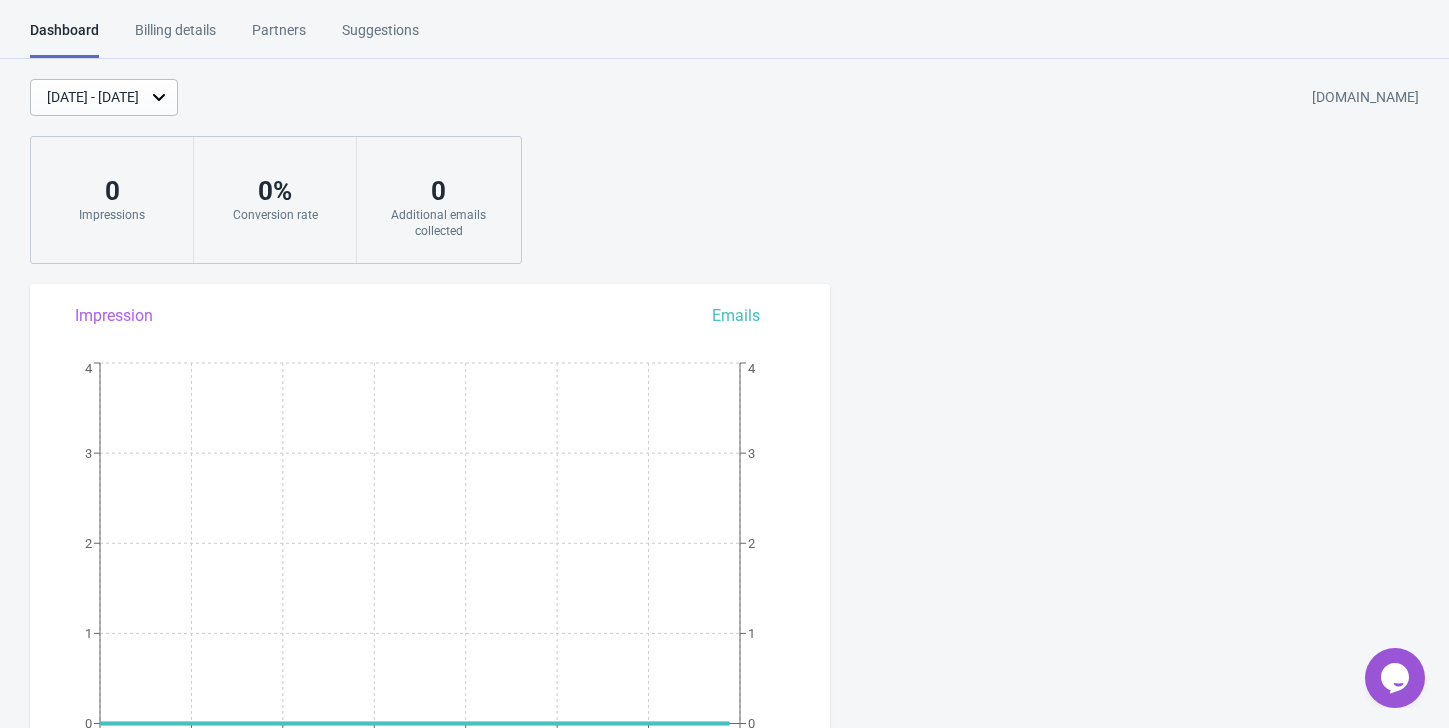 click on "Billing details" at bounding box center [175, 37] 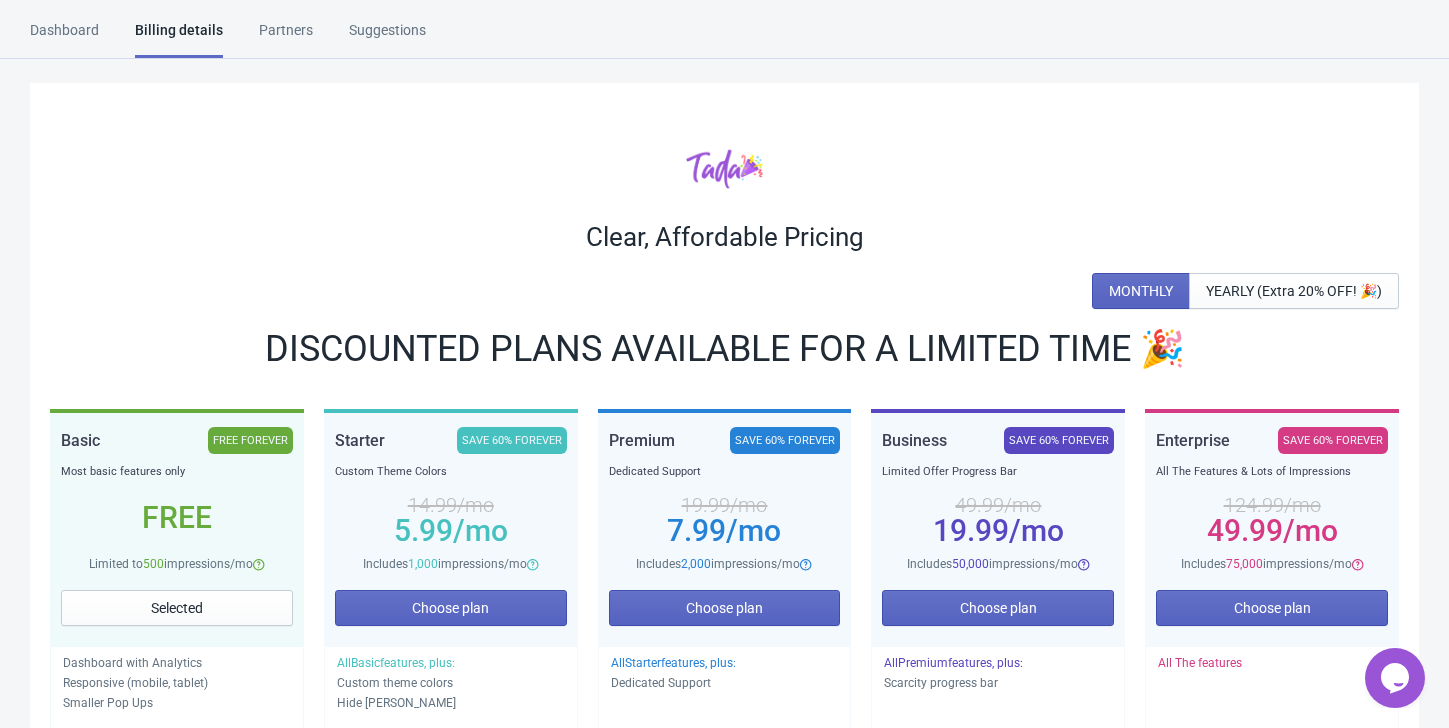 click on "Partners" at bounding box center (286, 37) 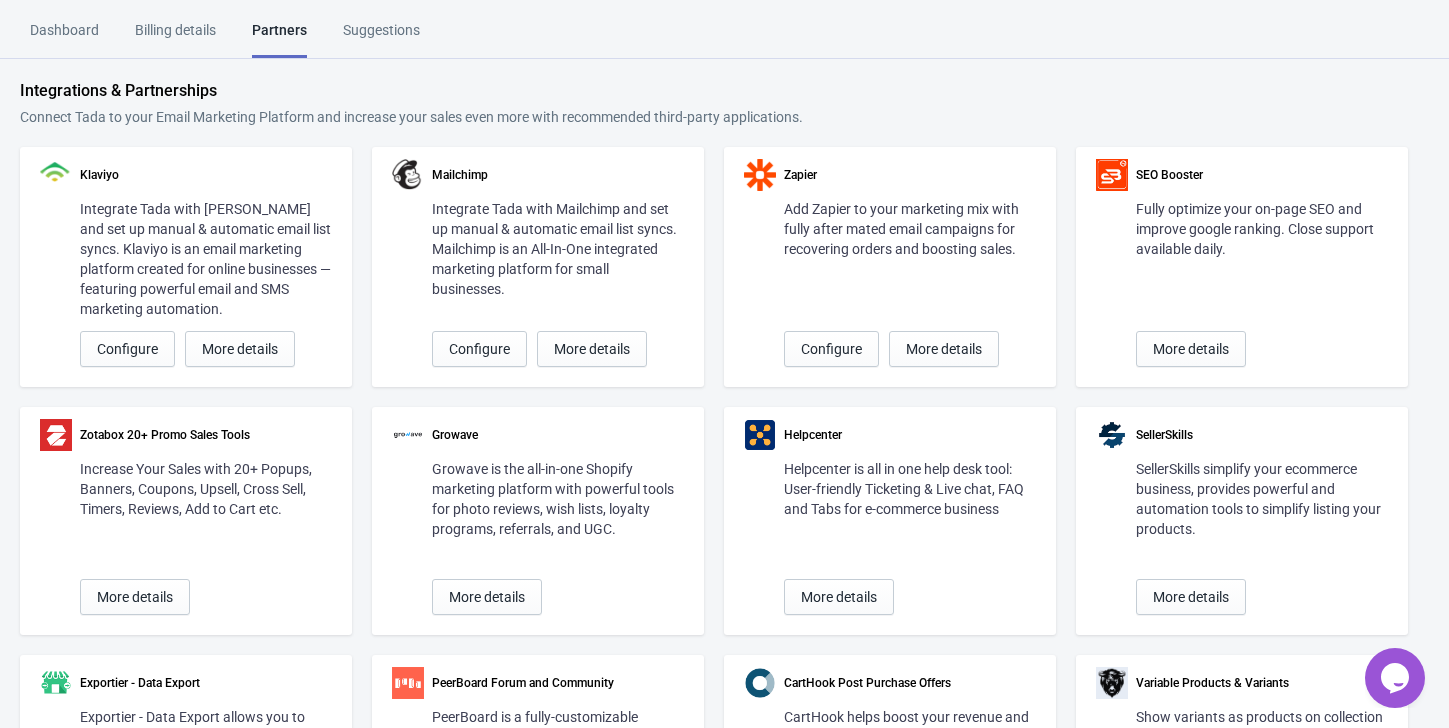 click on "Dashboard" at bounding box center (64, 37) 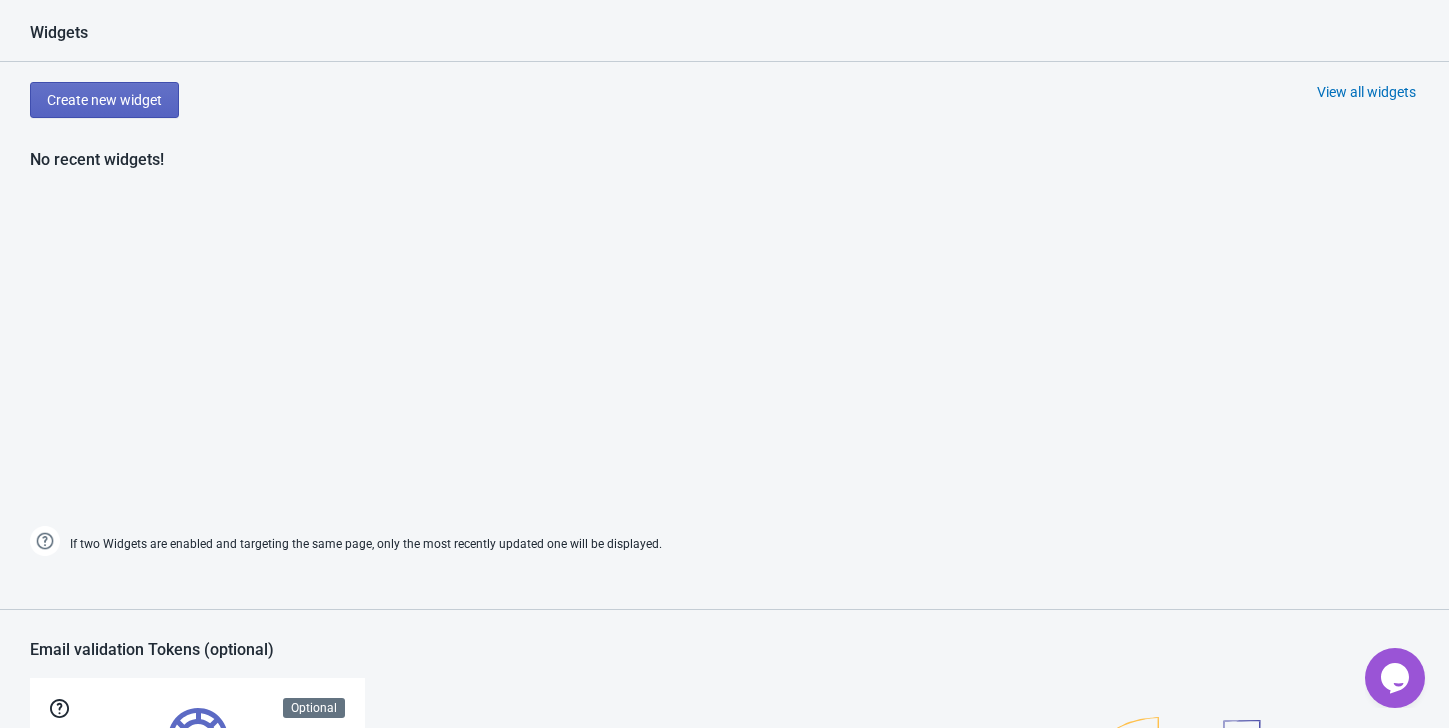 scroll, scrollTop: 636, scrollLeft: 0, axis: vertical 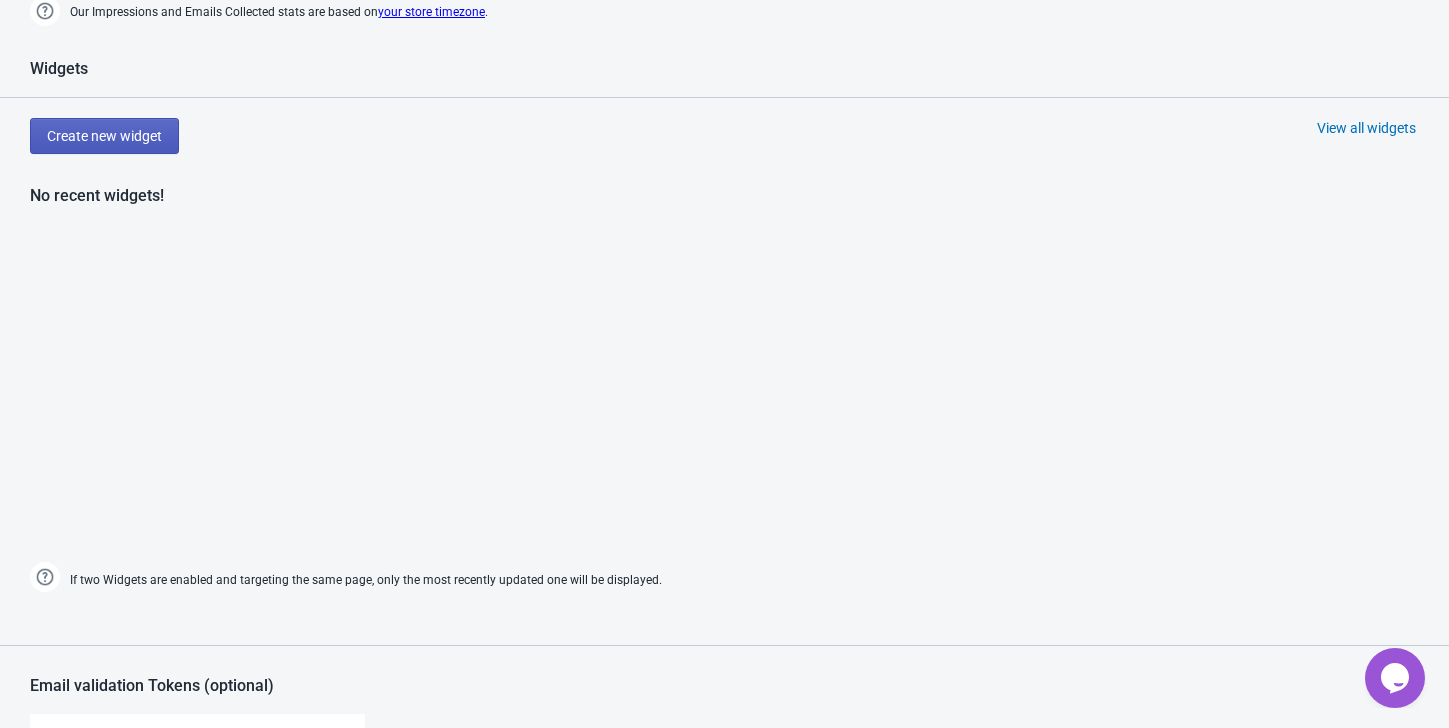 click on "Create new widget" at bounding box center (104, 136) 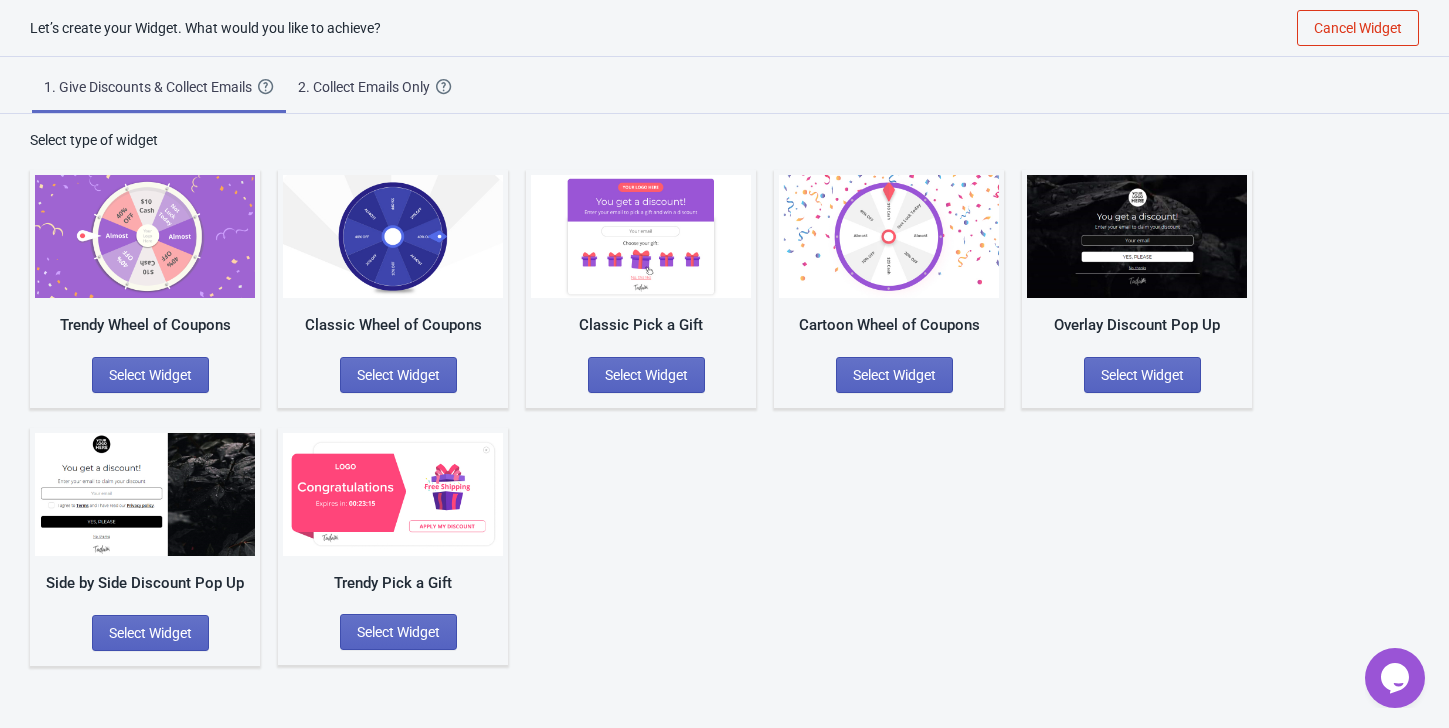 click on "2. Collect Emails Only" at bounding box center [367, 87] 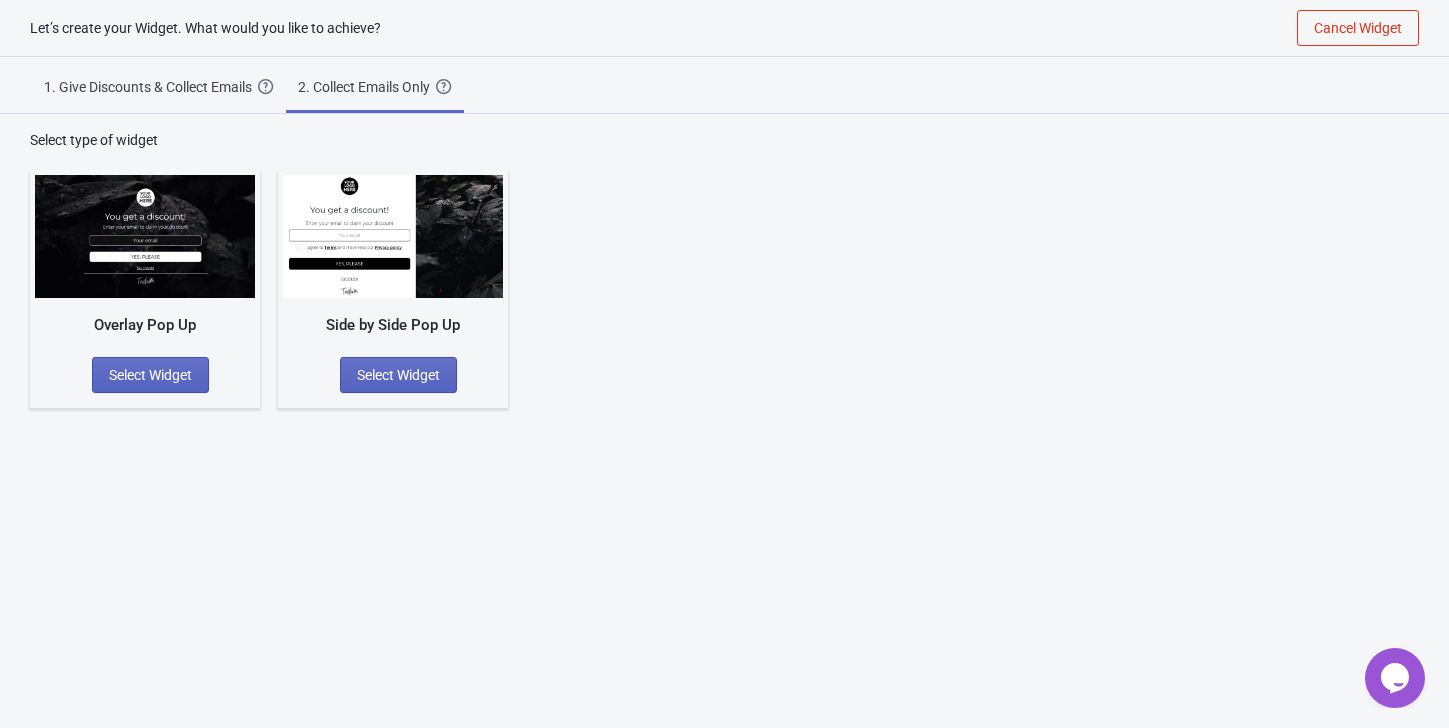 click on "1. Give Discounts & Collect Emails" at bounding box center (151, 87) 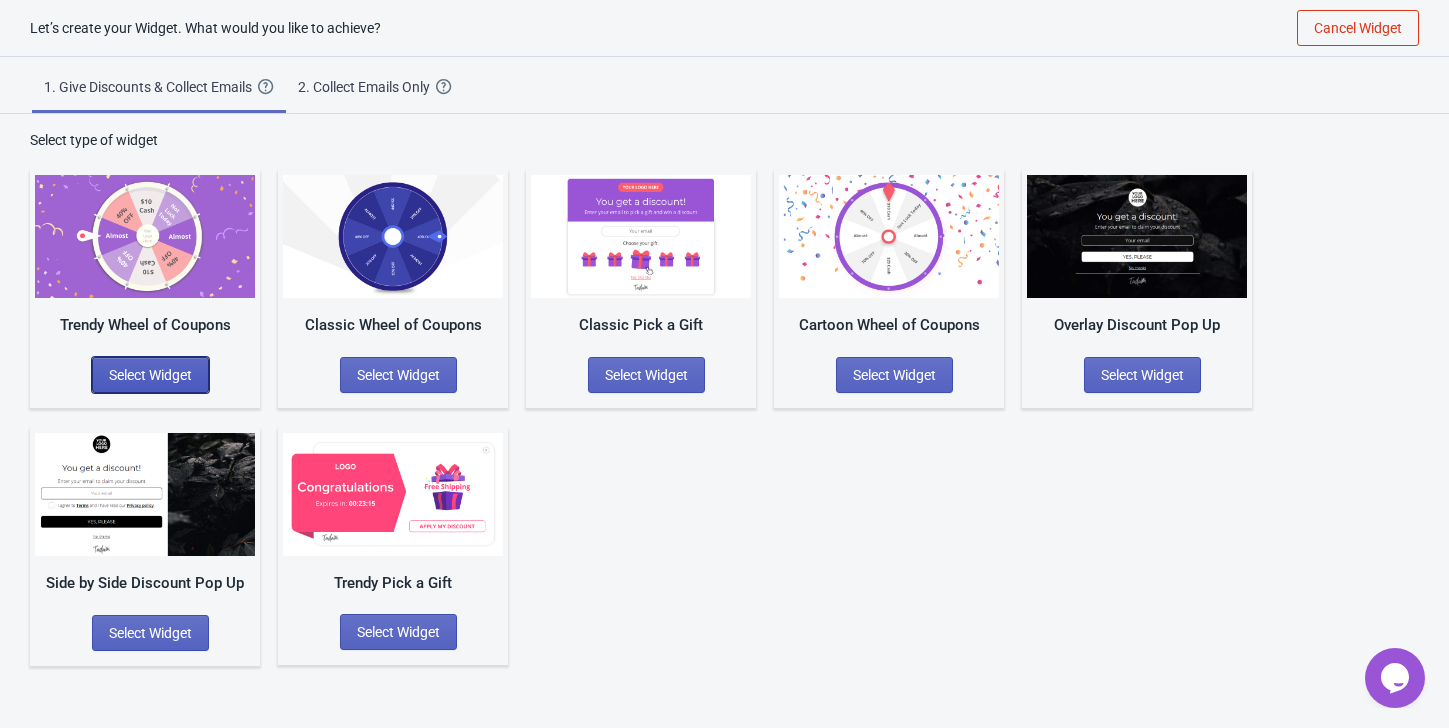 click on "Select Widget" at bounding box center [150, 375] 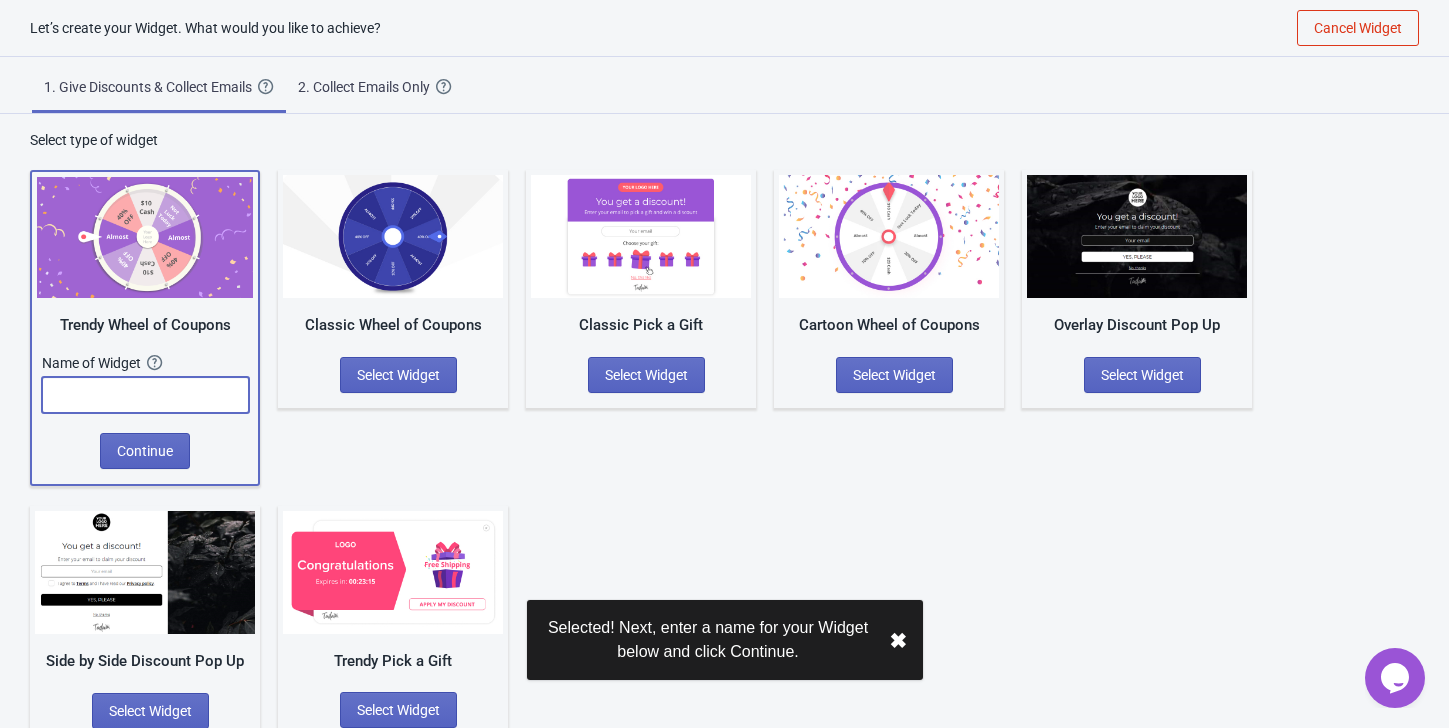 click at bounding box center (145, 395) 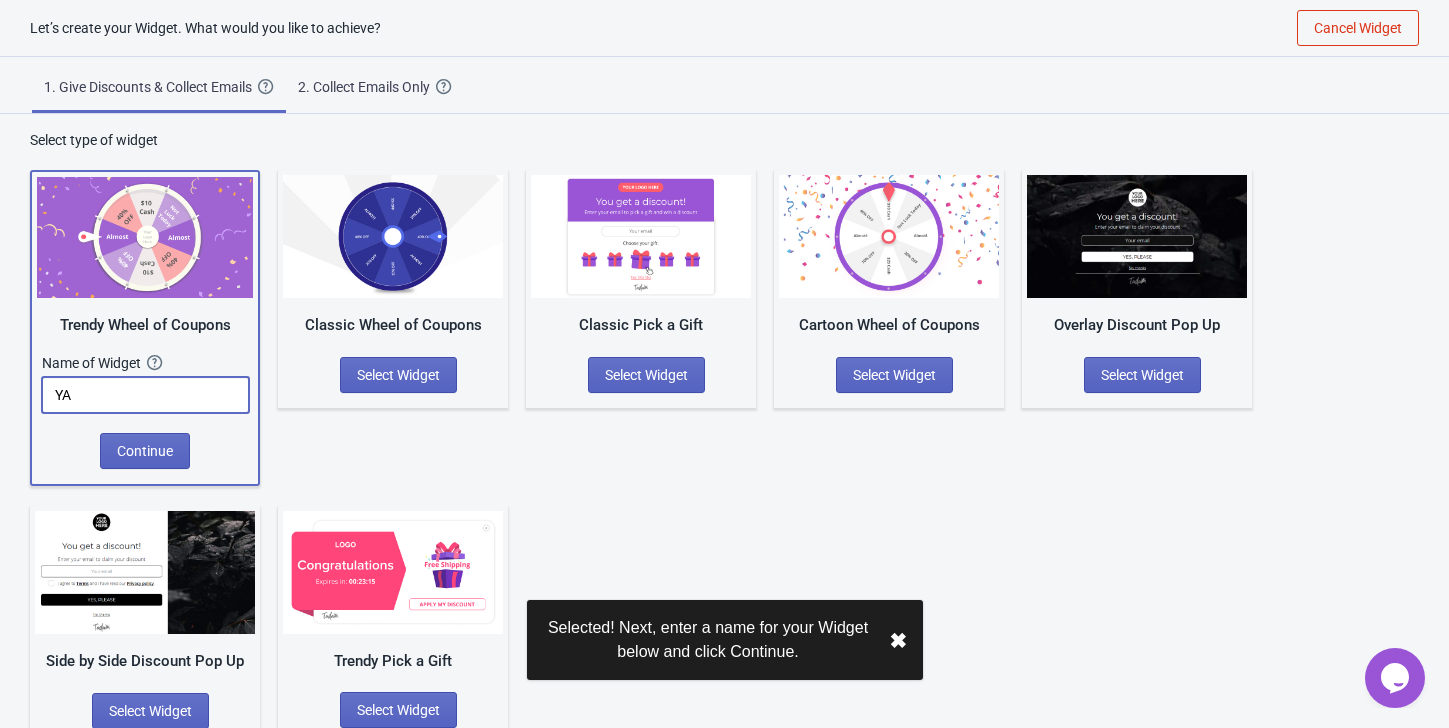 type on "Y" 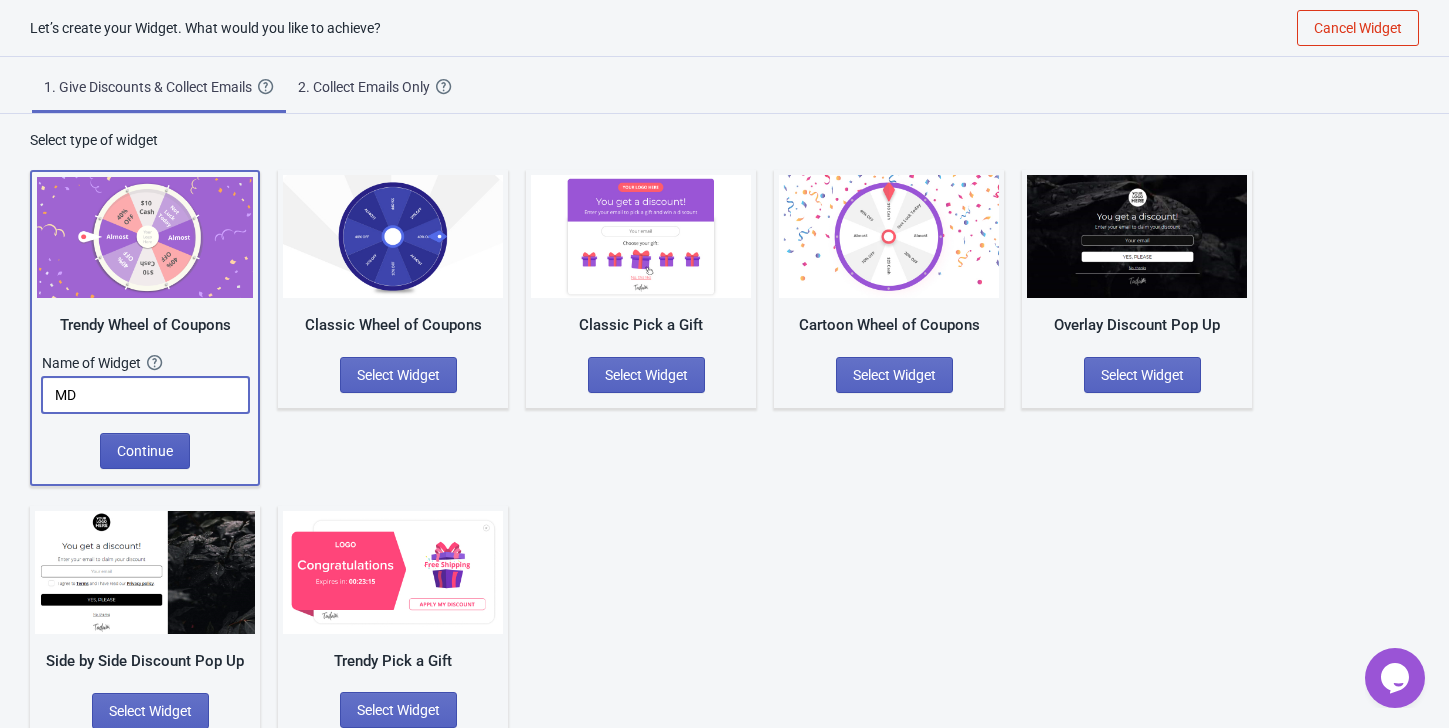 type on "MD" 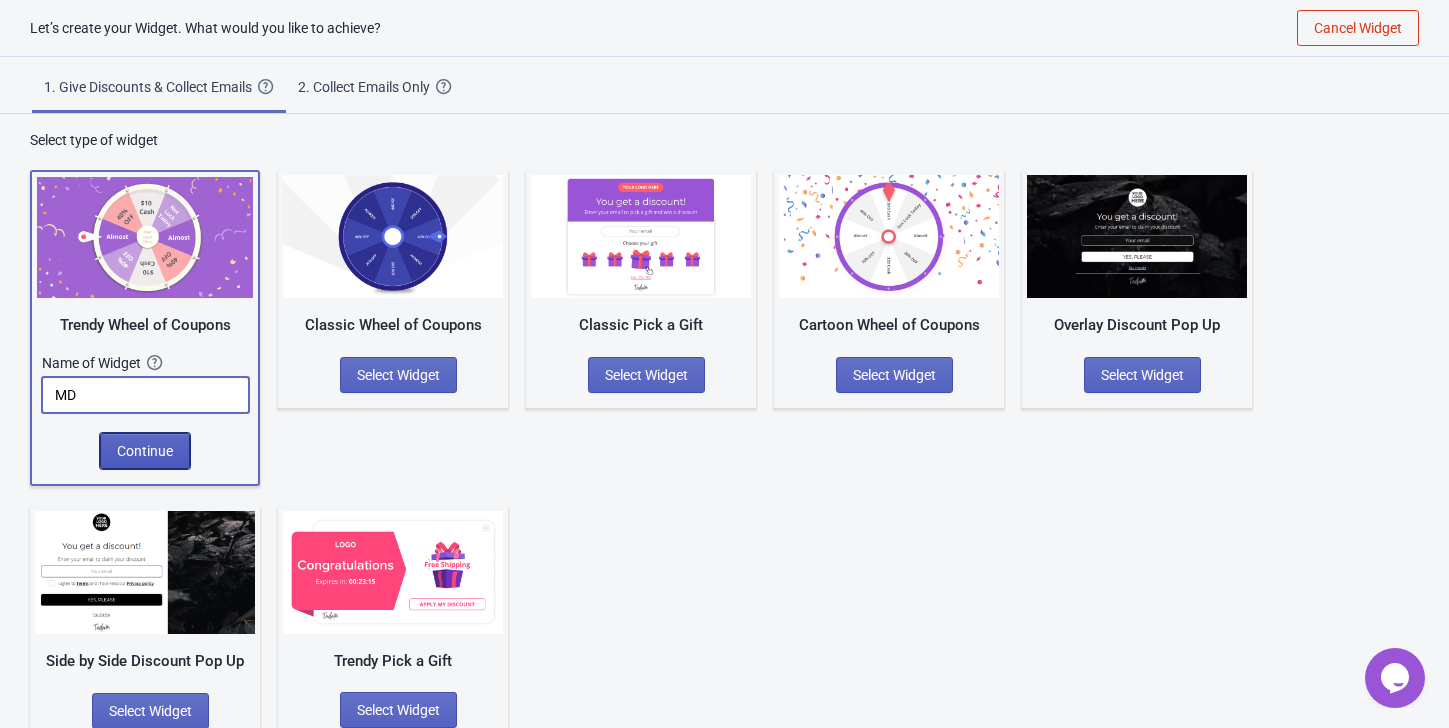click on "Continue" at bounding box center (145, 451) 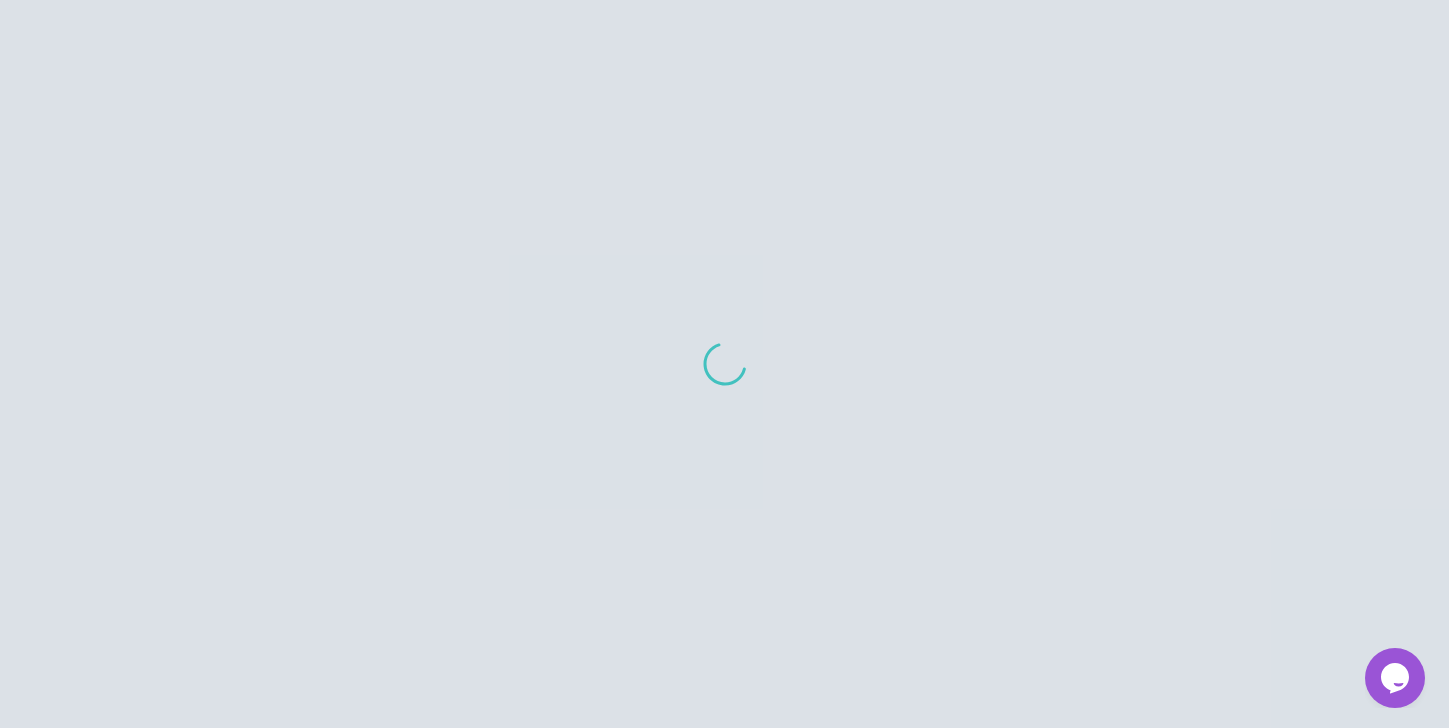 scroll, scrollTop: 0, scrollLeft: 0, axis: both 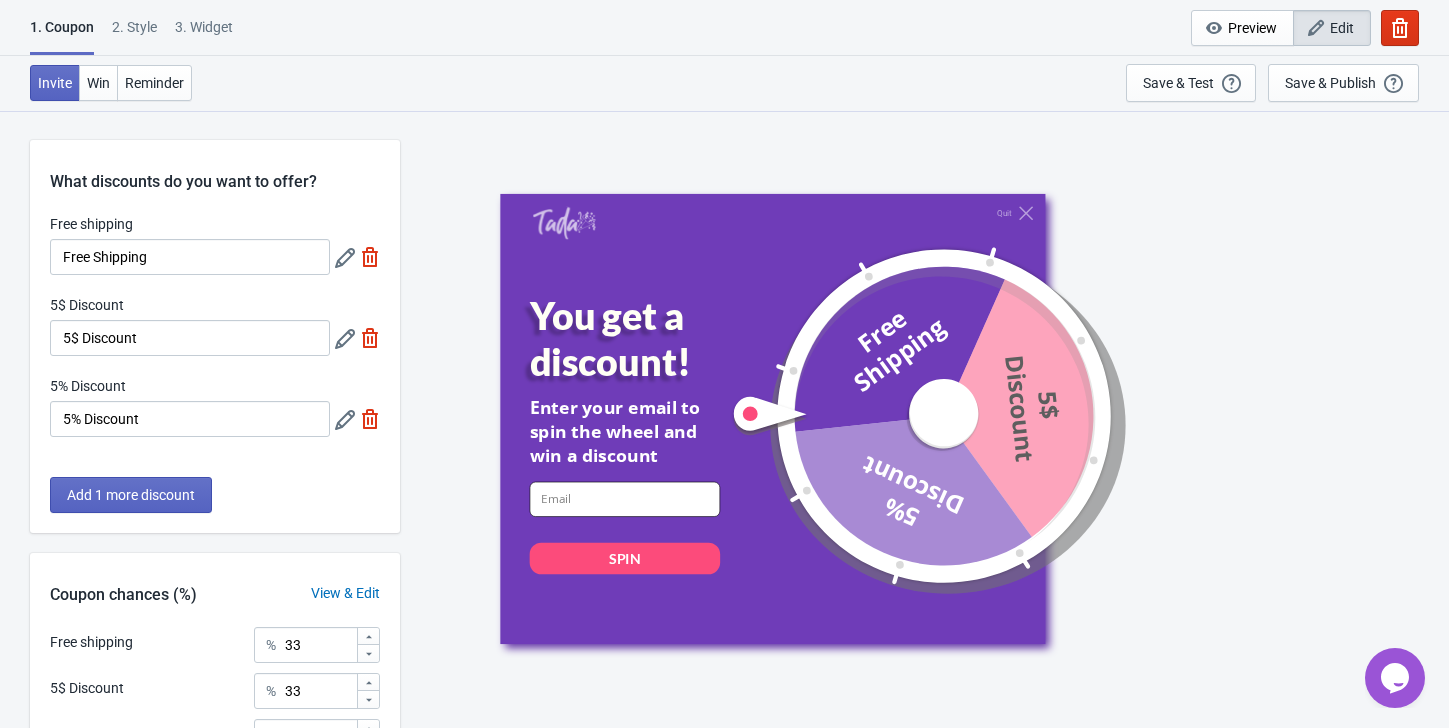 click at bounding box center (624, 498) 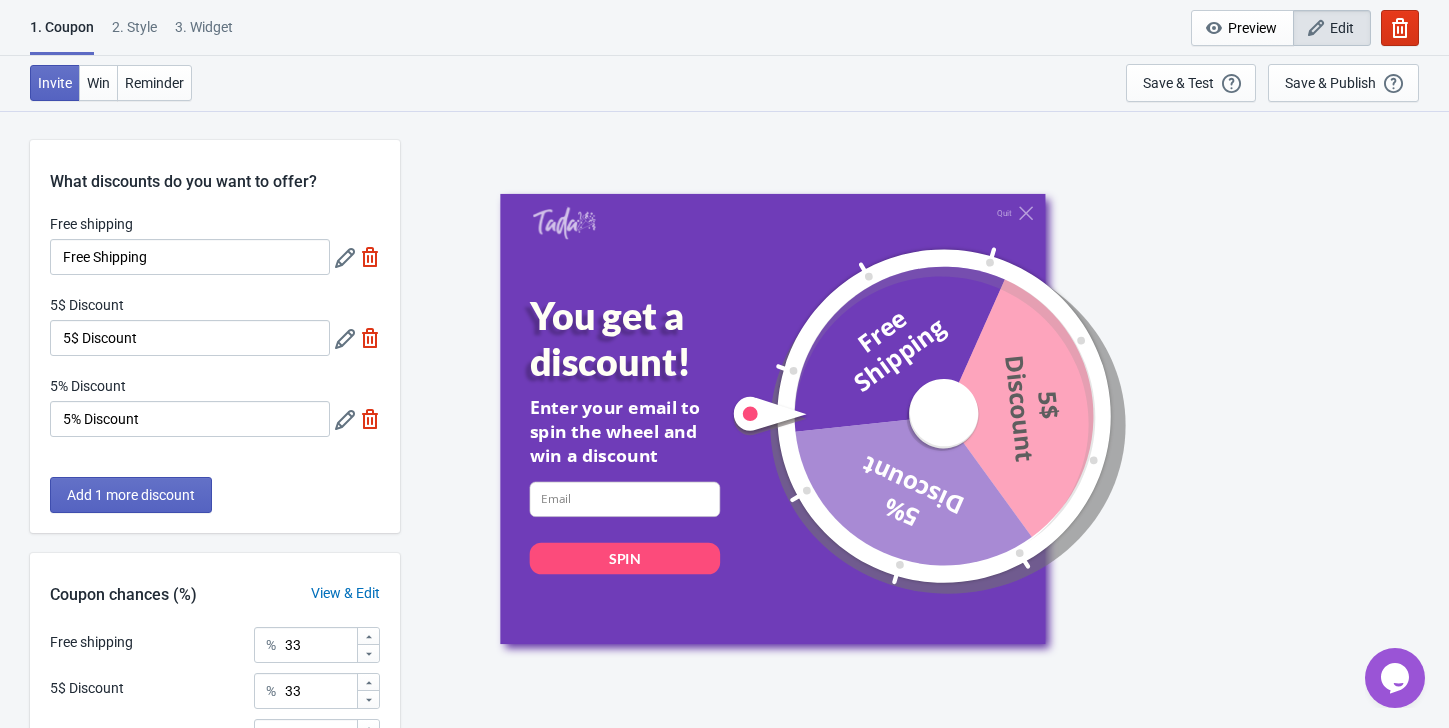 click at bounding box center [915, 416] 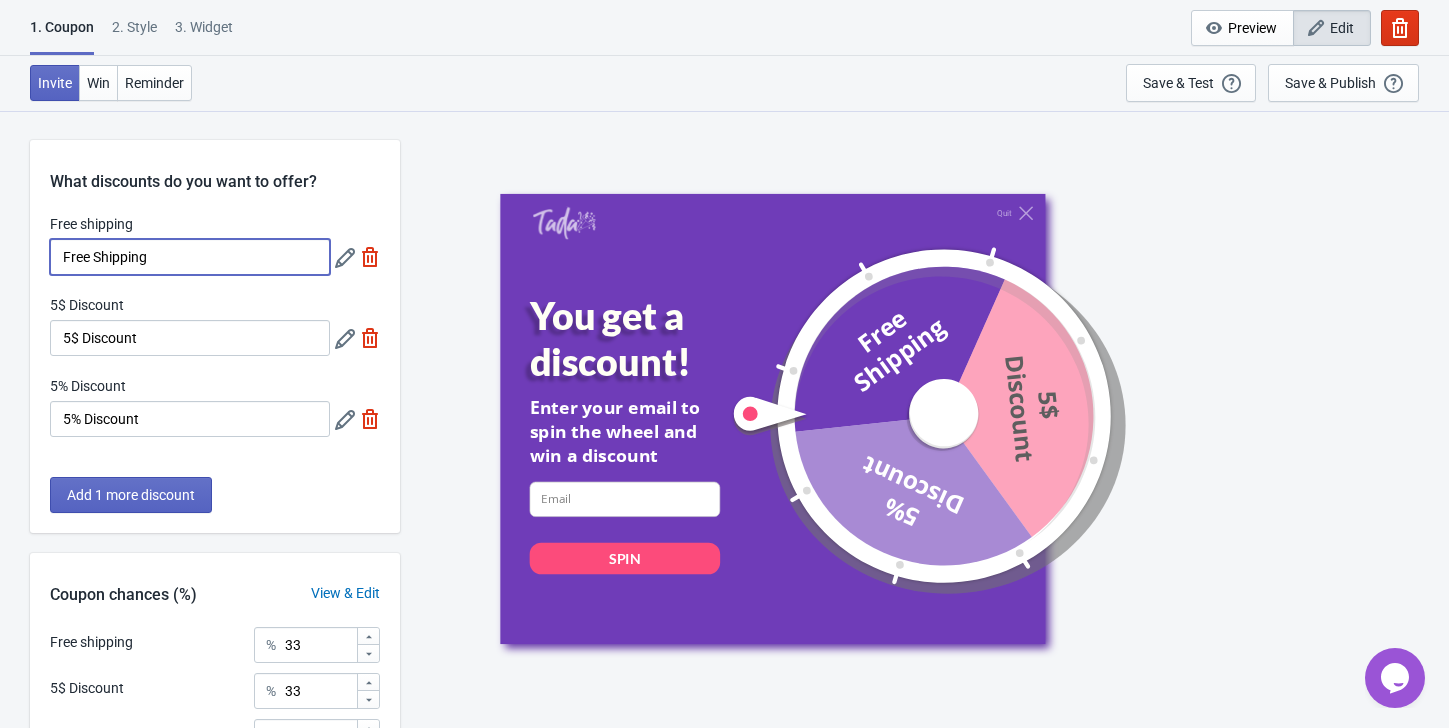 click on "Free Shipping" at bounding box center (190, 257) 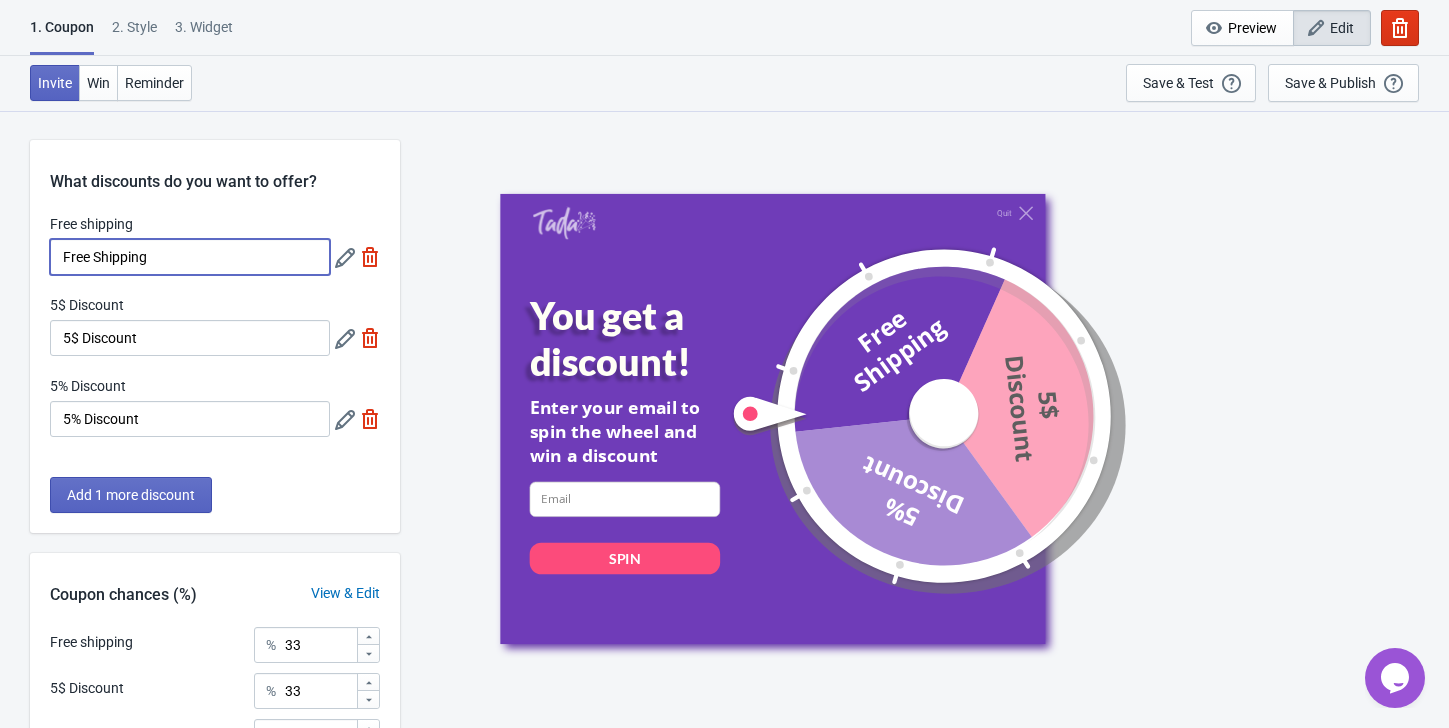 drag, startPoint x: 160, startPoint y: 257, endPoint x: 199, endPoint y: 258, distance: 39.012817 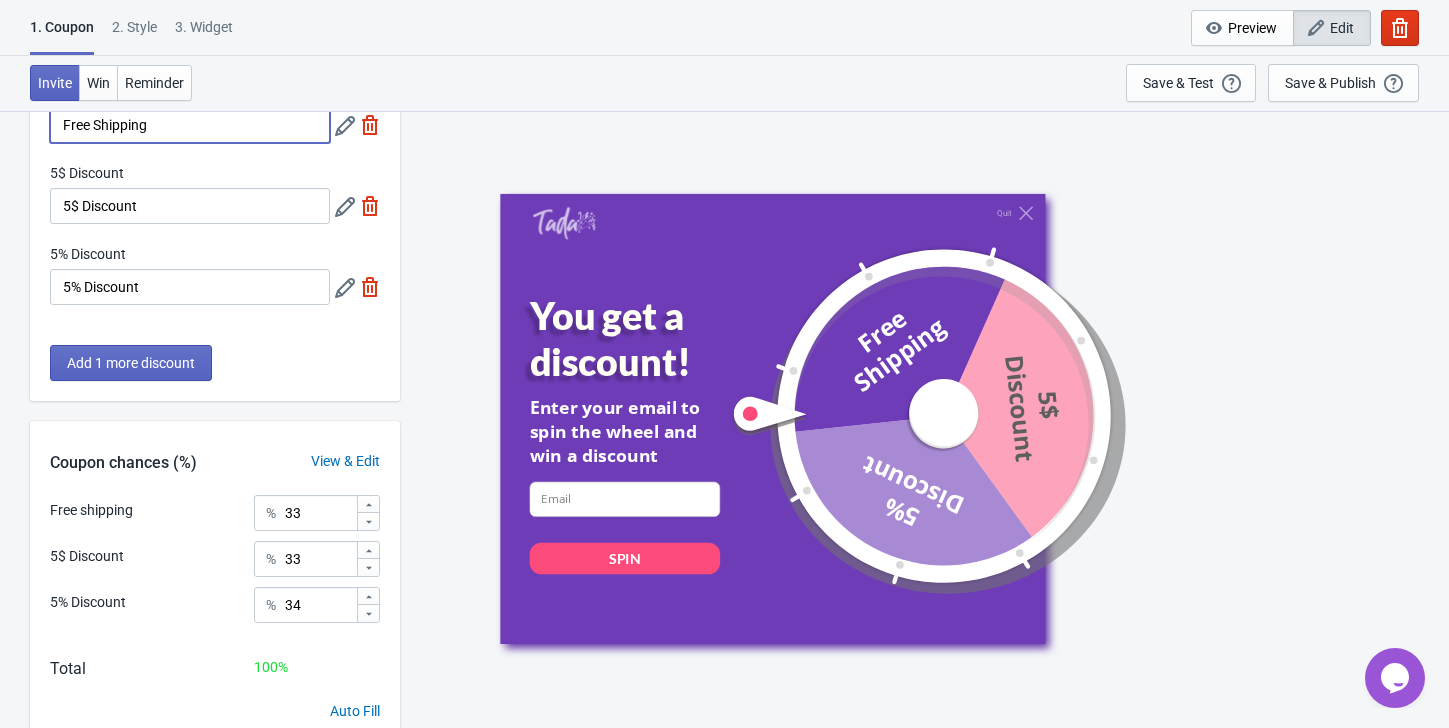 scroll, scrollTop: 181, scrollLeft: 0, axis: vertical 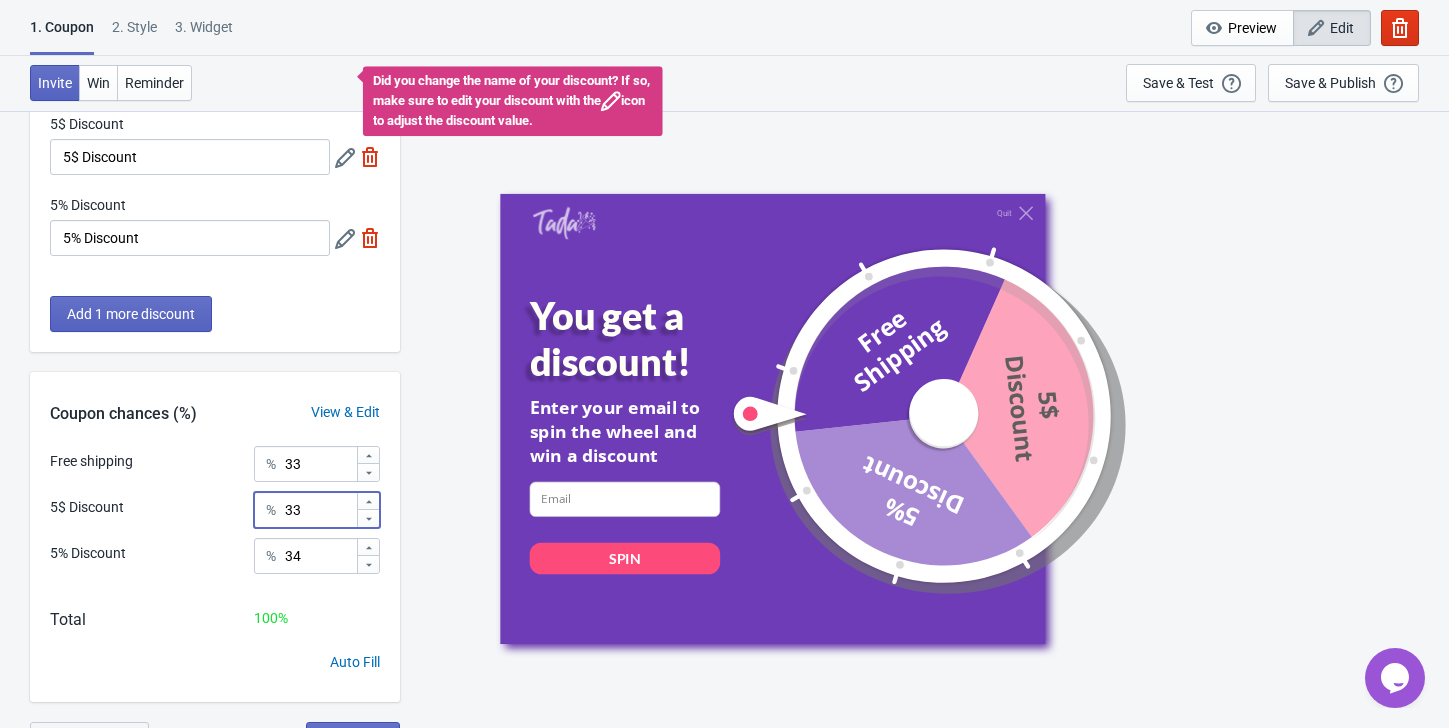click 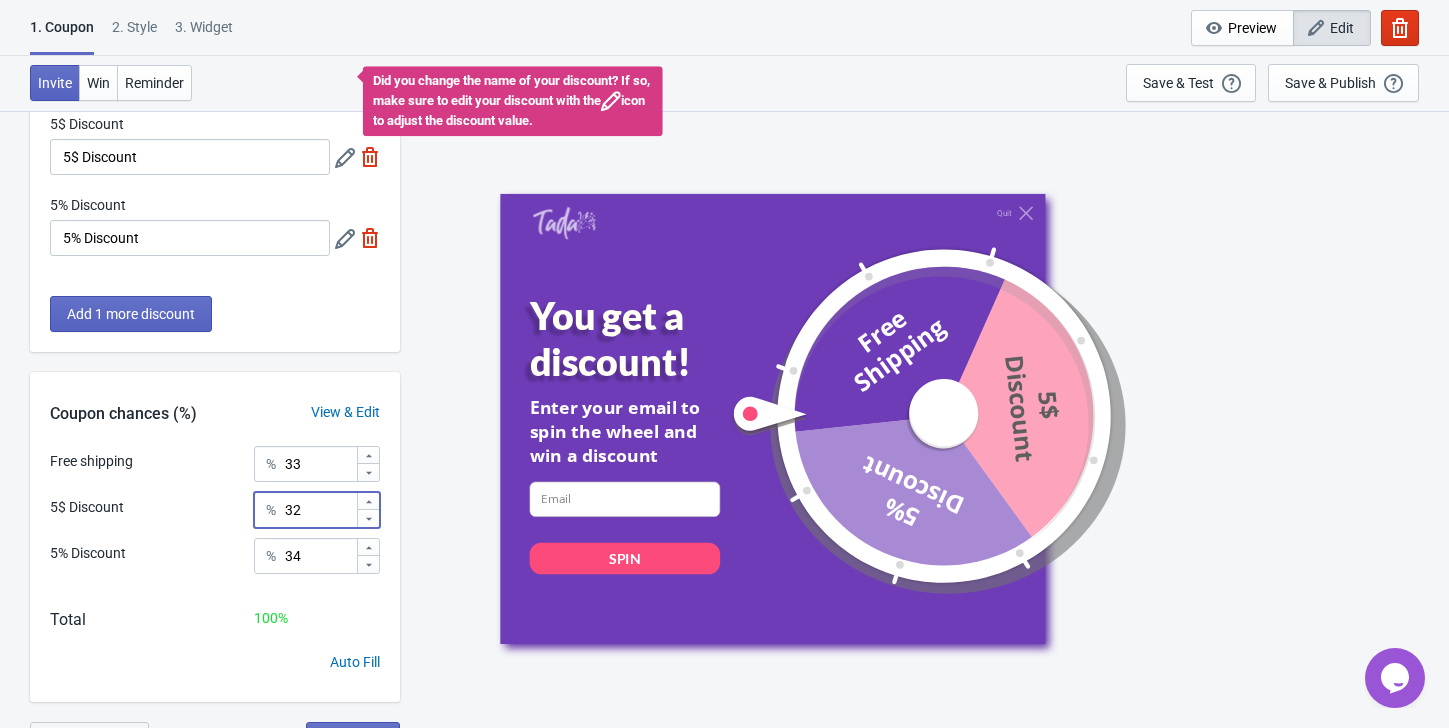 click 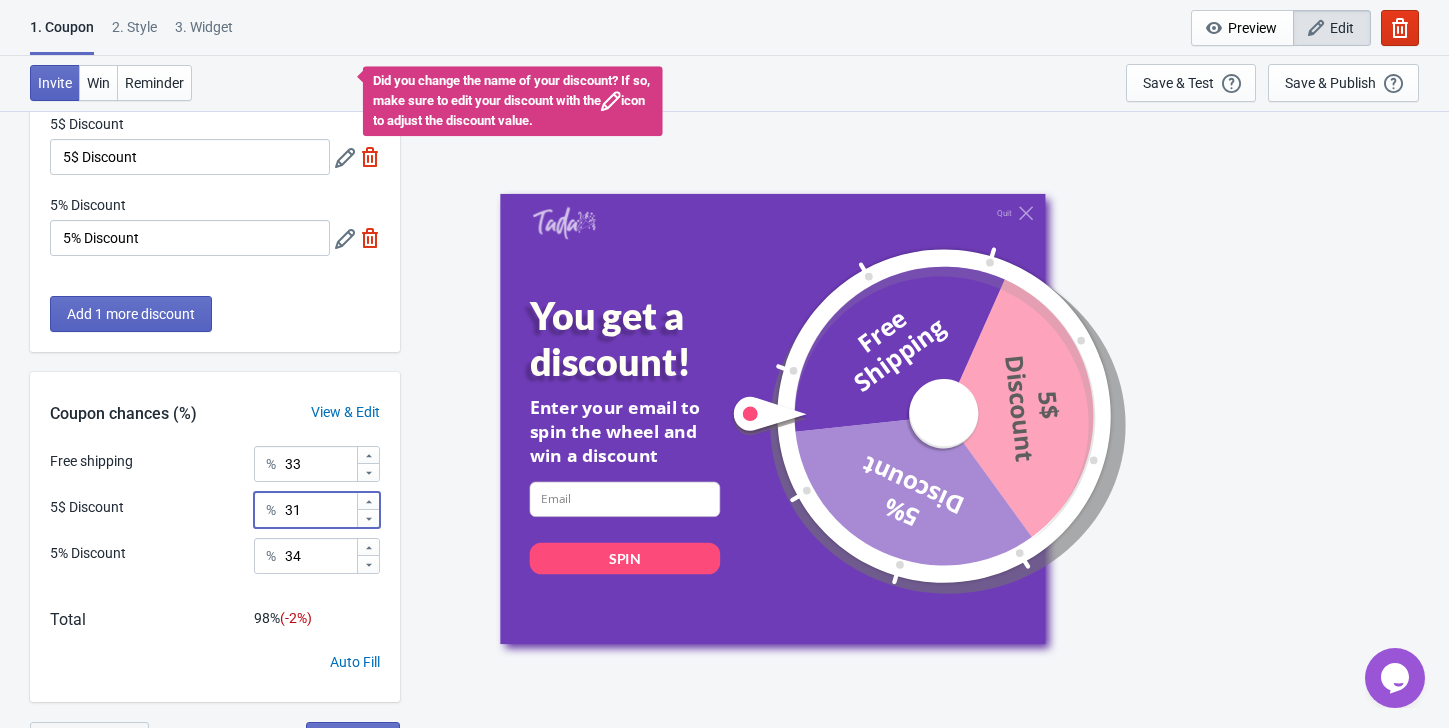 click 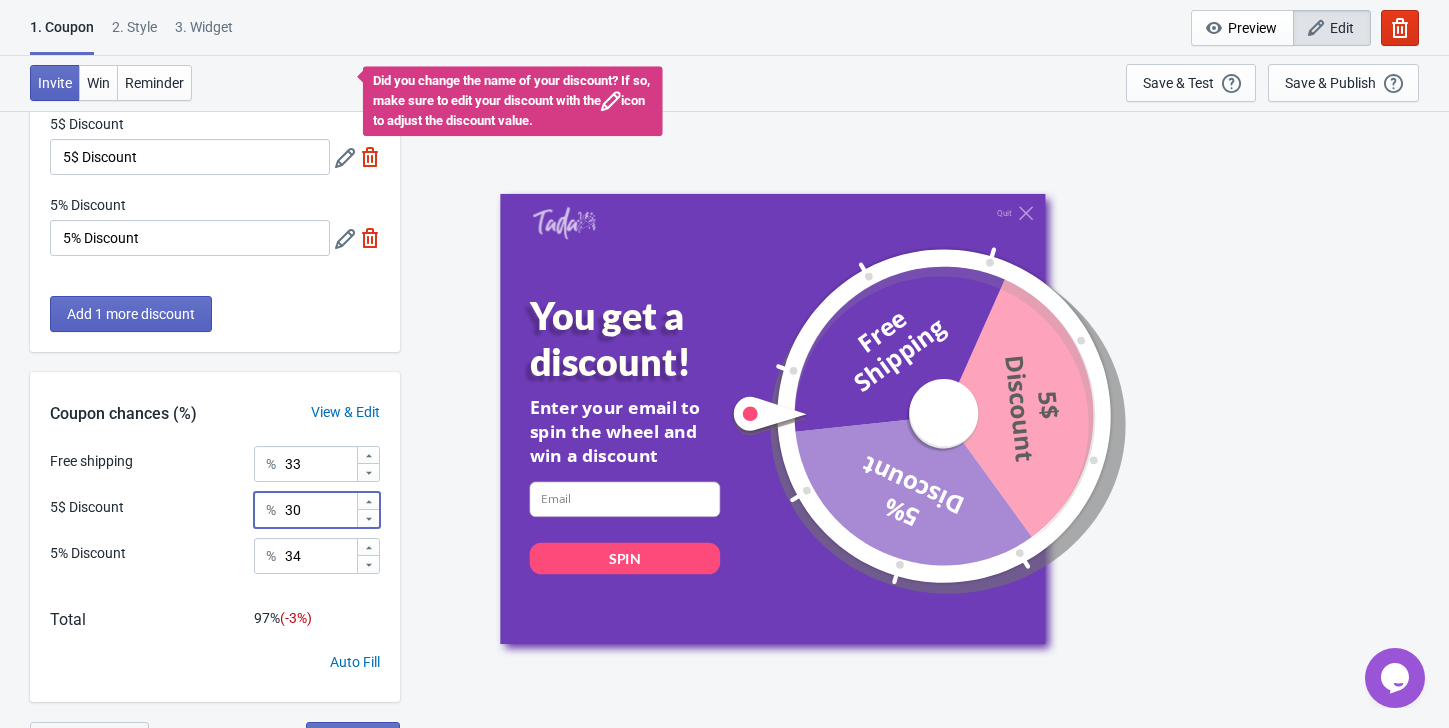 click 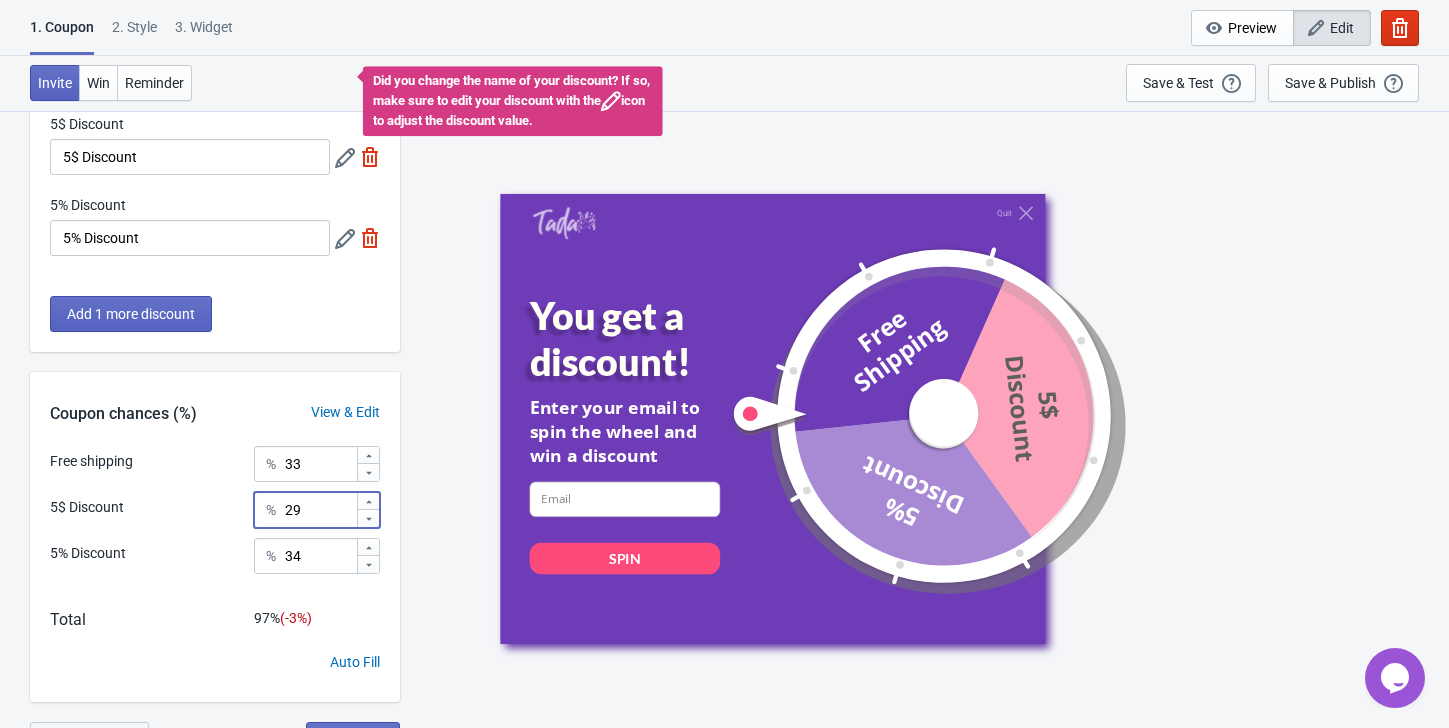 click 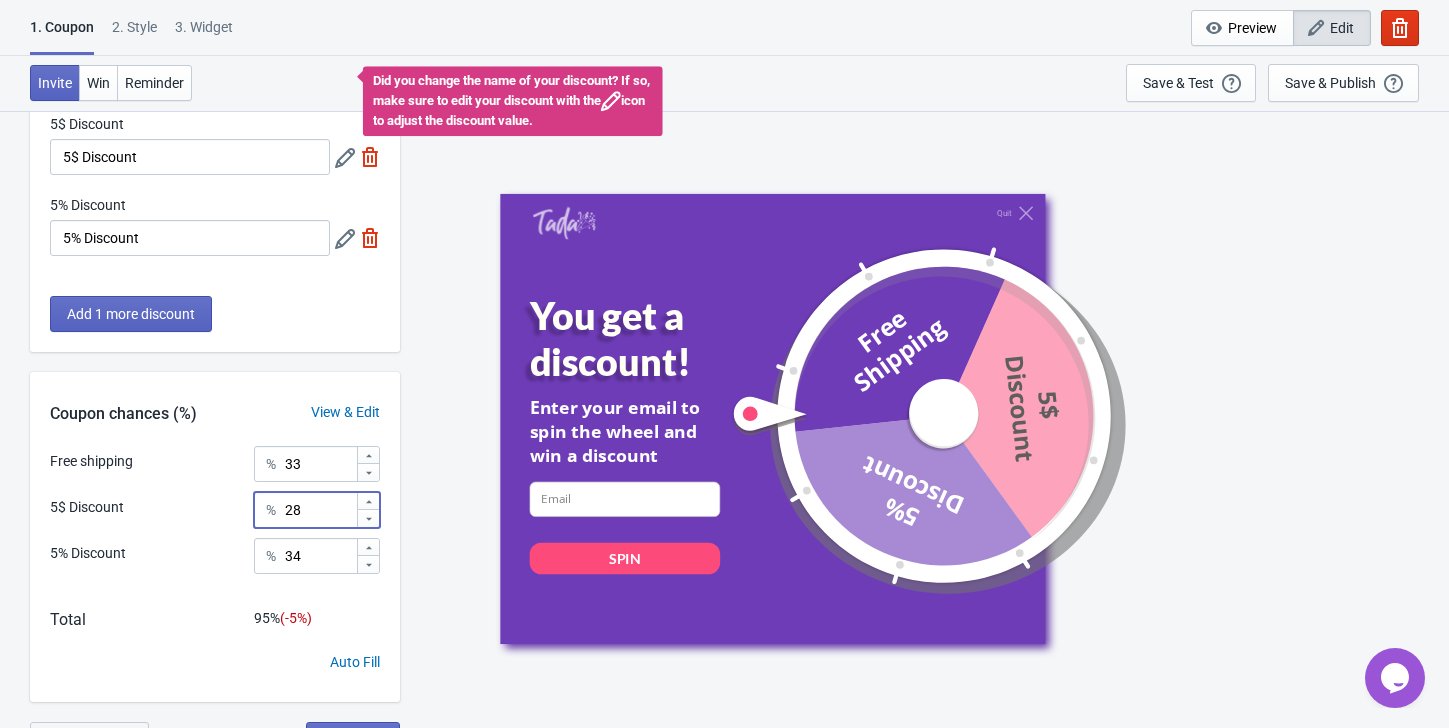 click 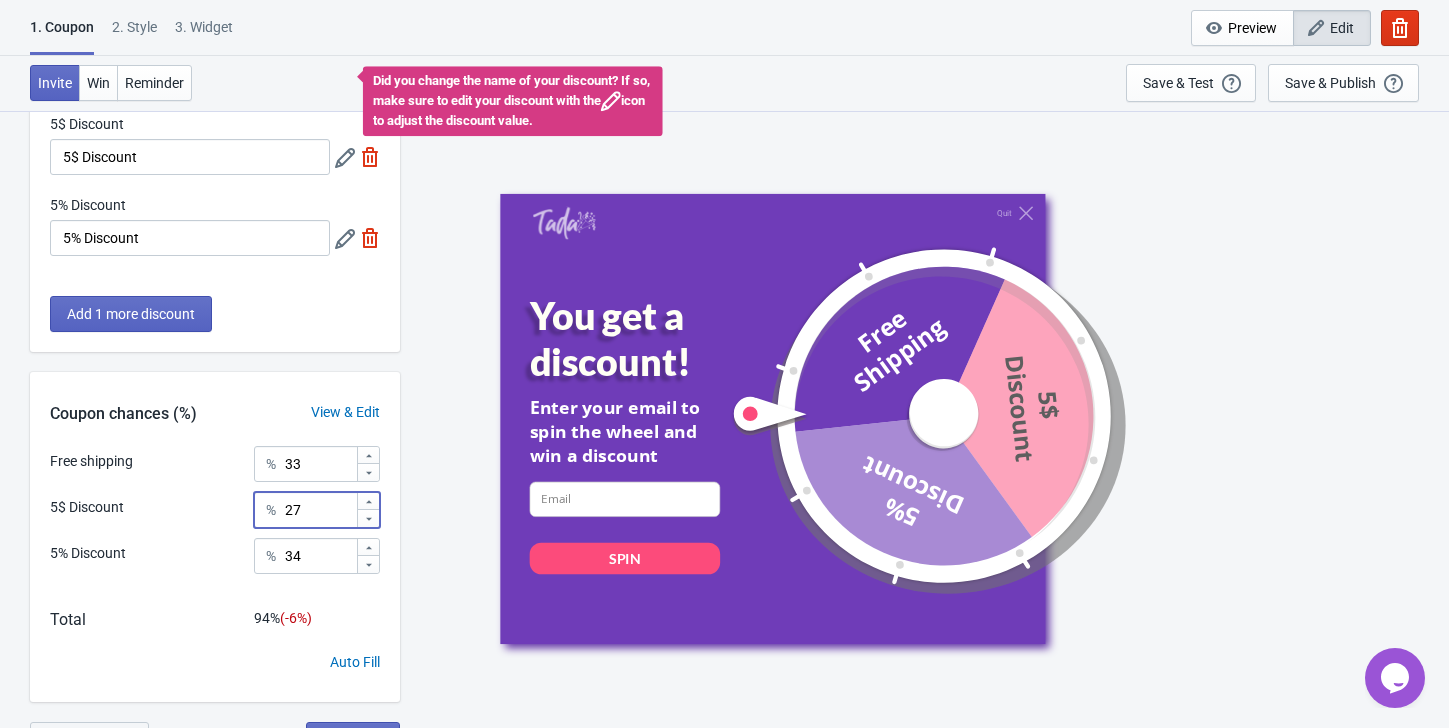 click 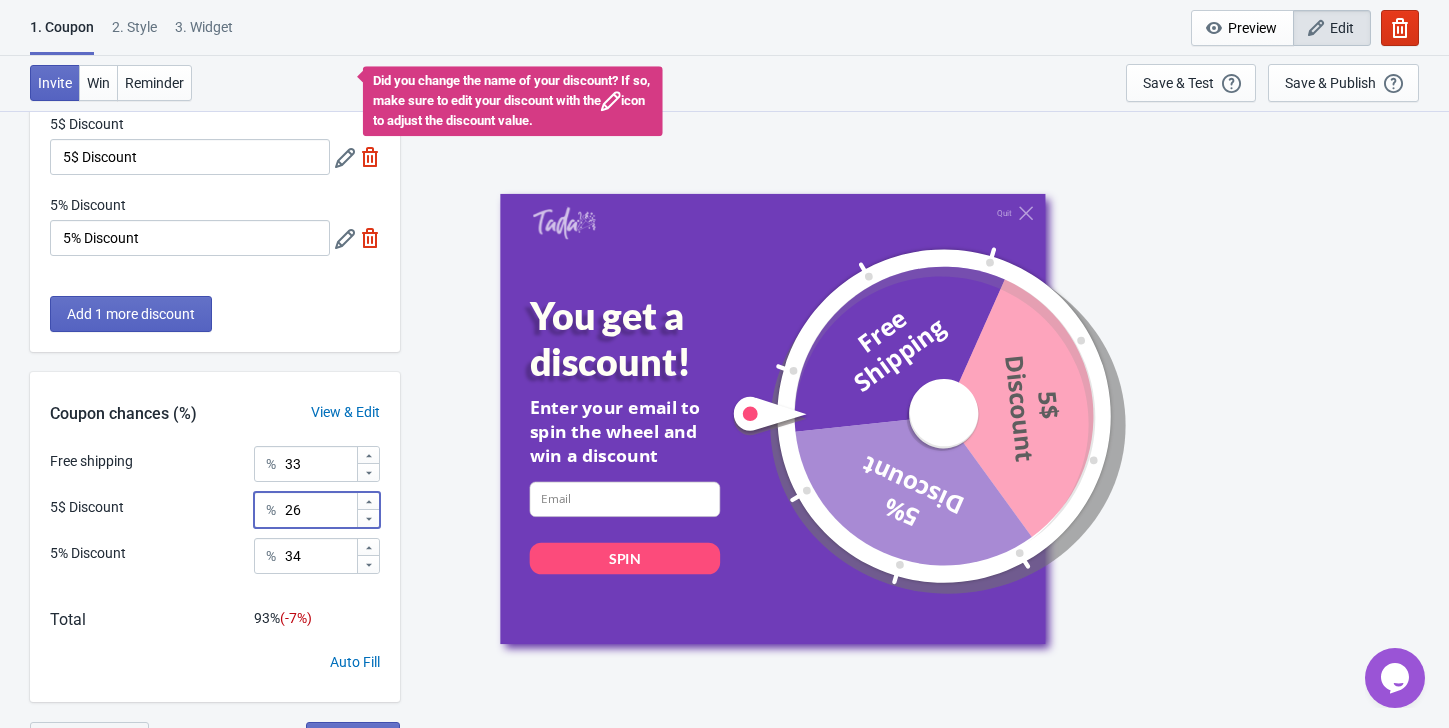 click 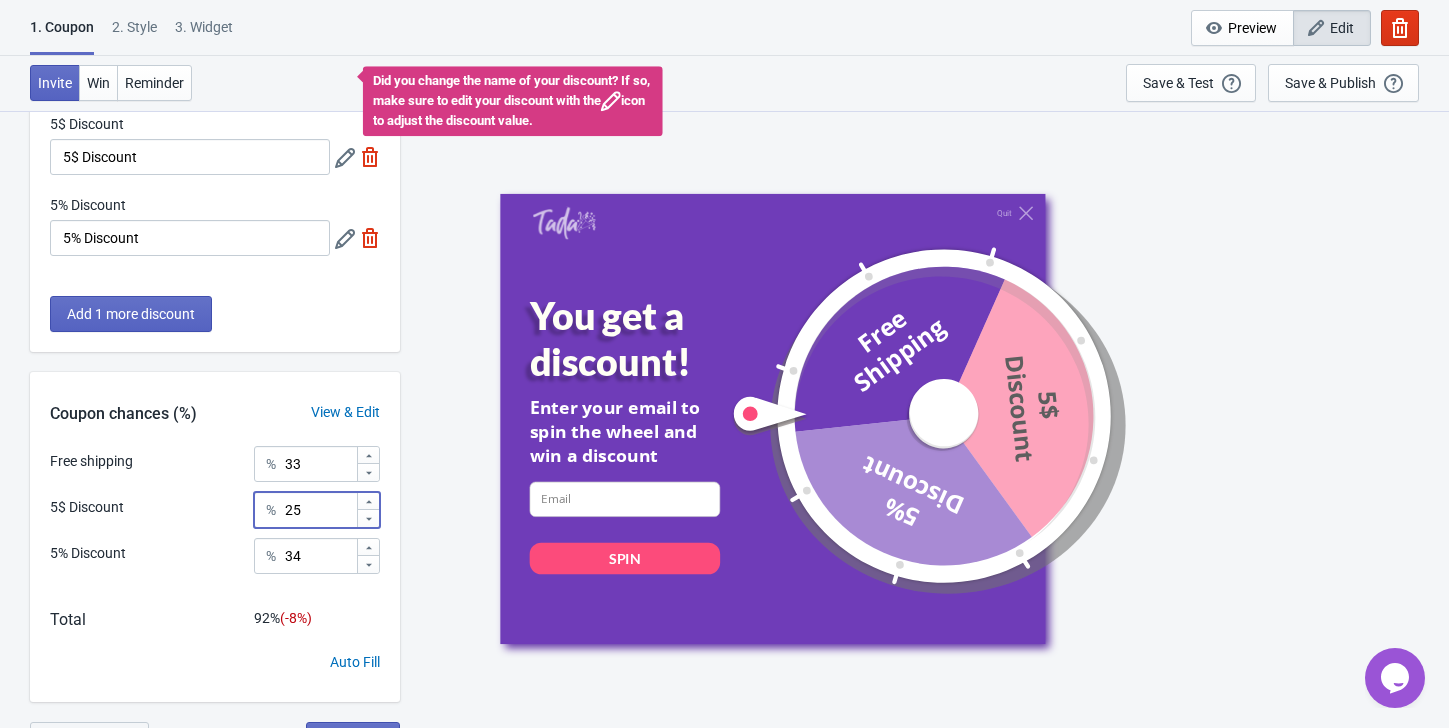 click 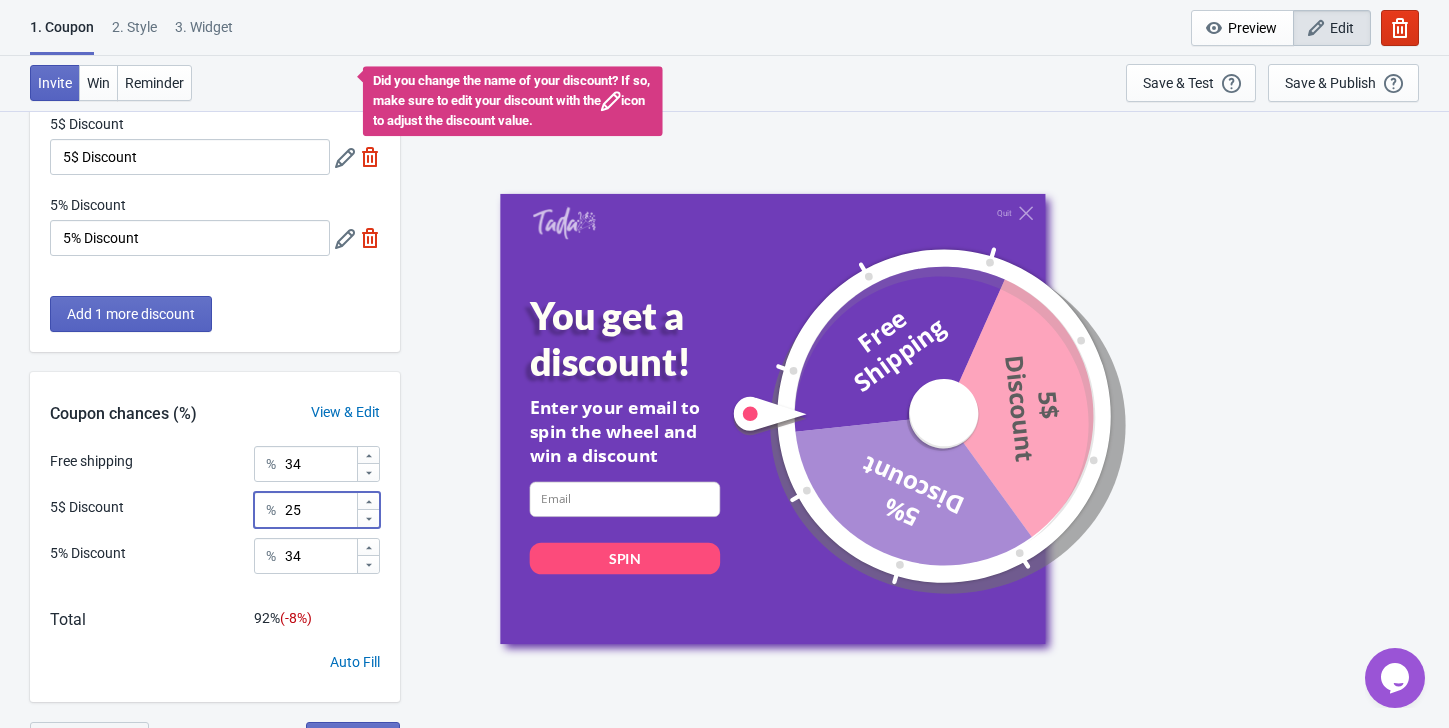 click 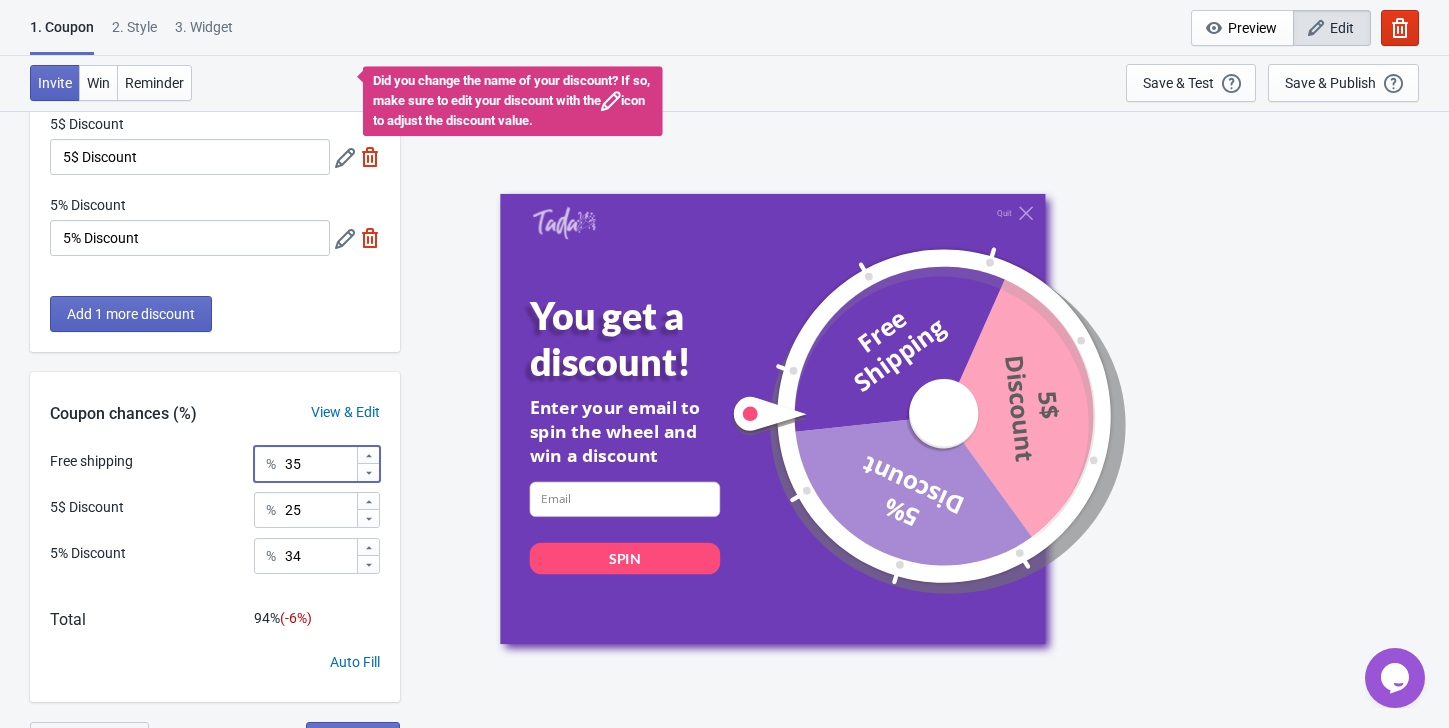 click 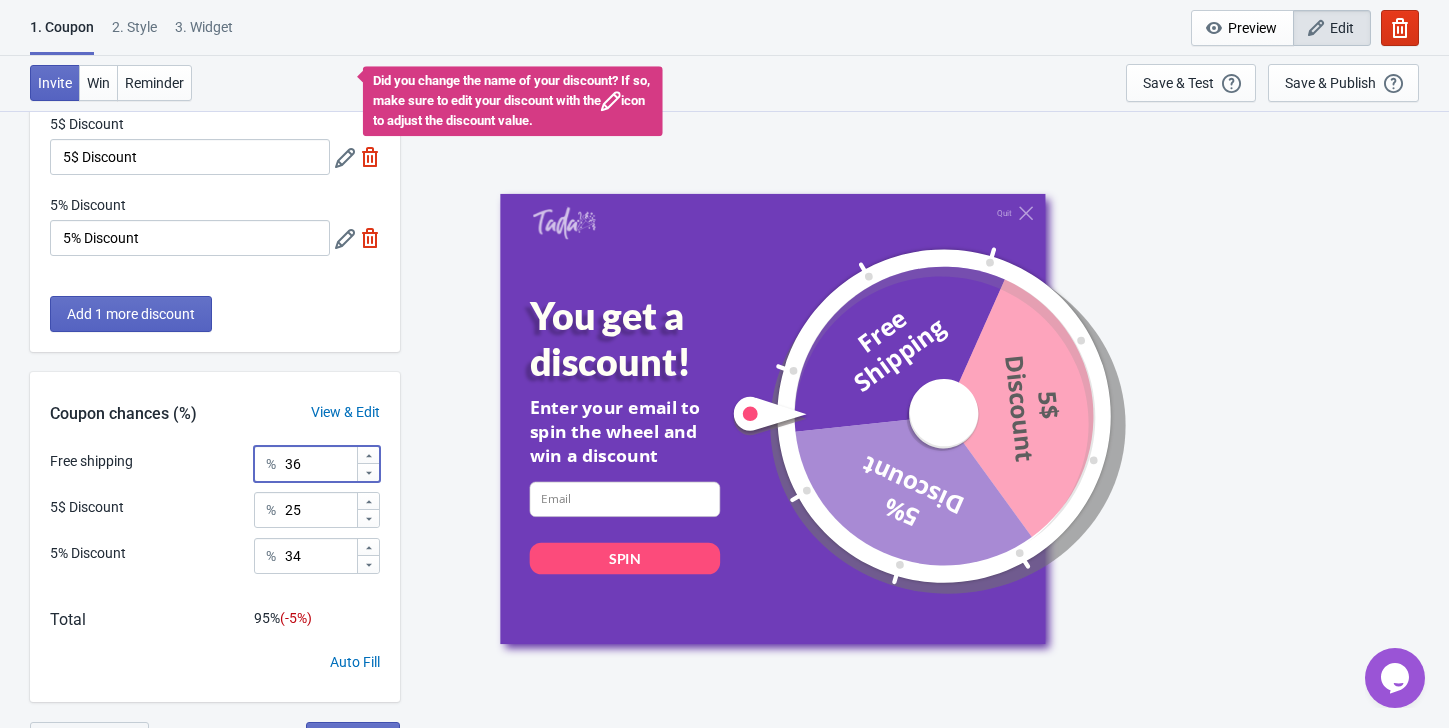click 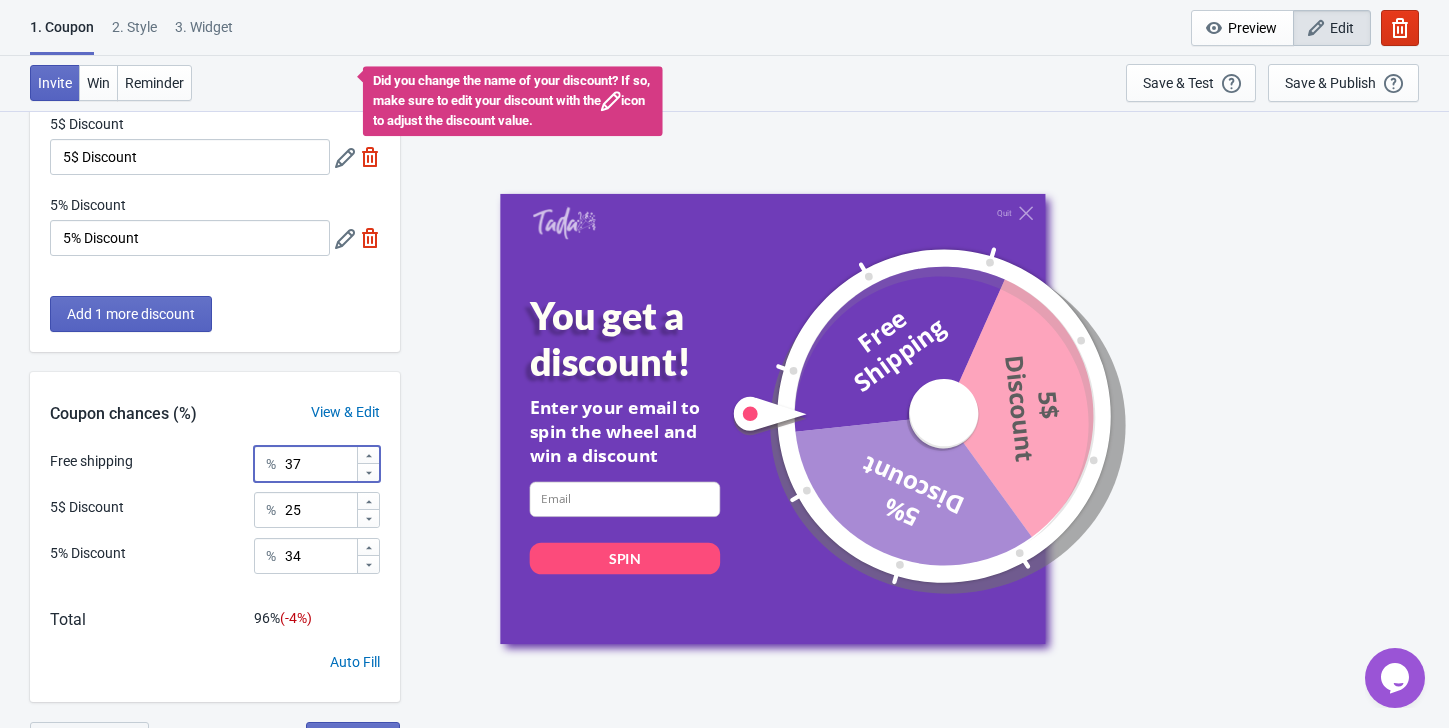 click 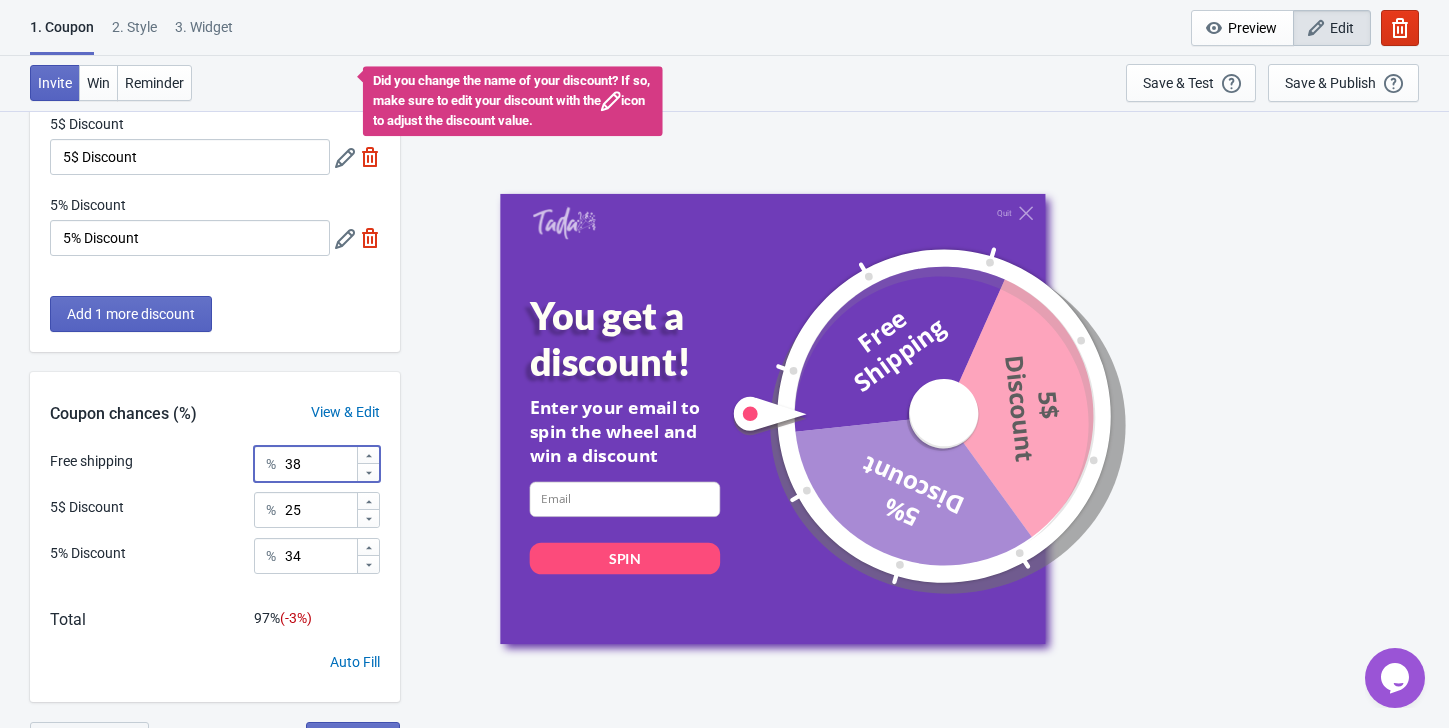 click 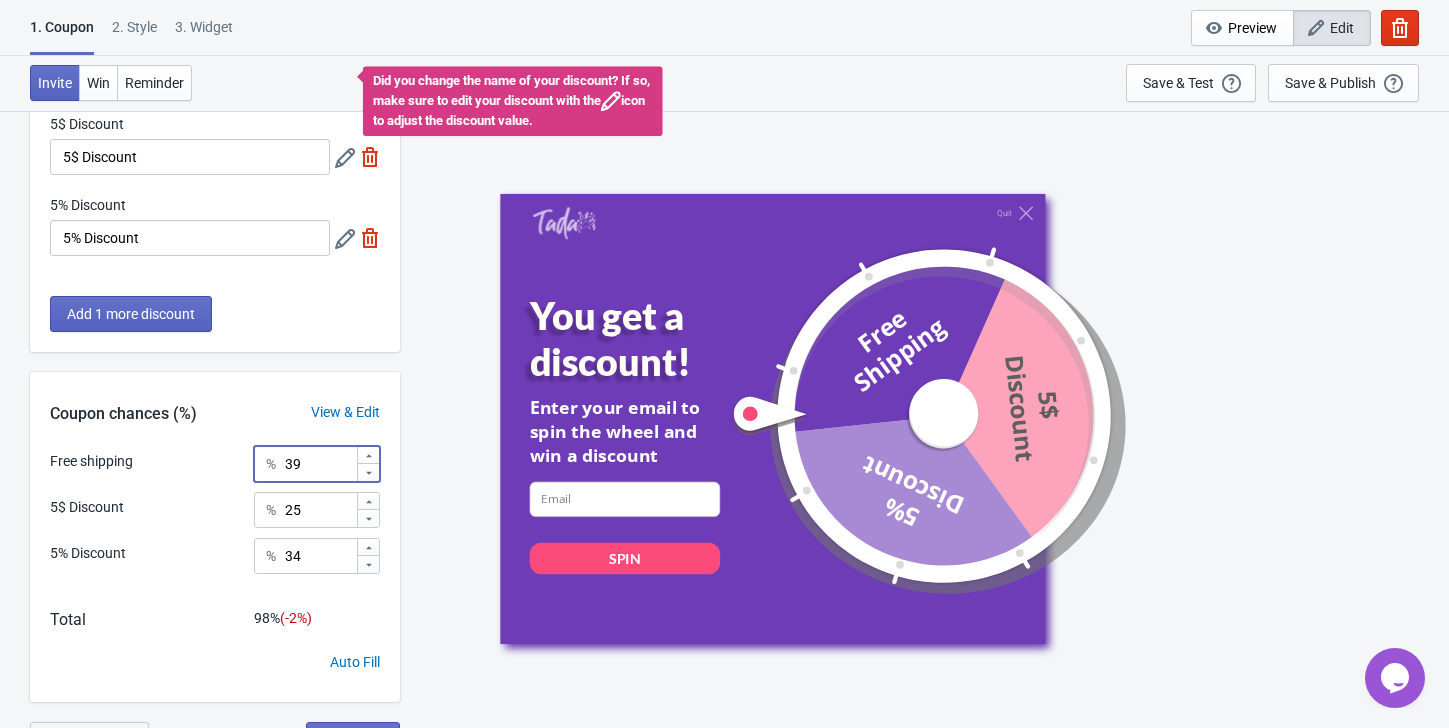 click 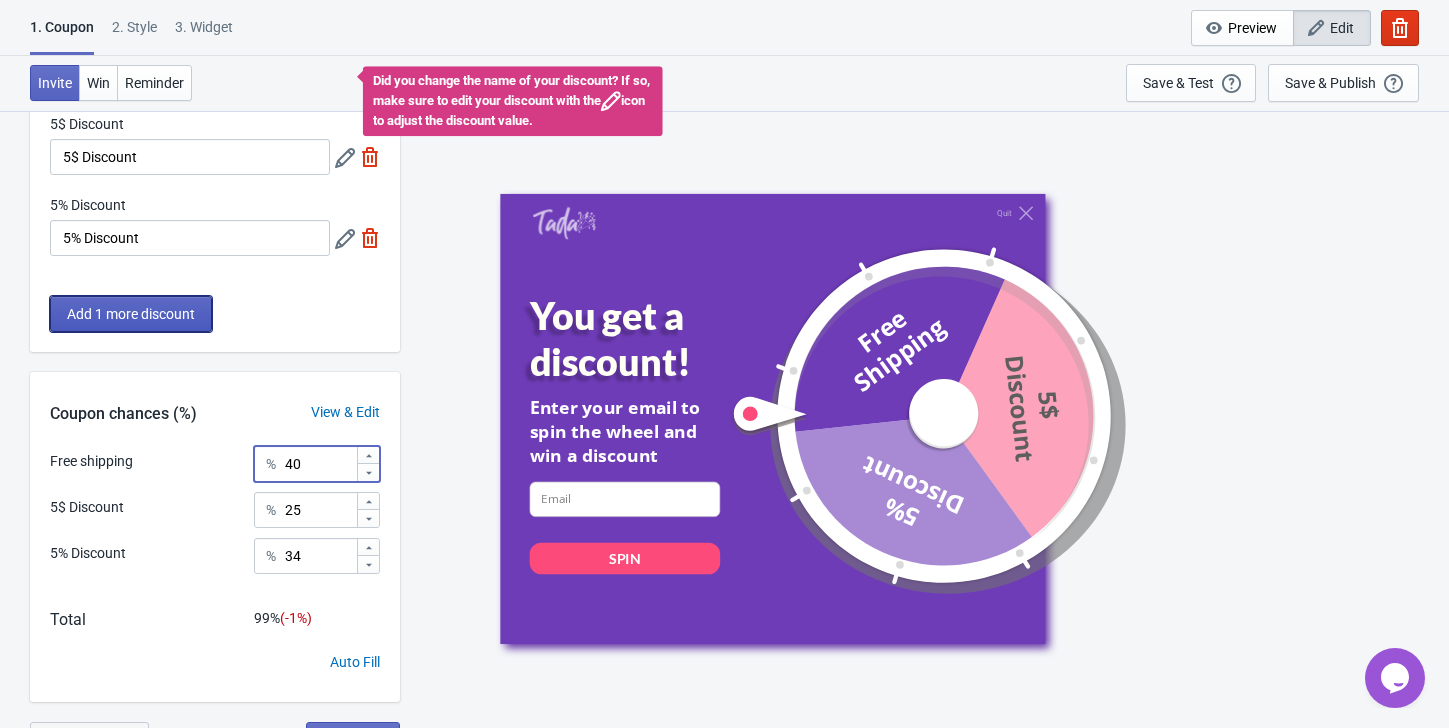 click on "Add 1 more discount" at bounding box center [131, 314] 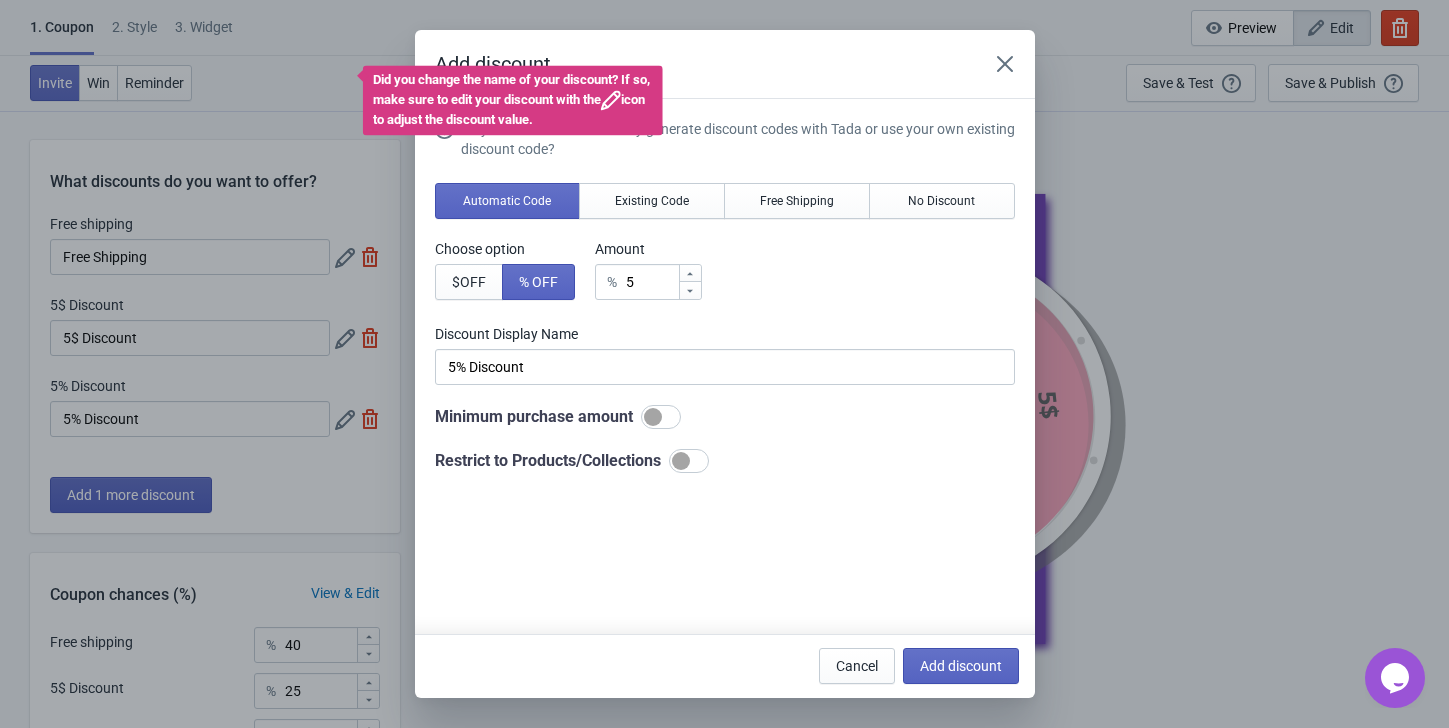 scroll, scrollTop: 0, scrollLeft: 0, axis: both 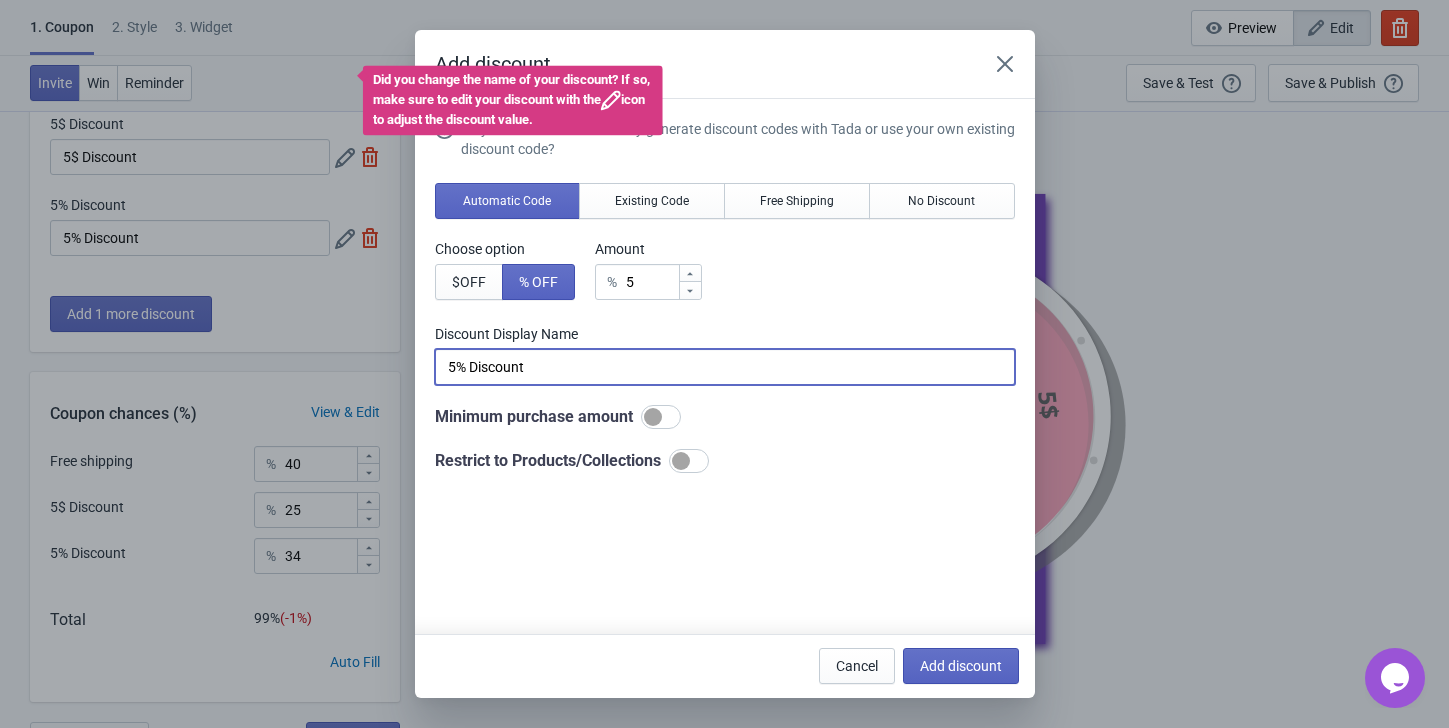 click on "5% Discount" at bounding box center (725, 367) 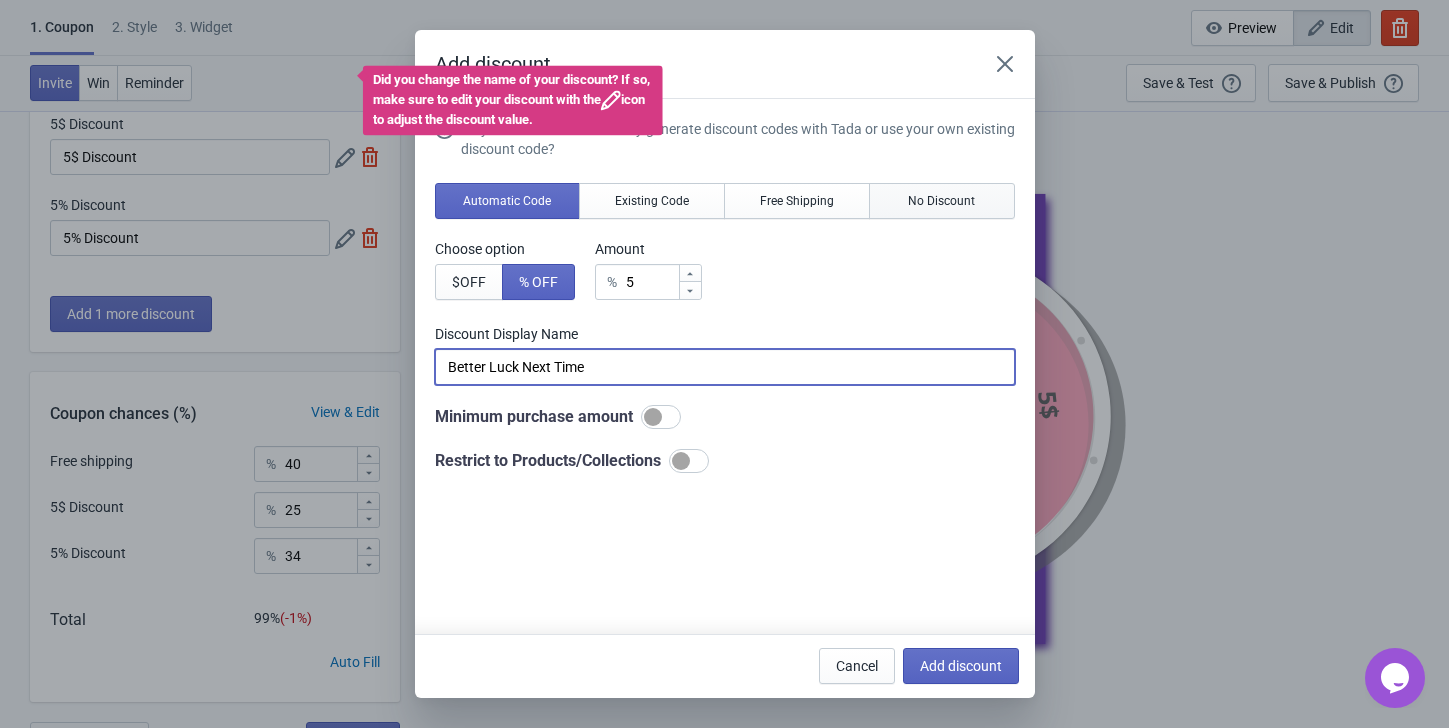 type on "Better Luck Next Time" 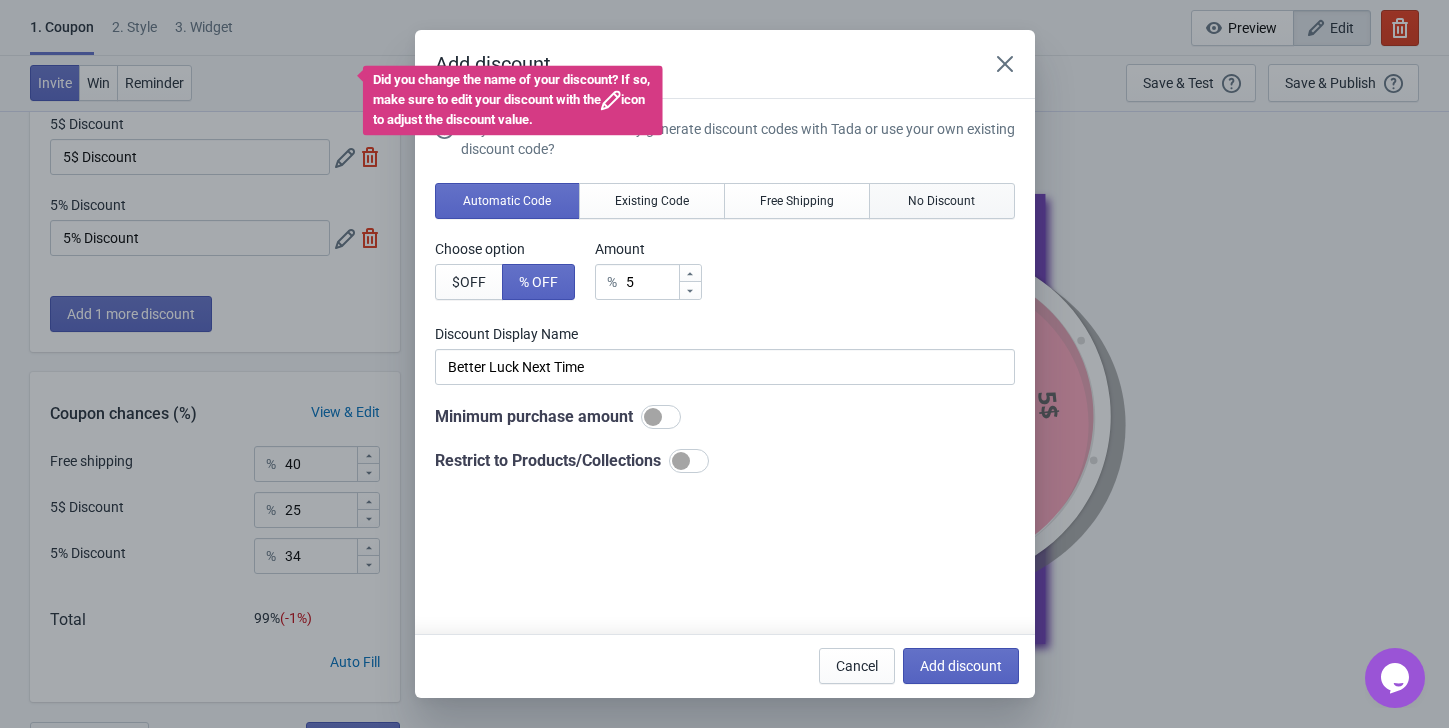click on "No Discount" at bounding box center [941, 201] 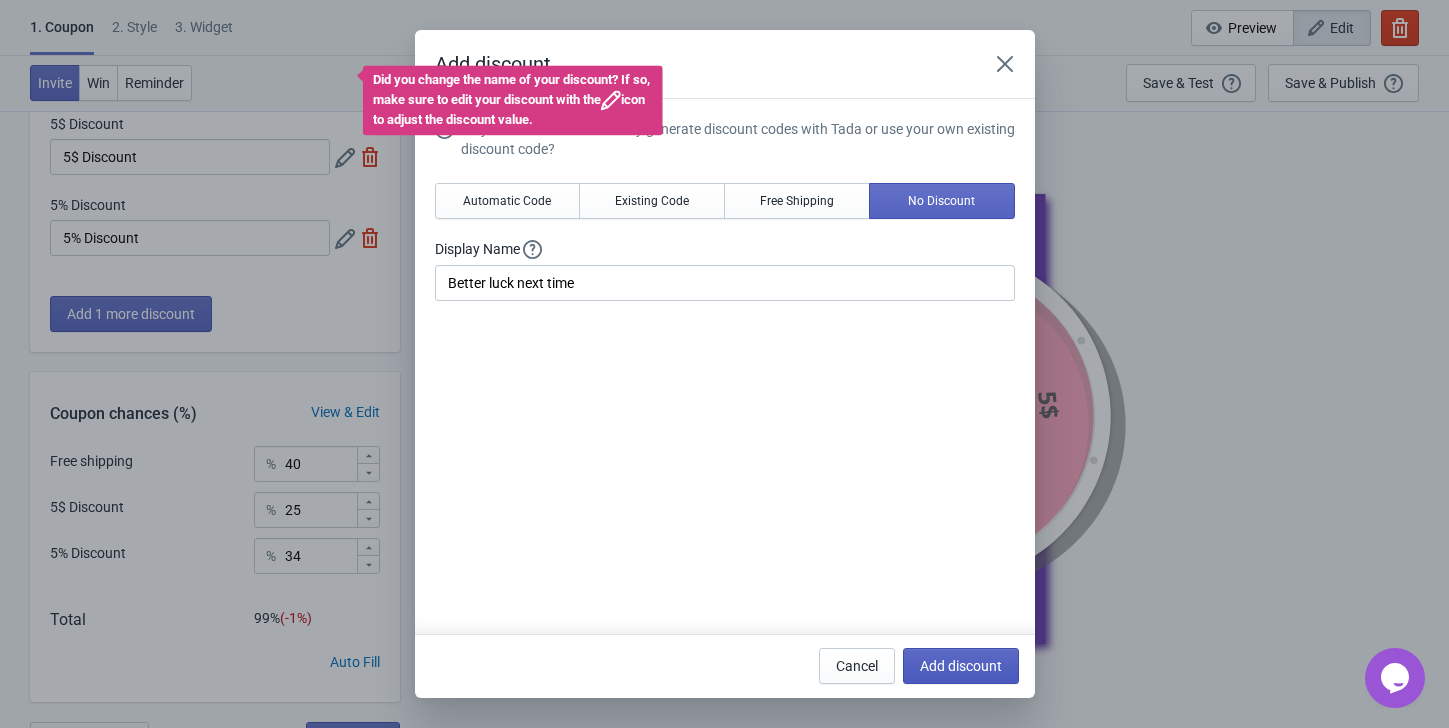 click on "Add discount" at bounding box center (961, 666) 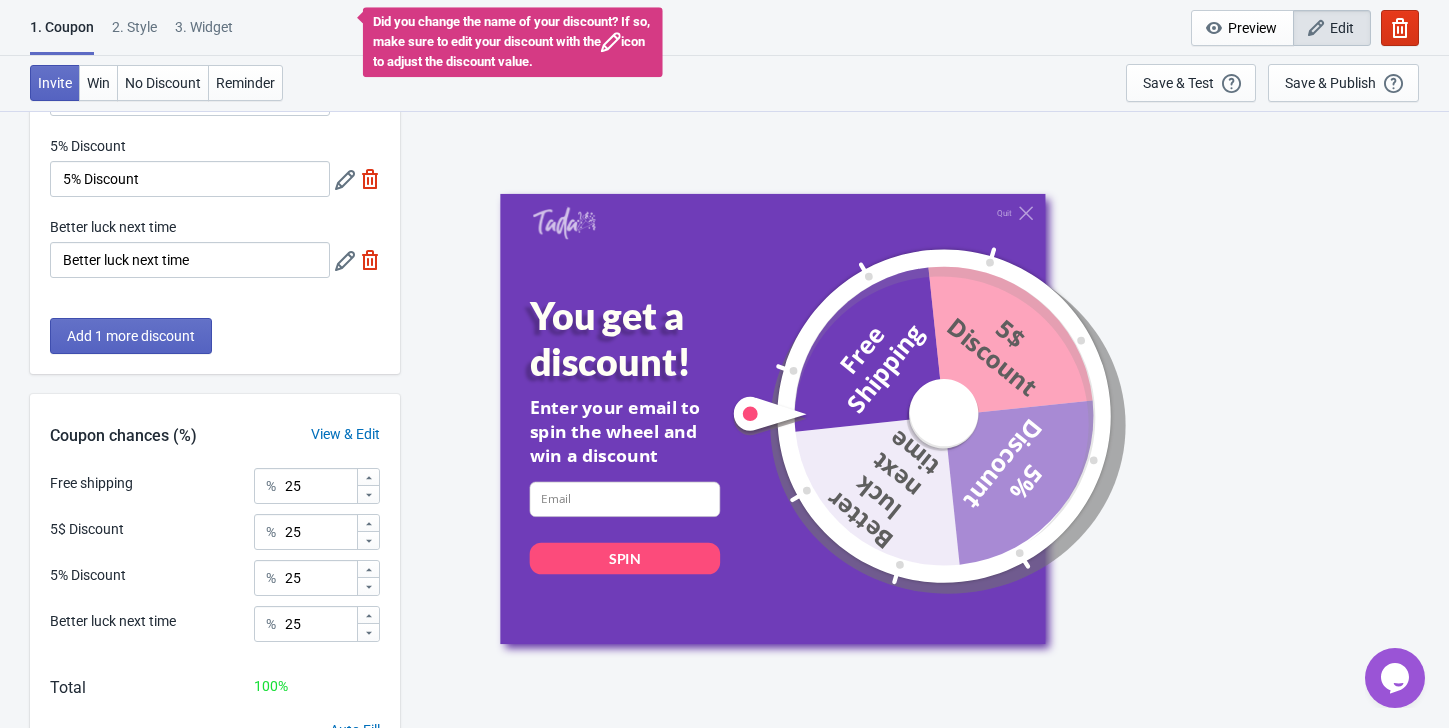 scroll, scrollTop: 272, scrollLeft: 0, axis: vertical 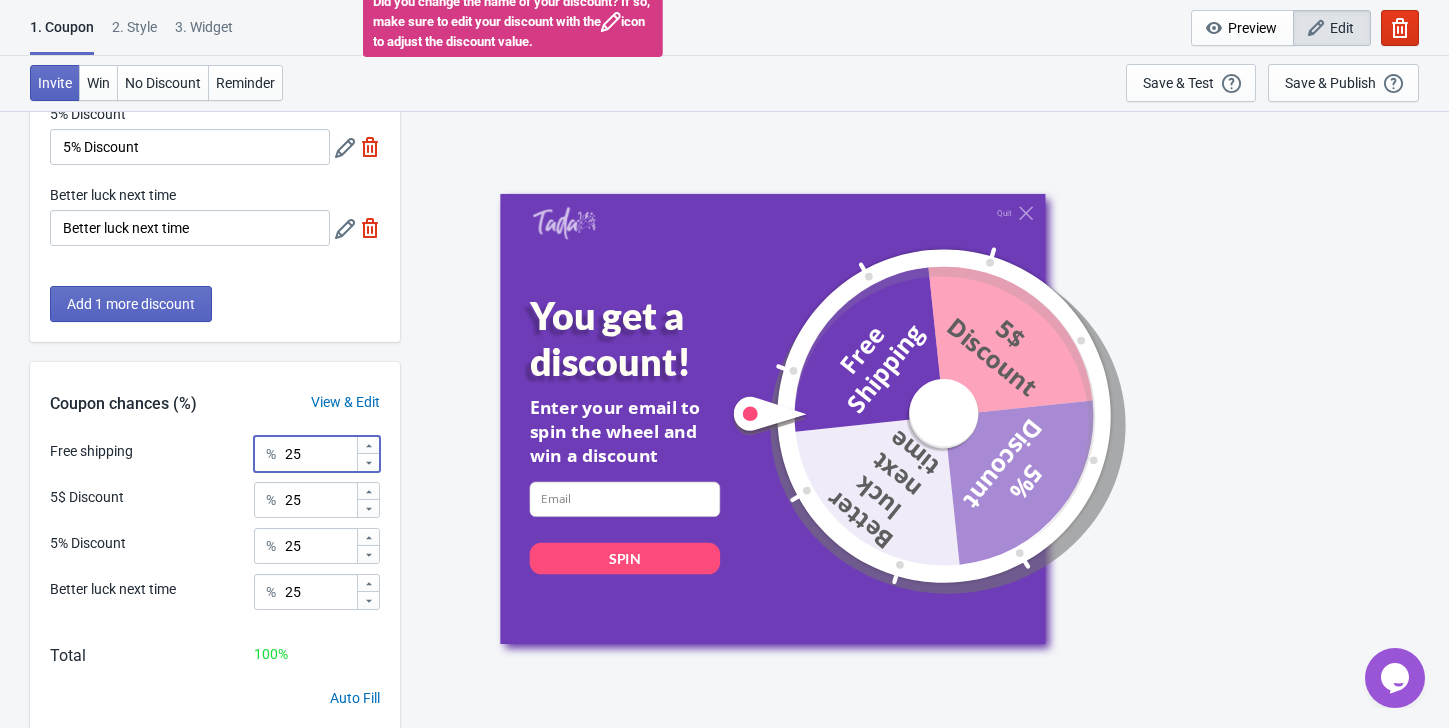 click 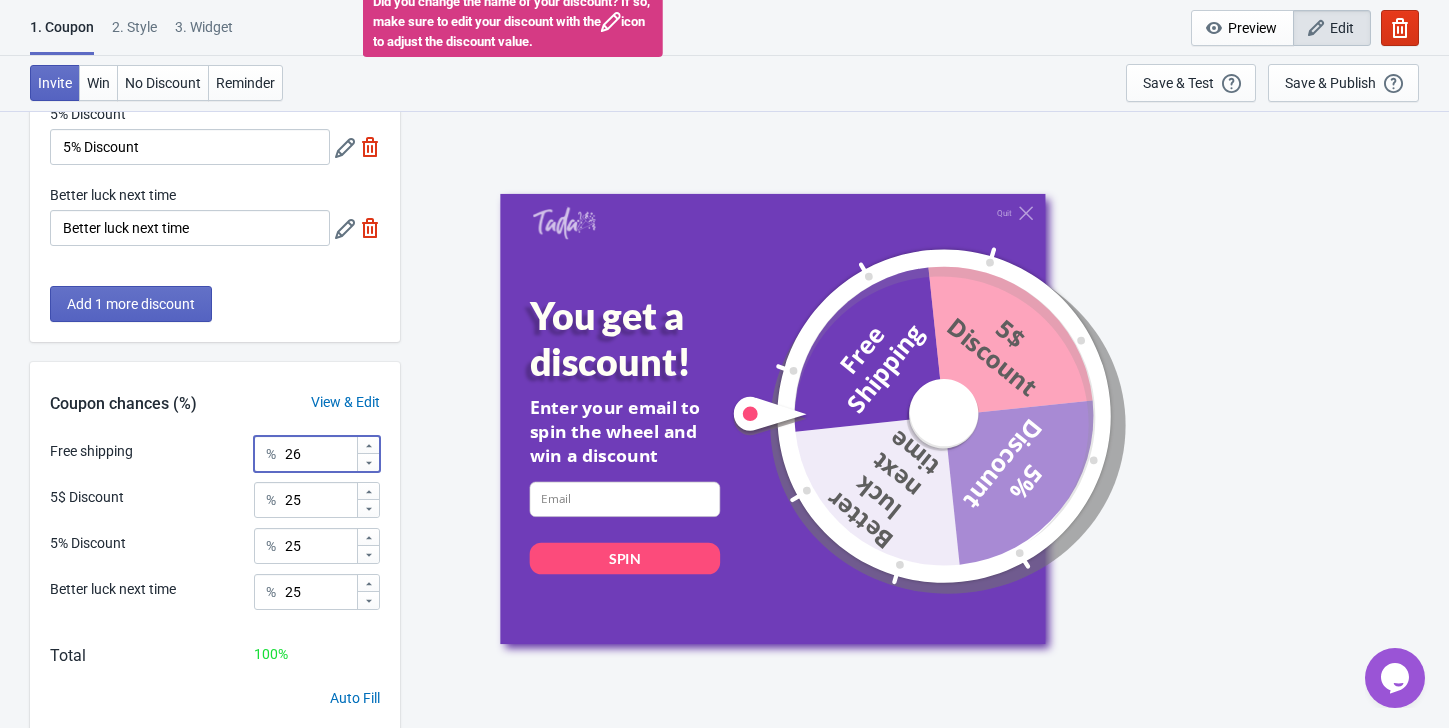 click 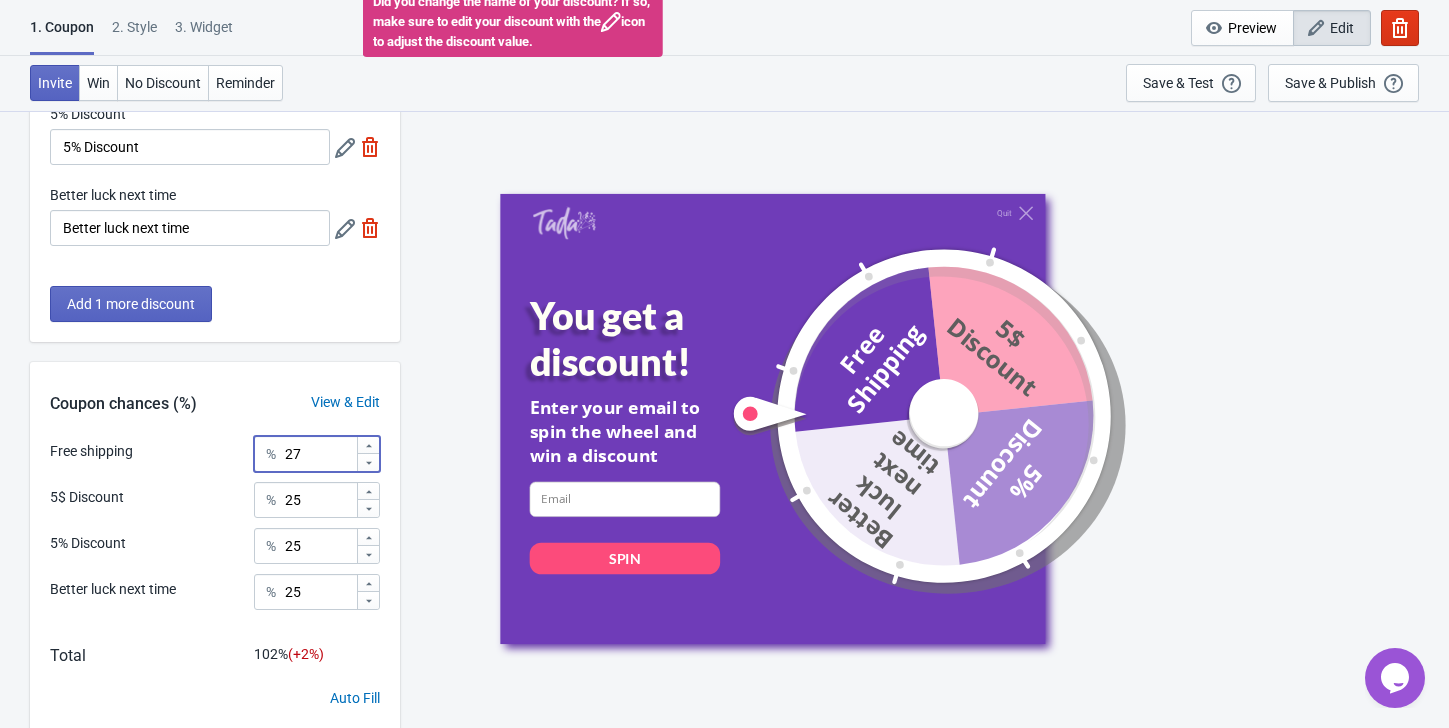 click 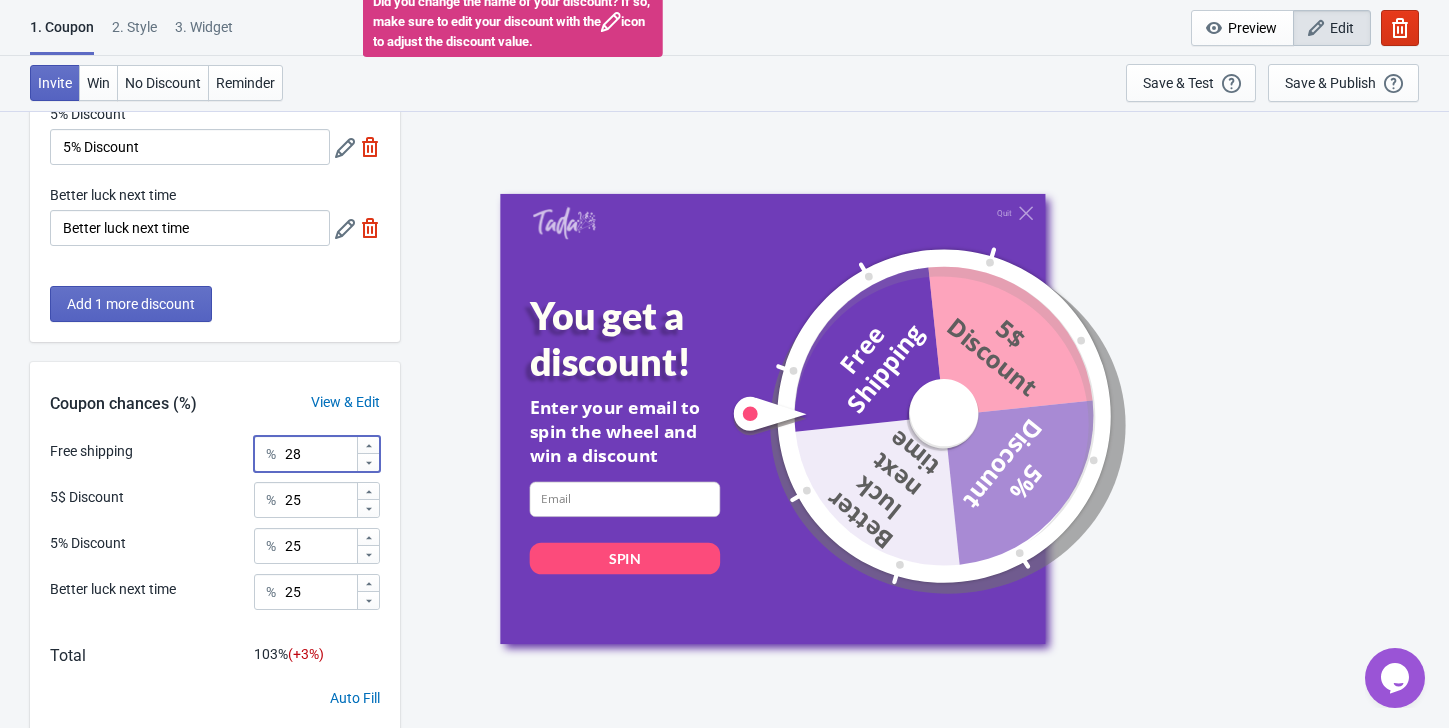 click 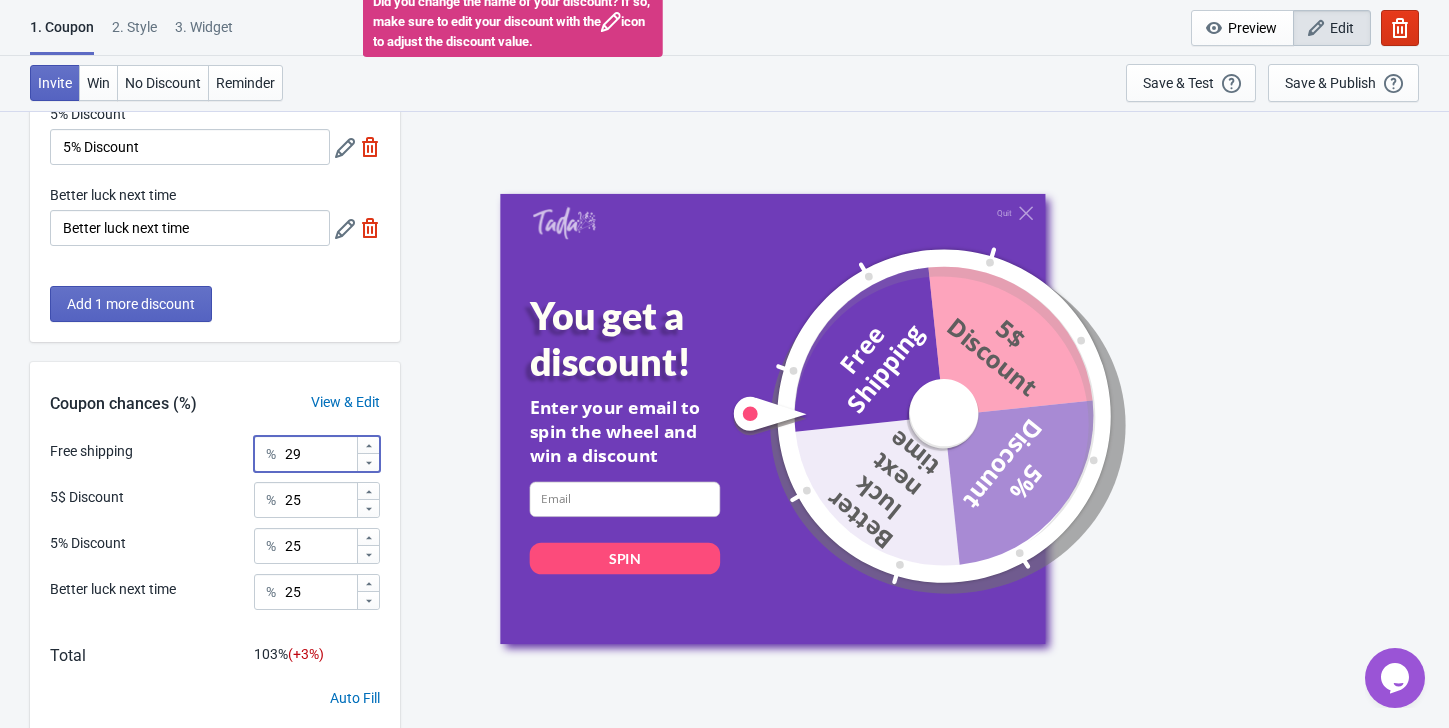 click 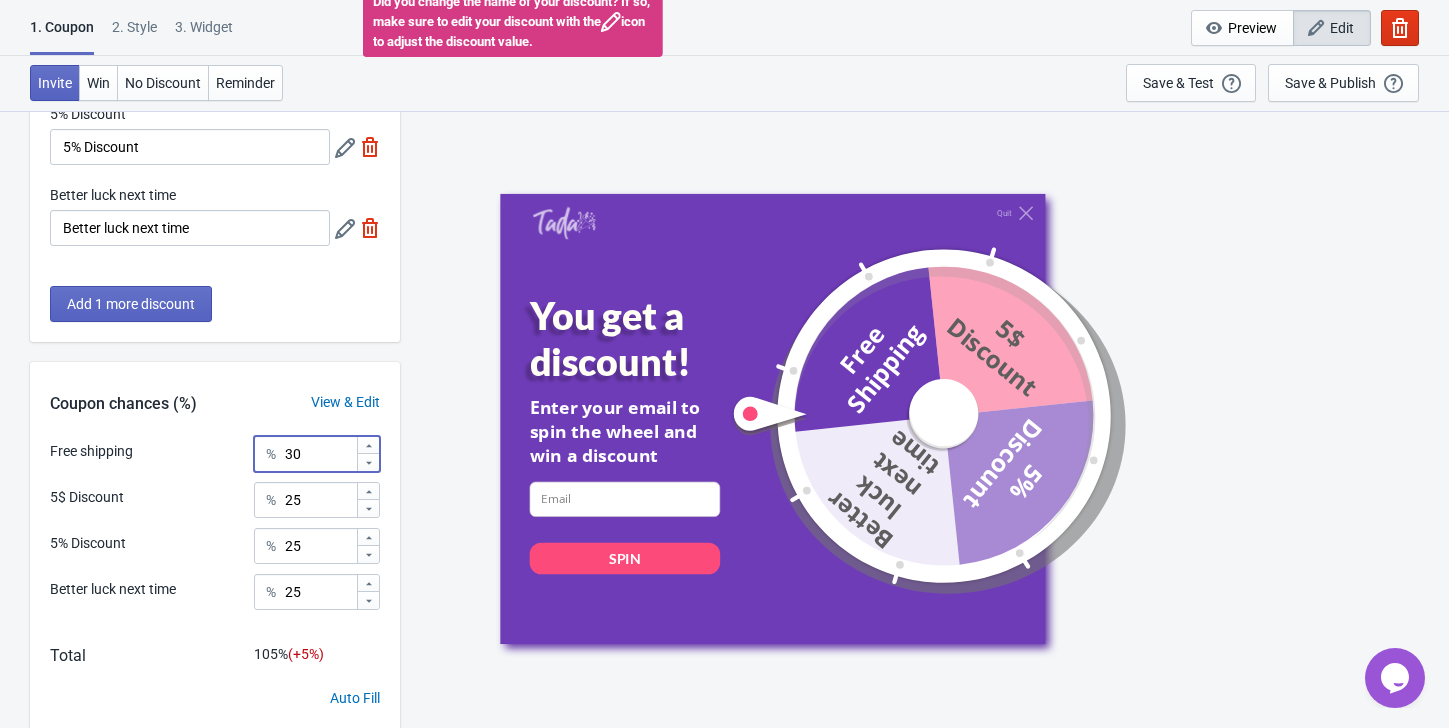 click 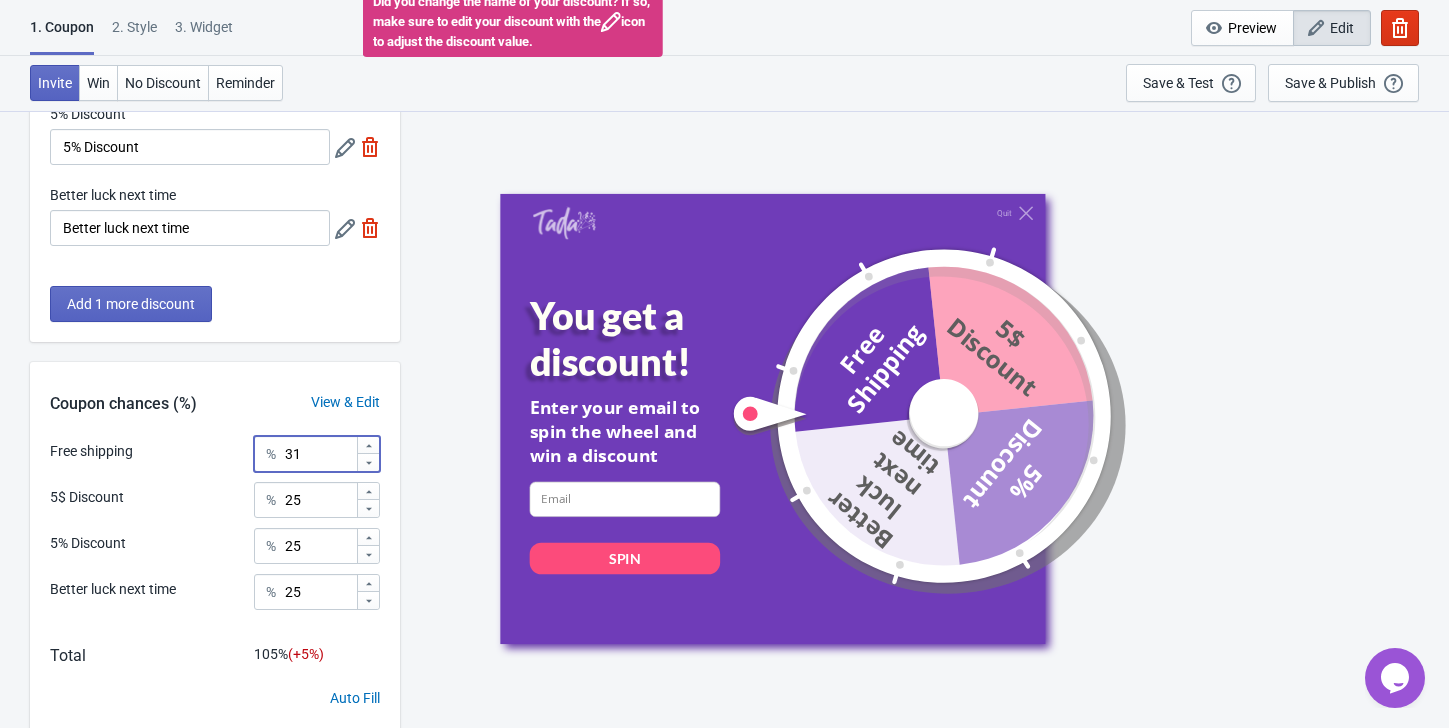 click 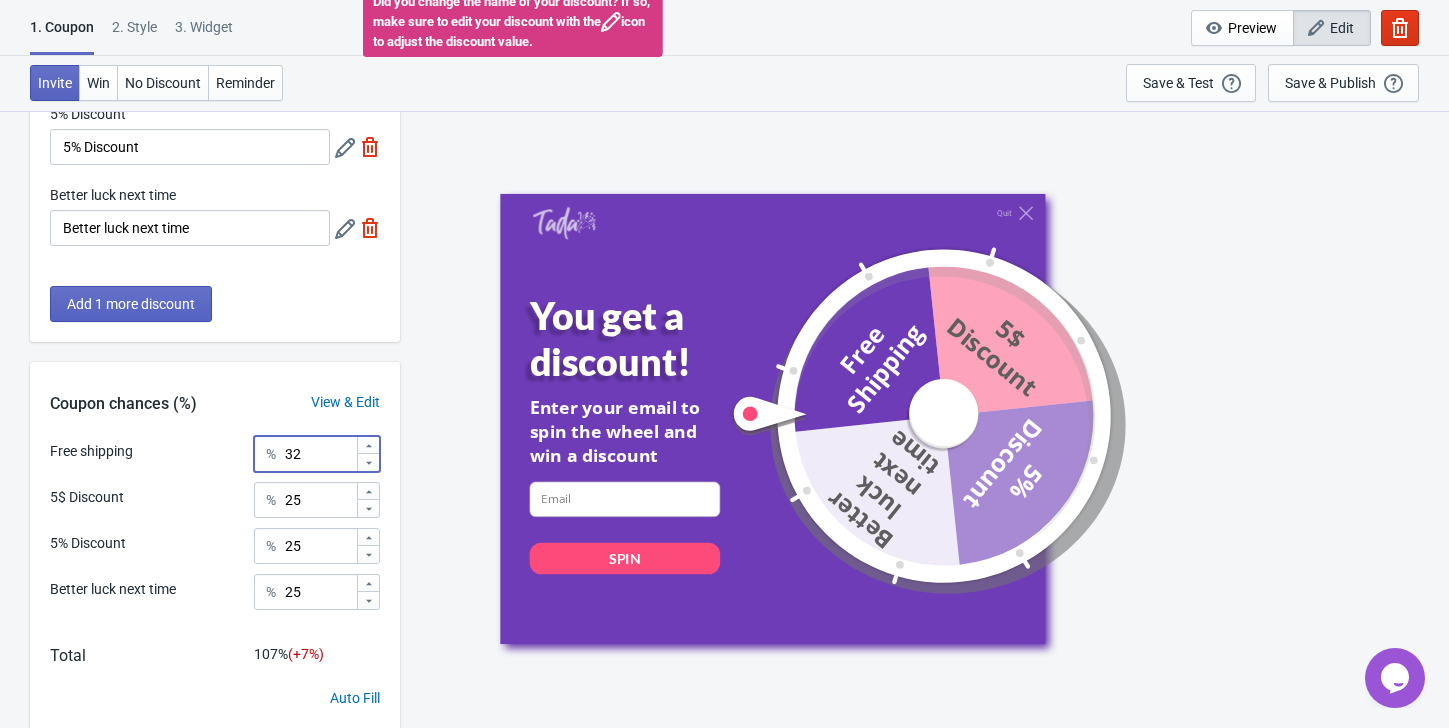 click 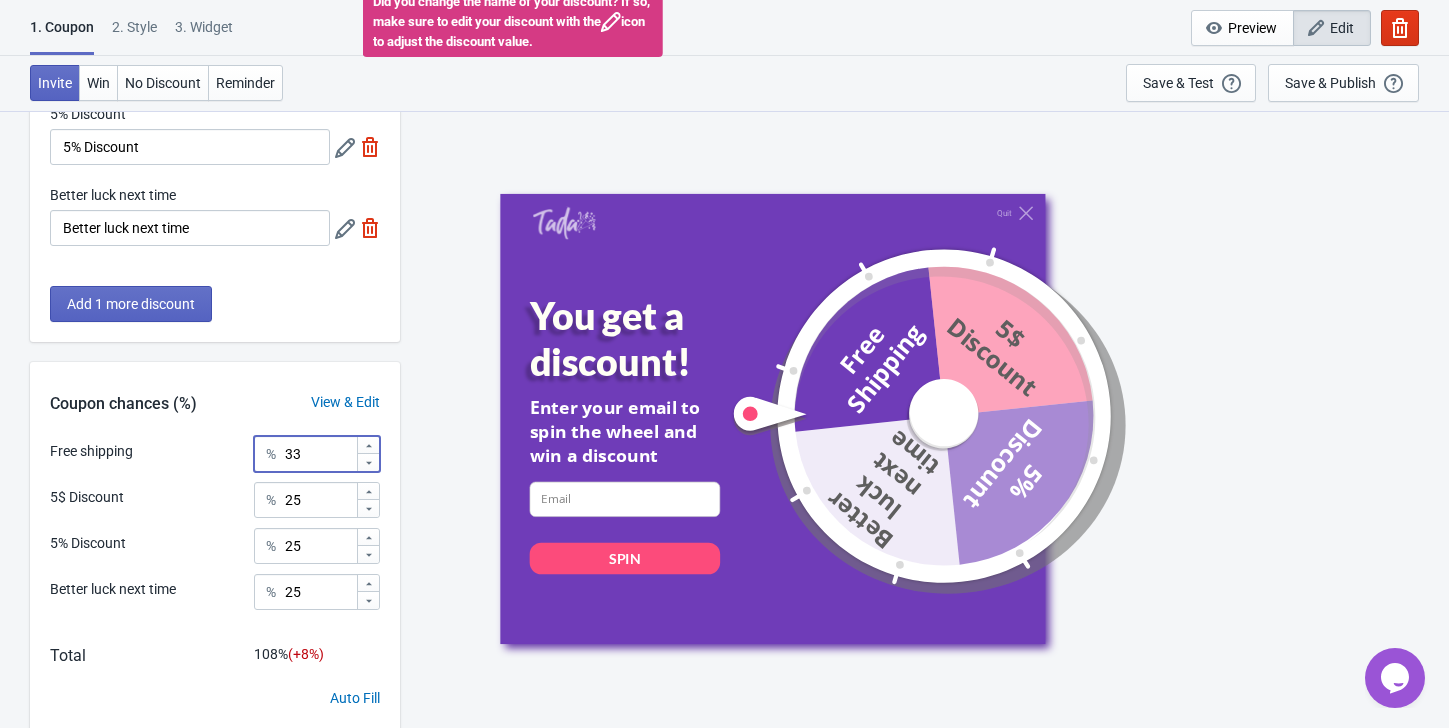 click 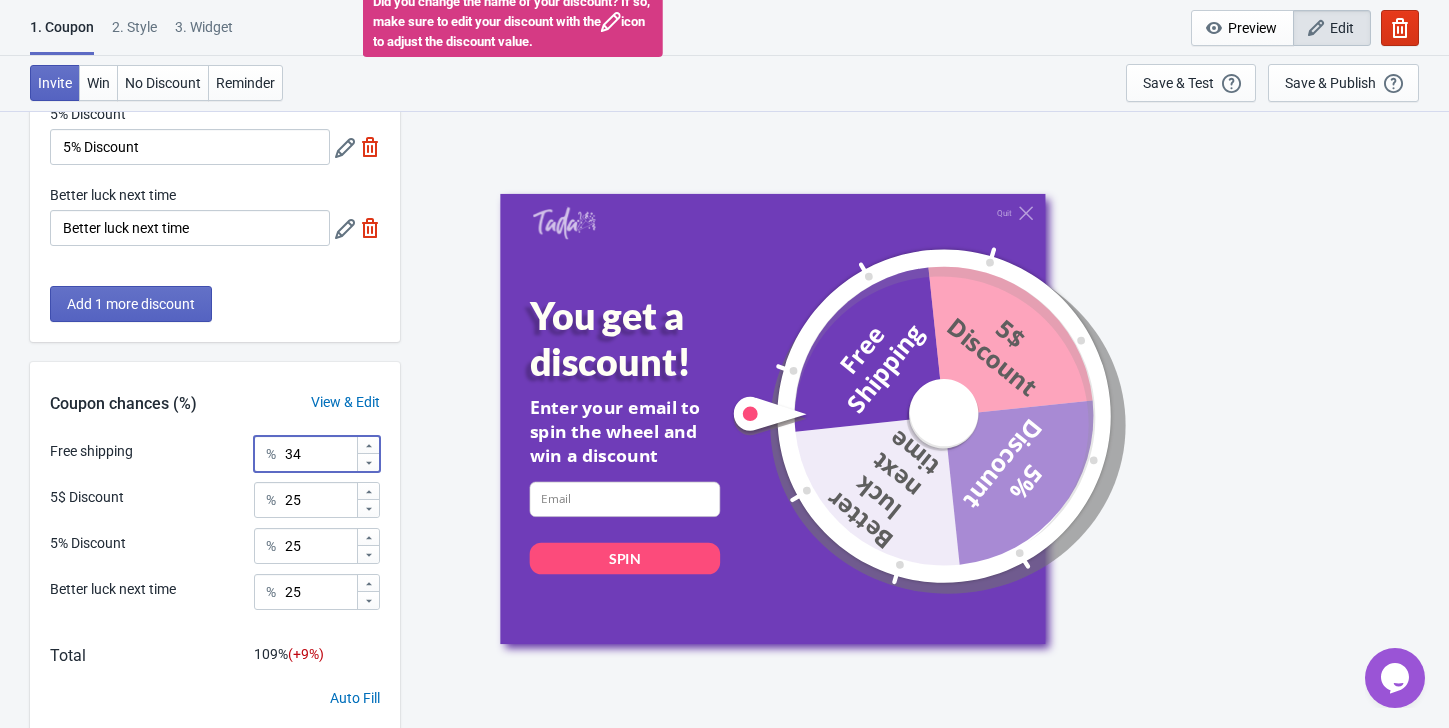 click 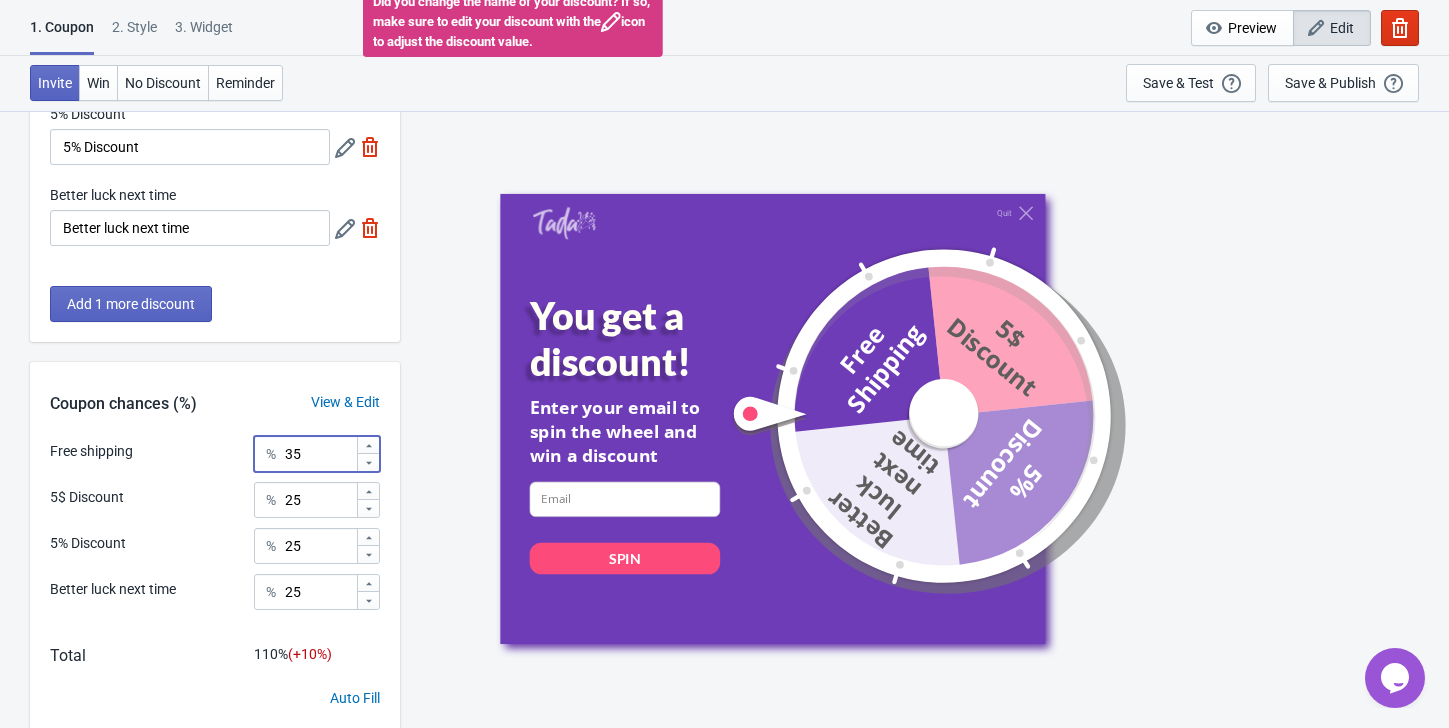 click 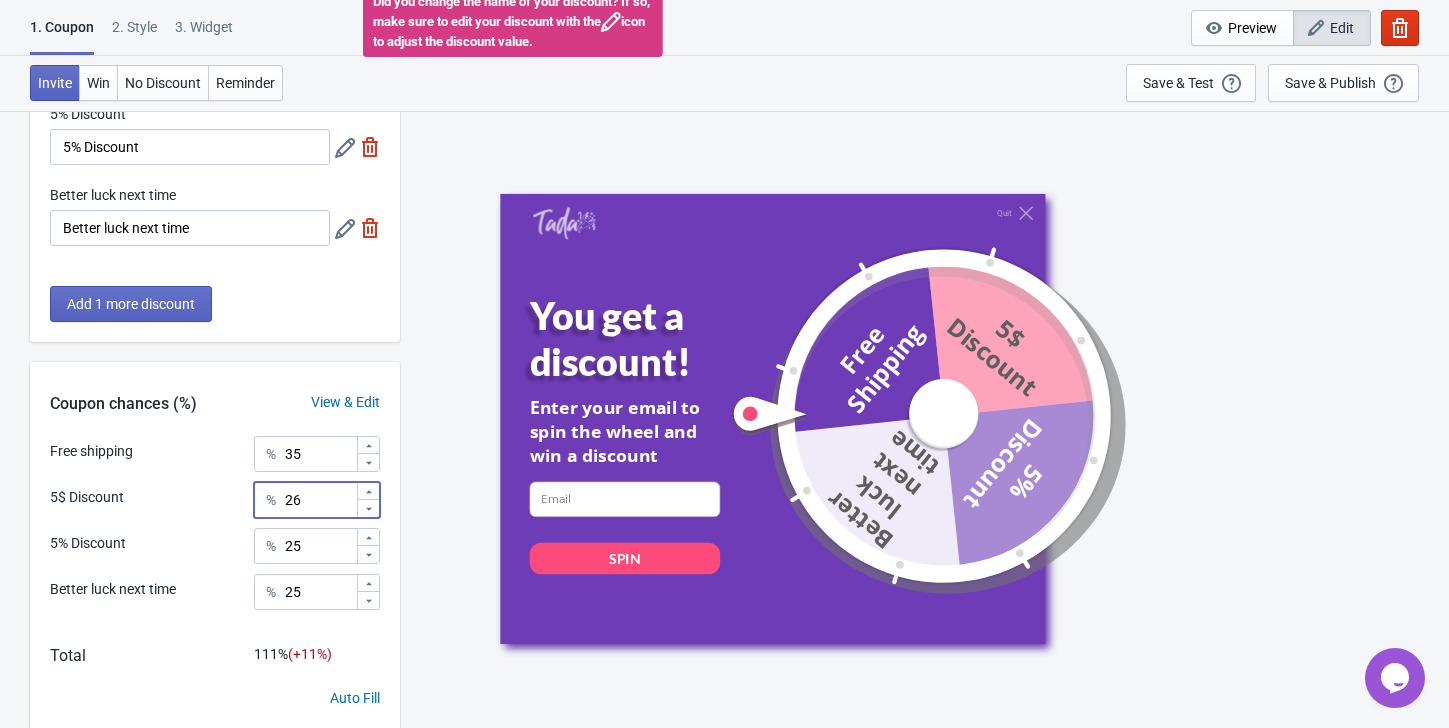 click 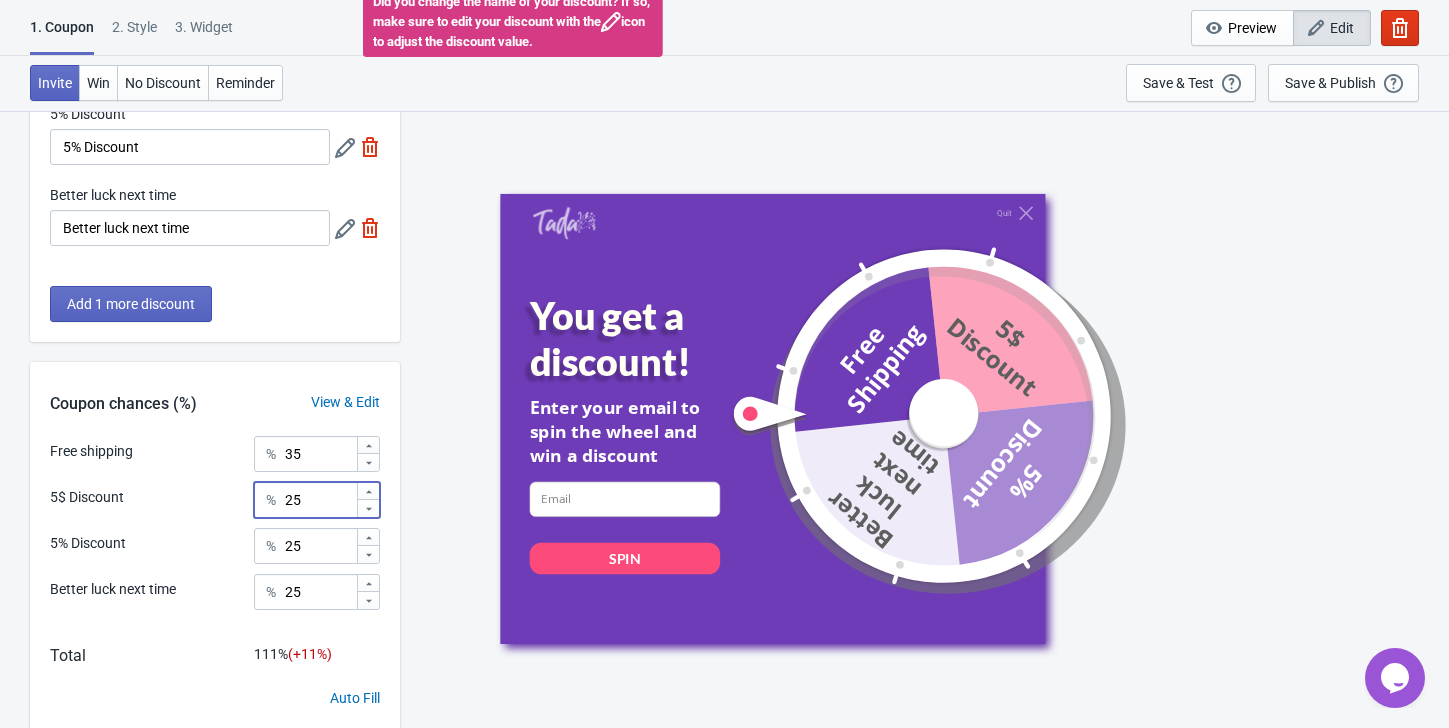 click 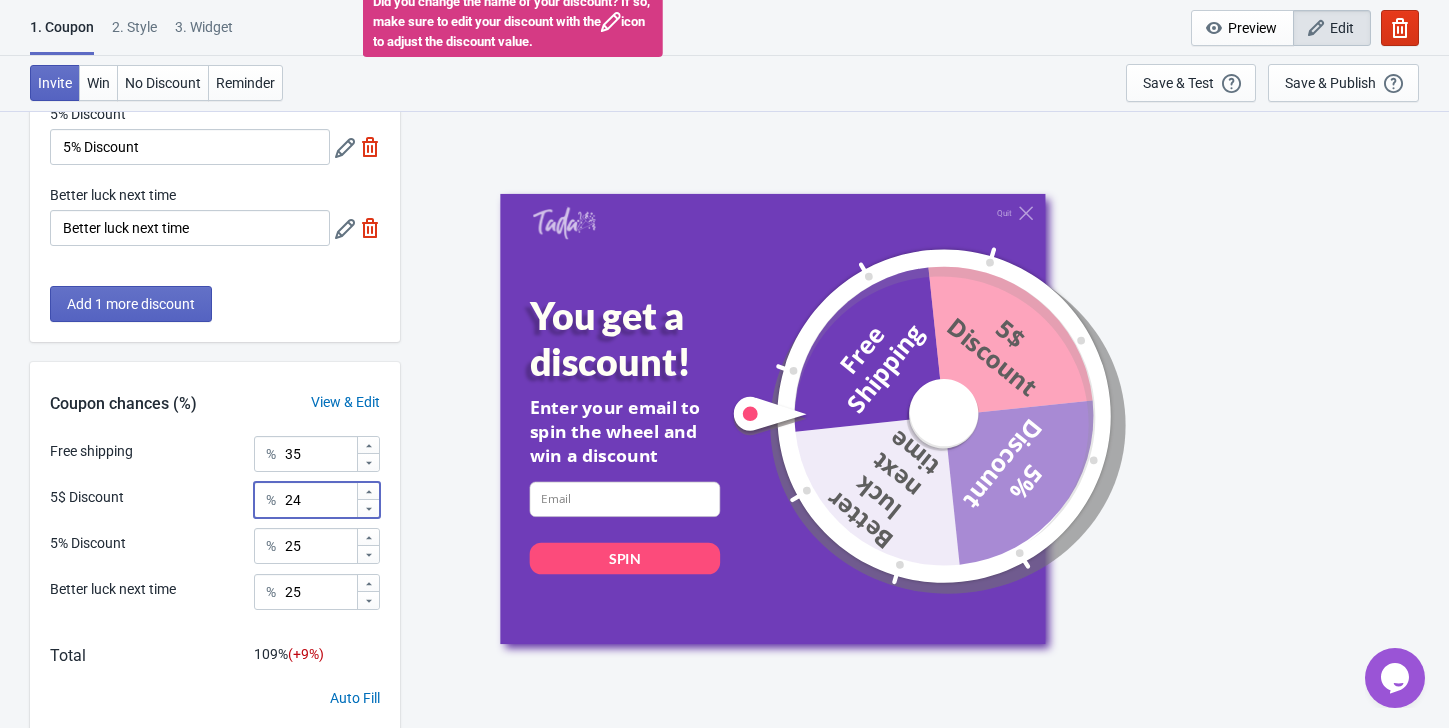 click 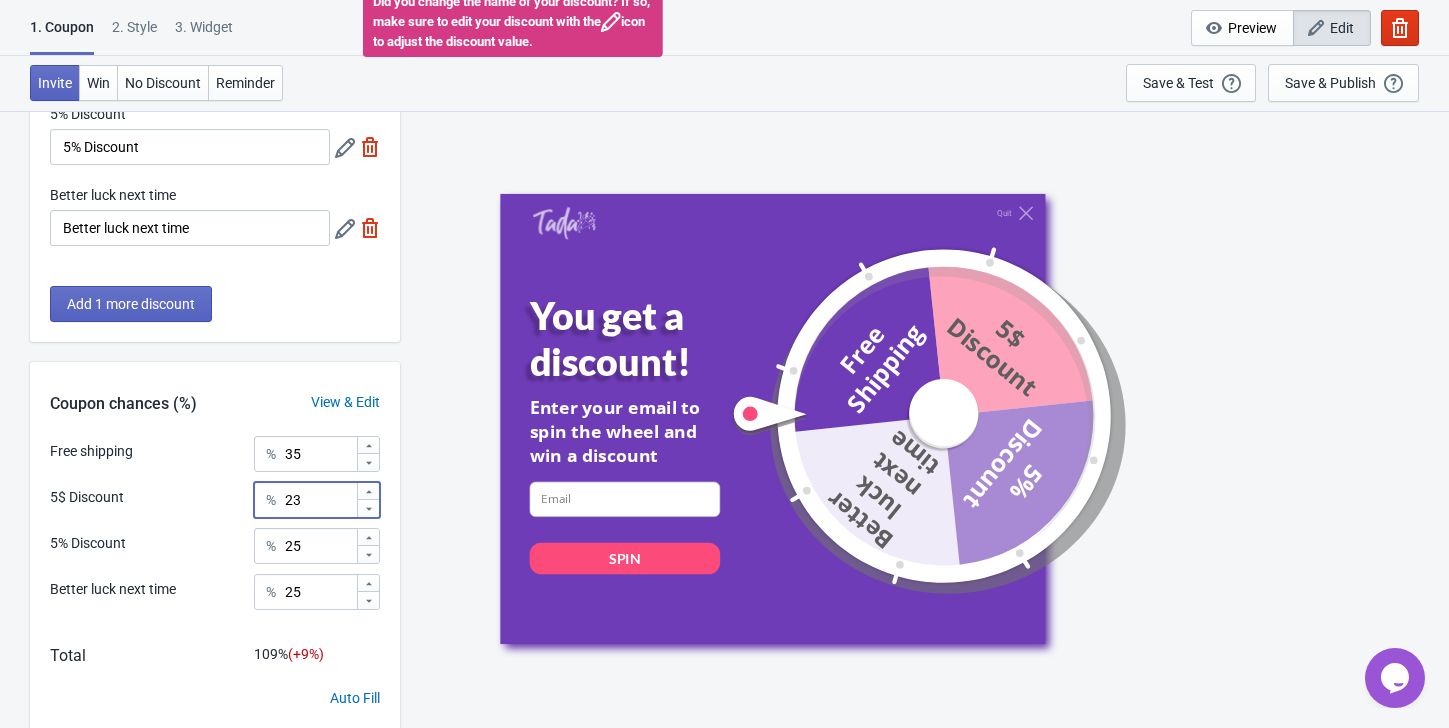 click 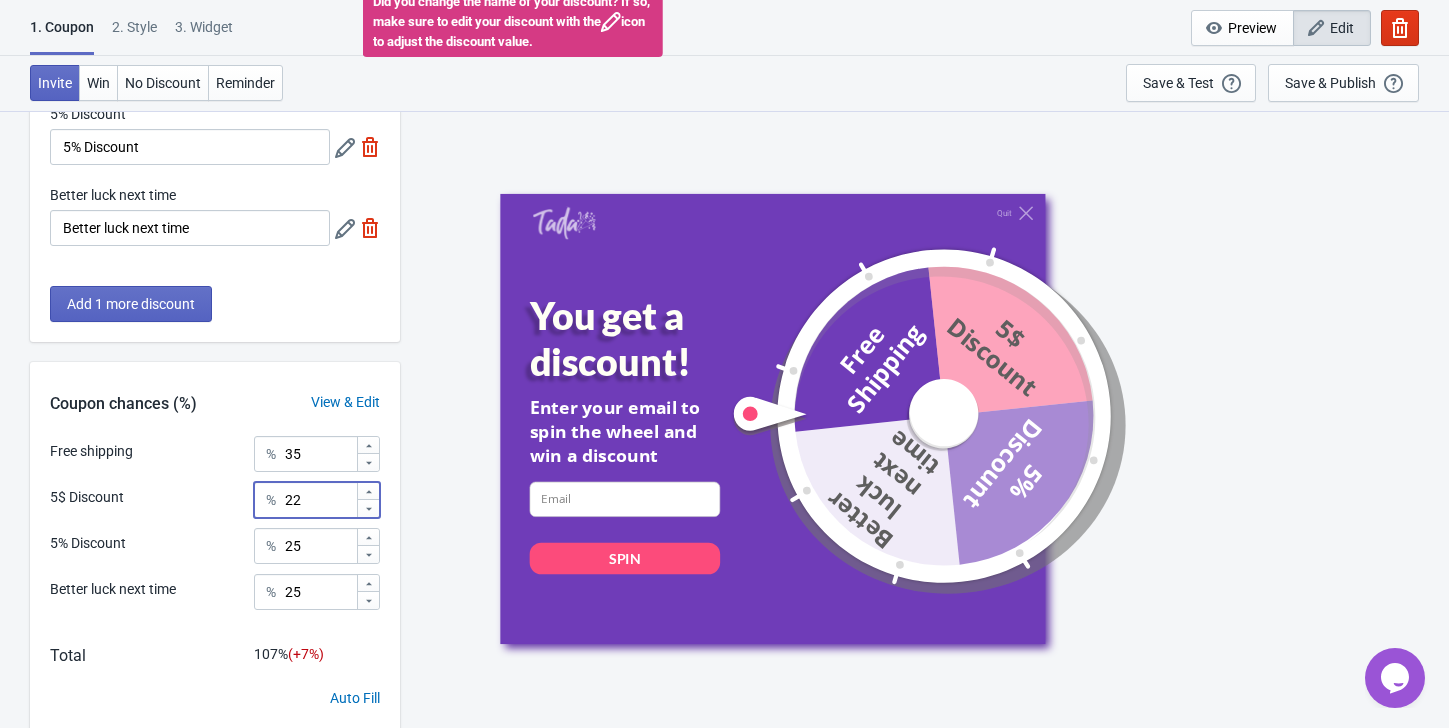 click 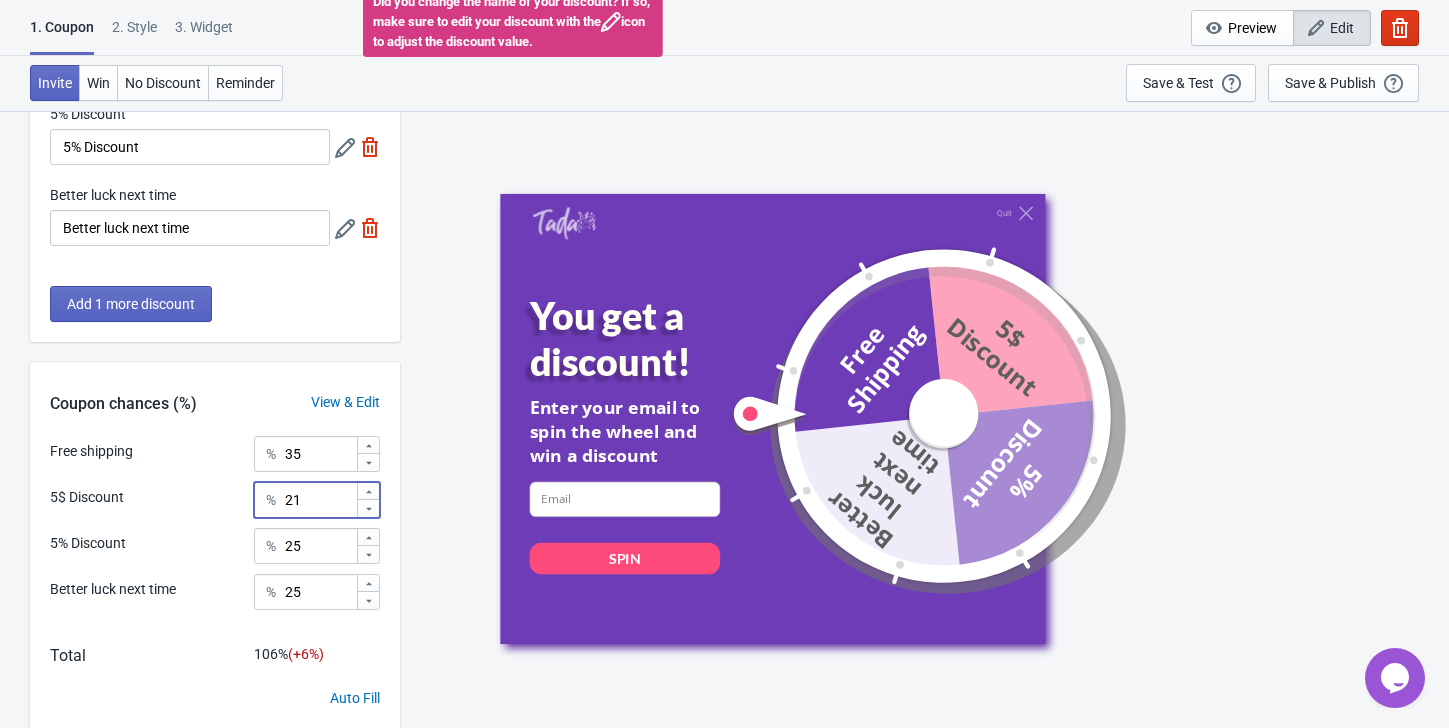 click 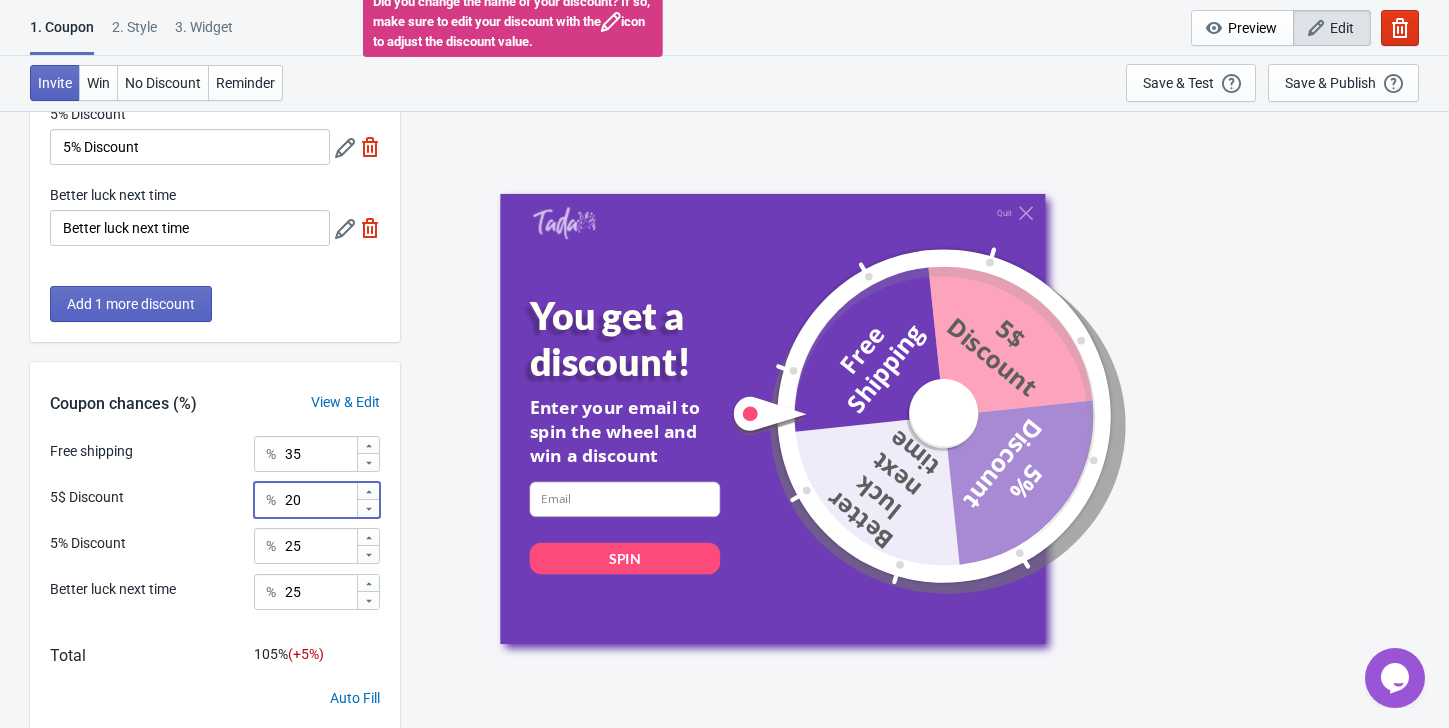 click 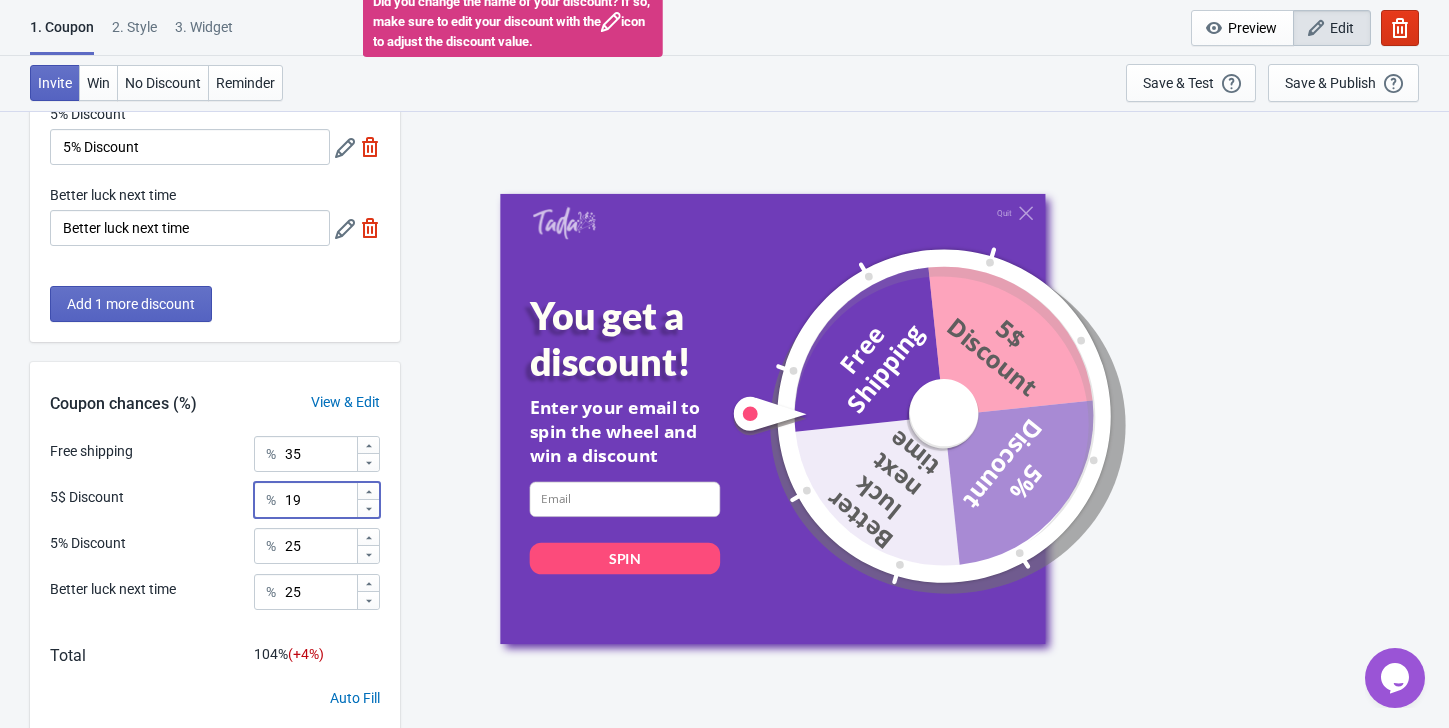 click 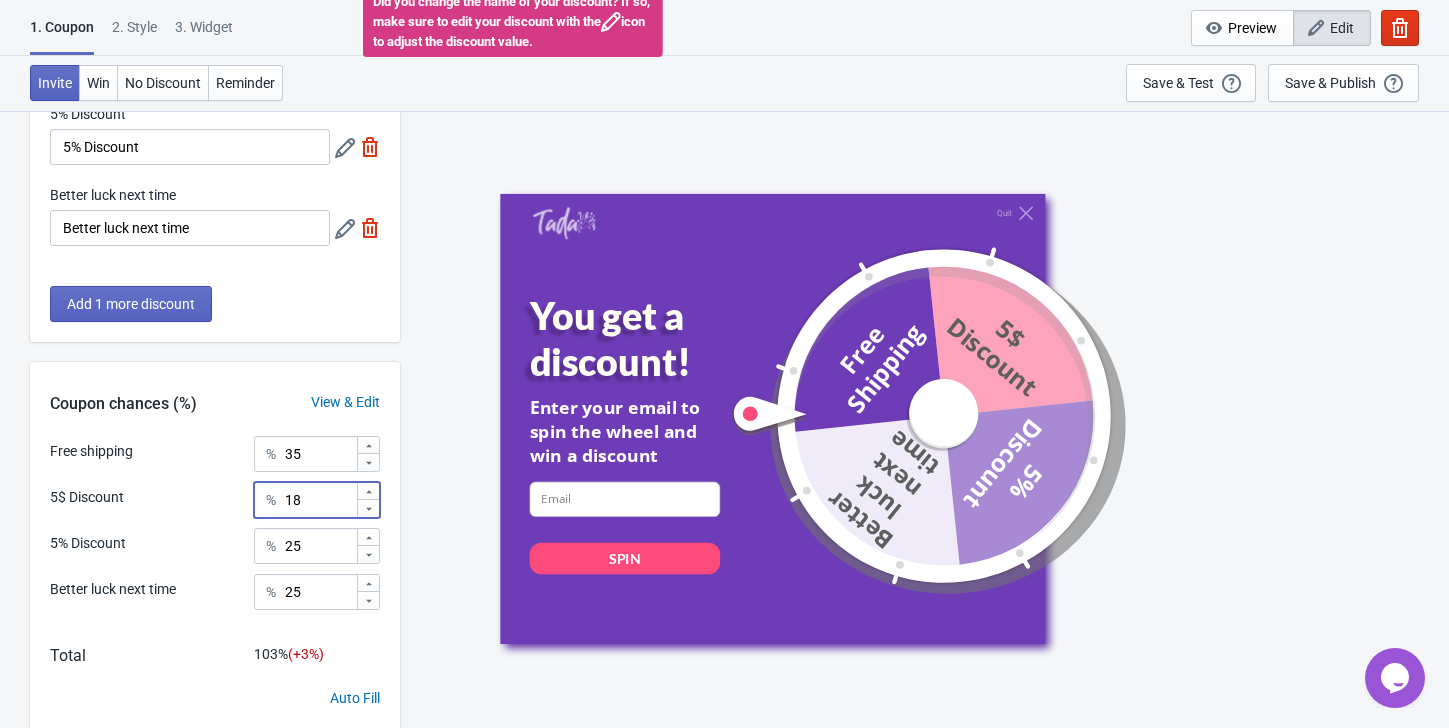 click 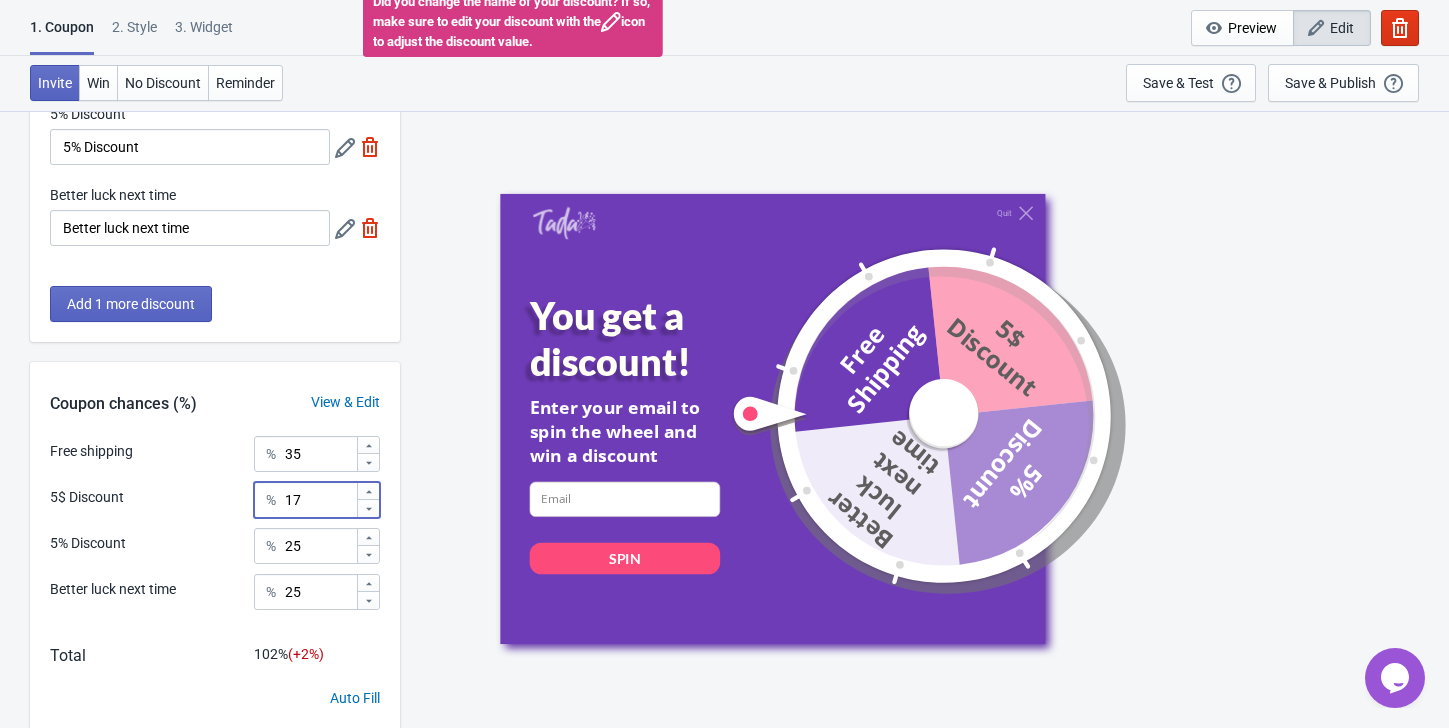 click 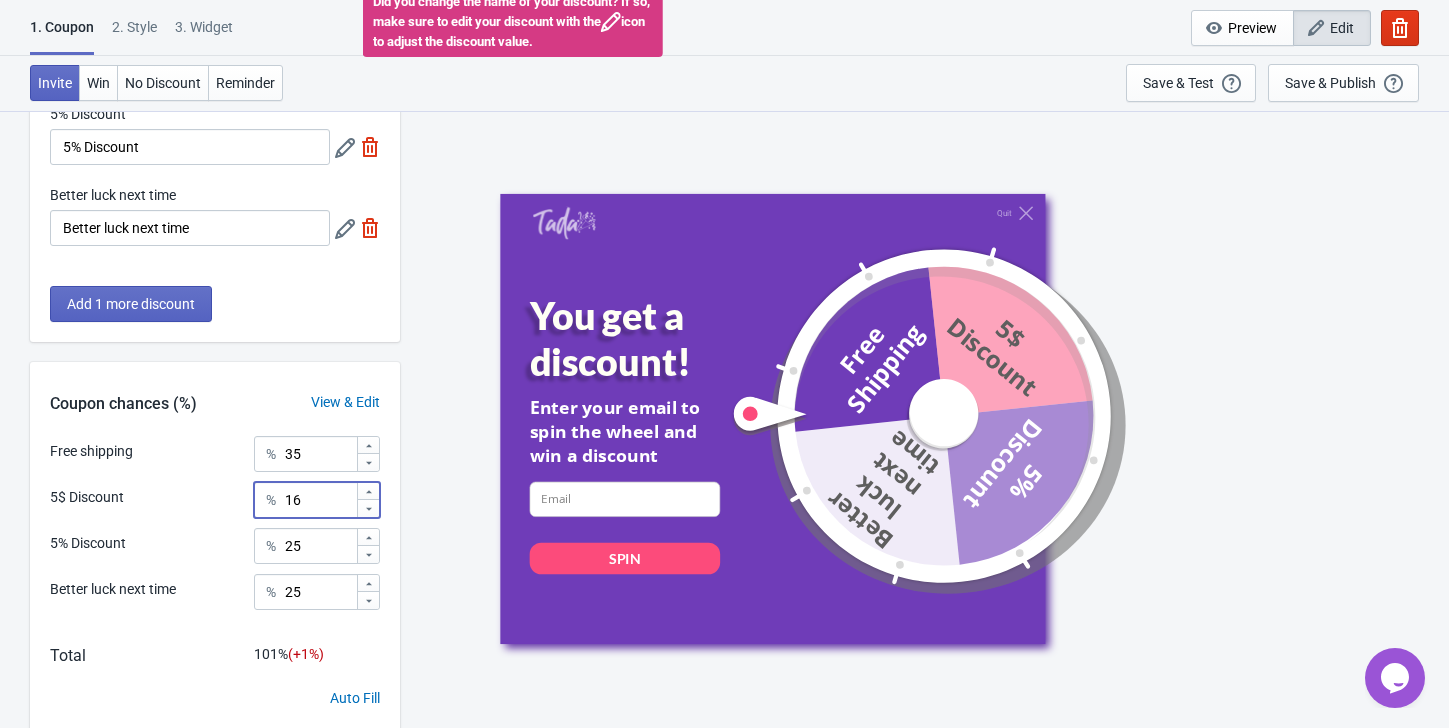 click 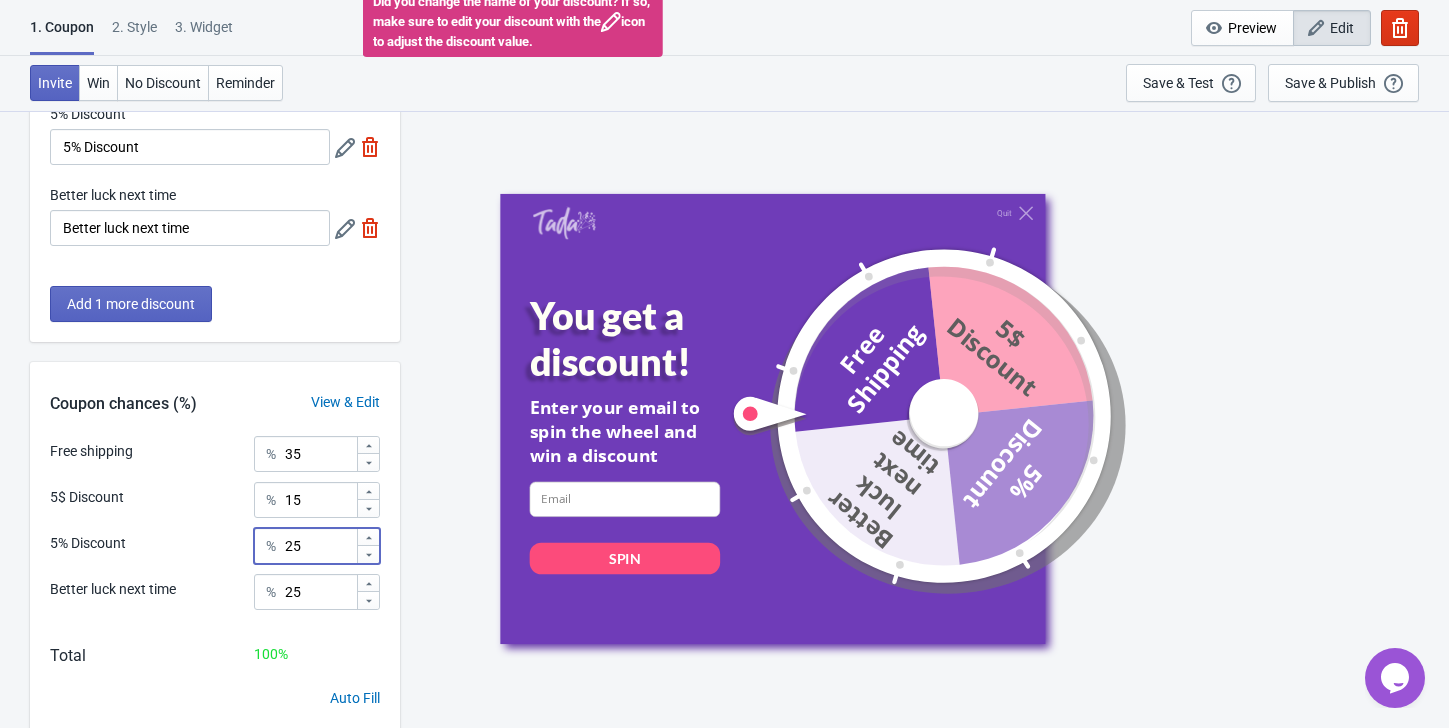 click 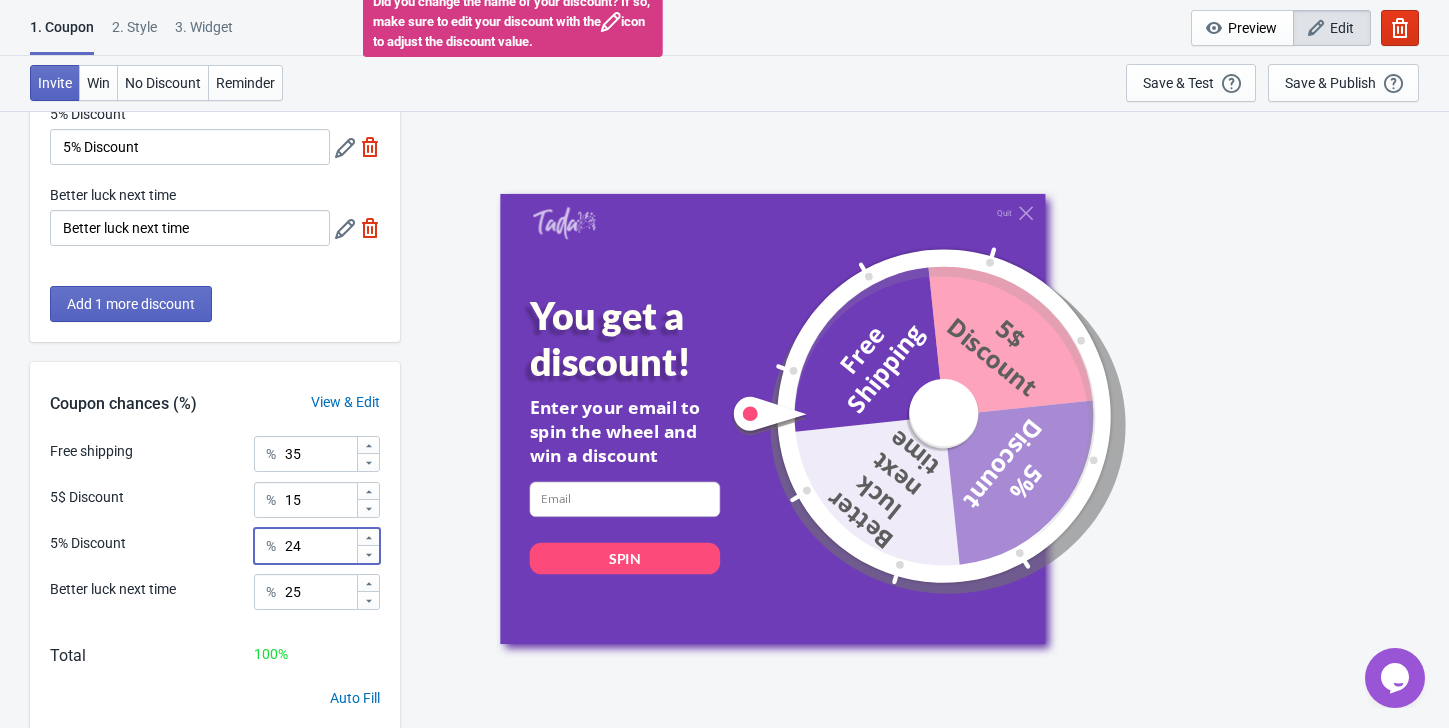 click 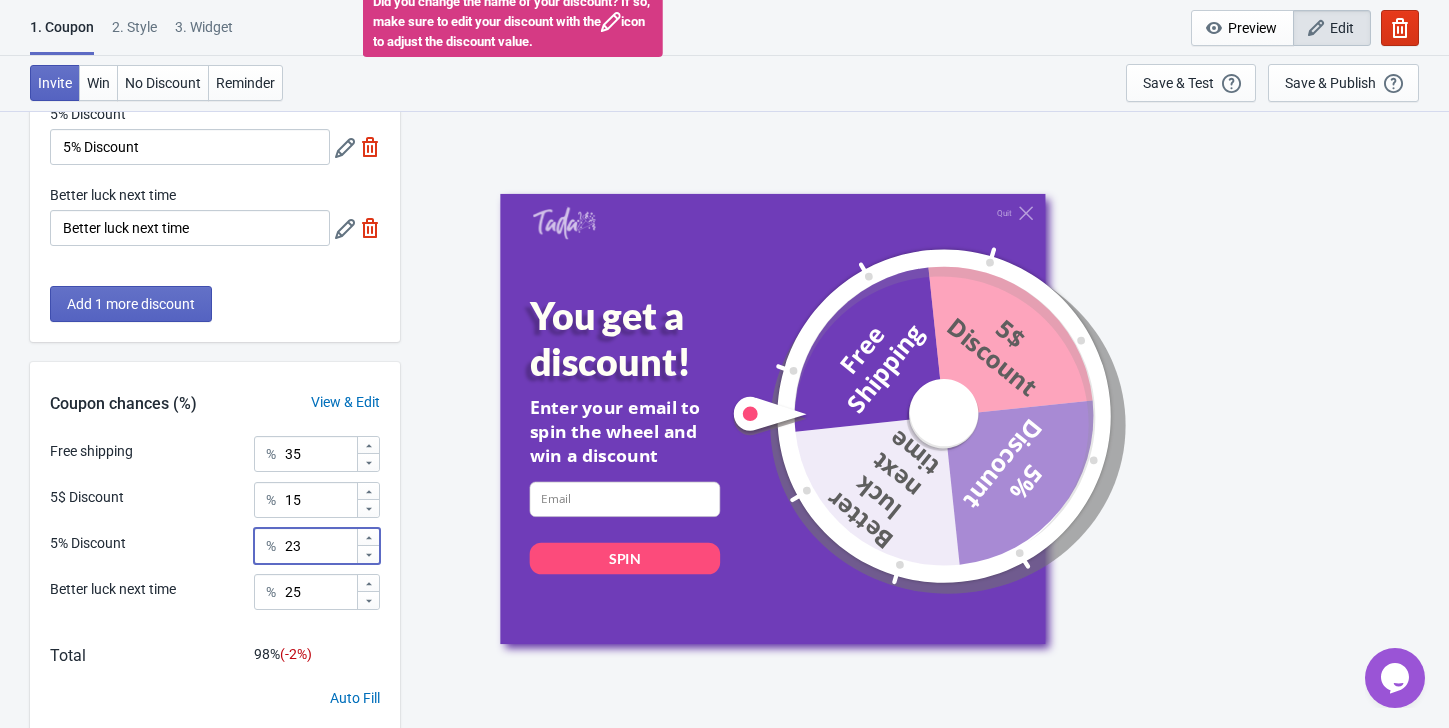 click 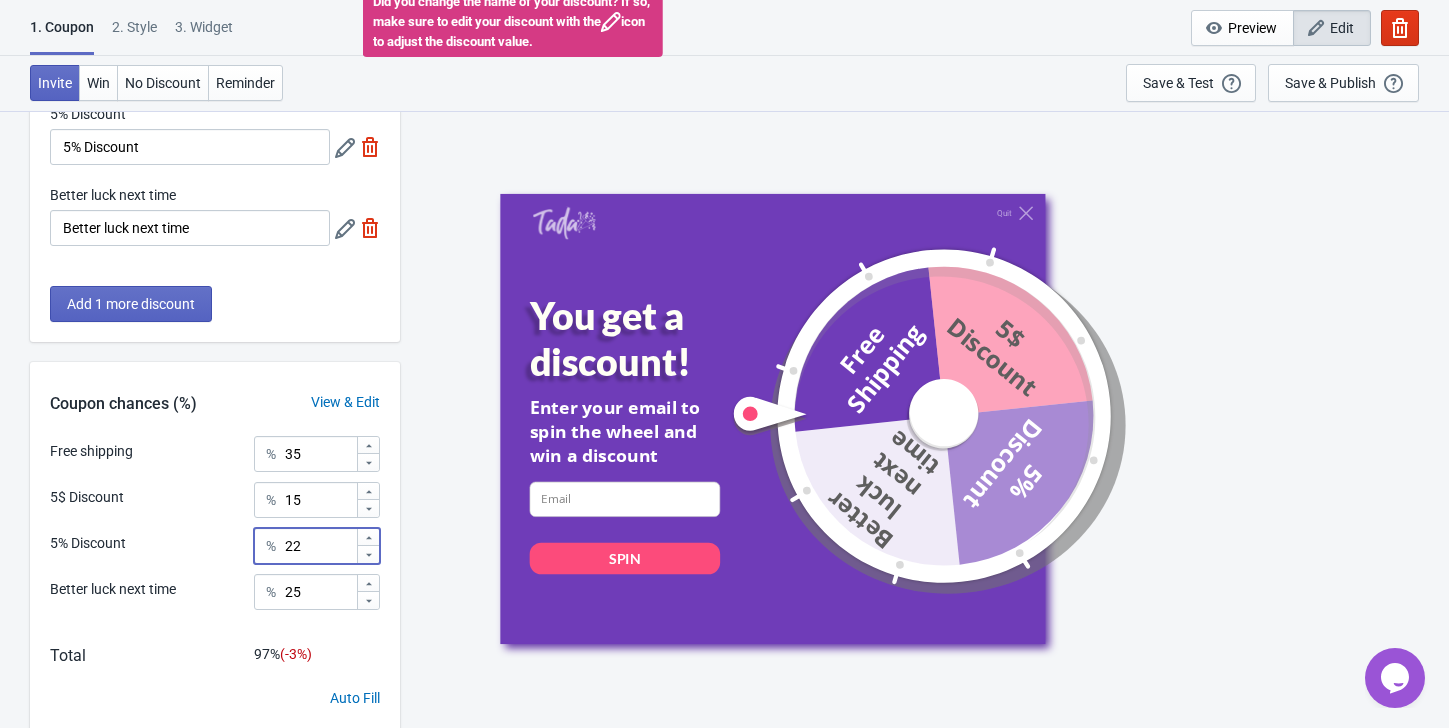 click 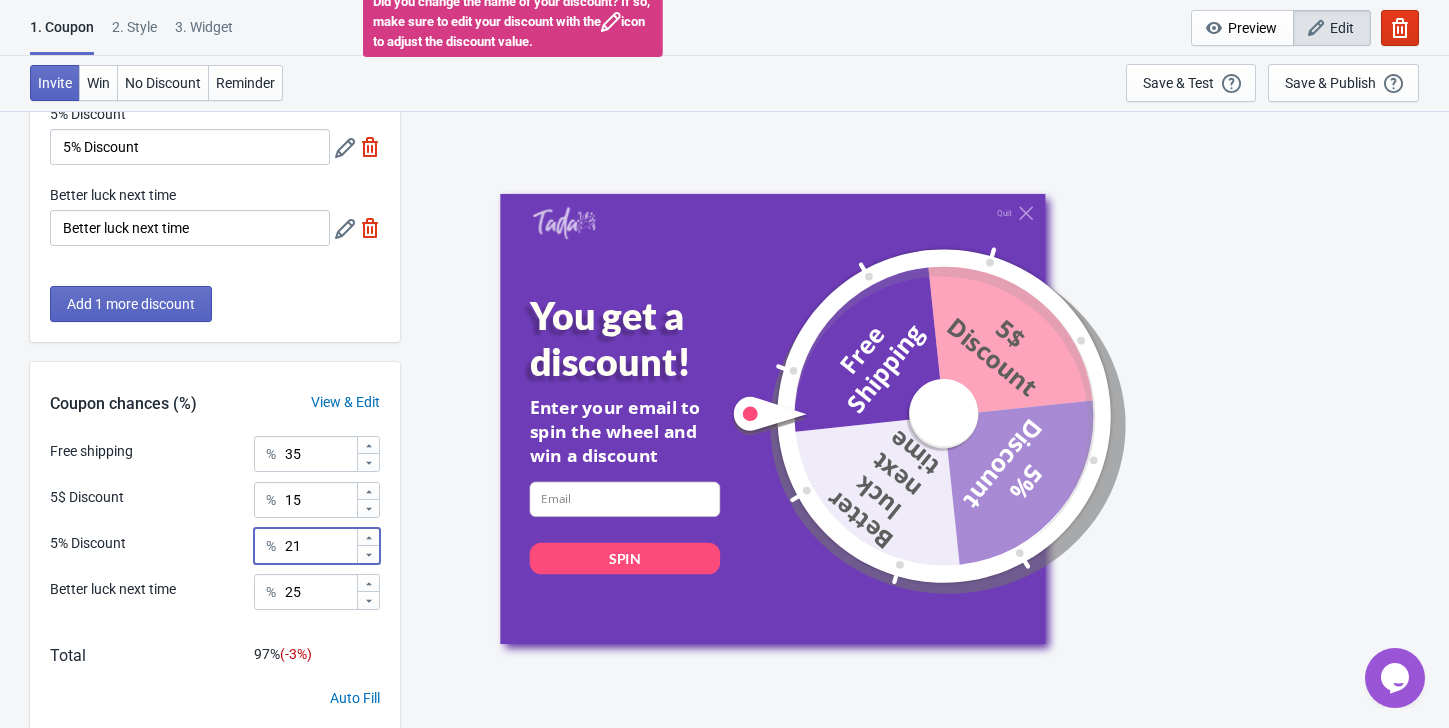 click 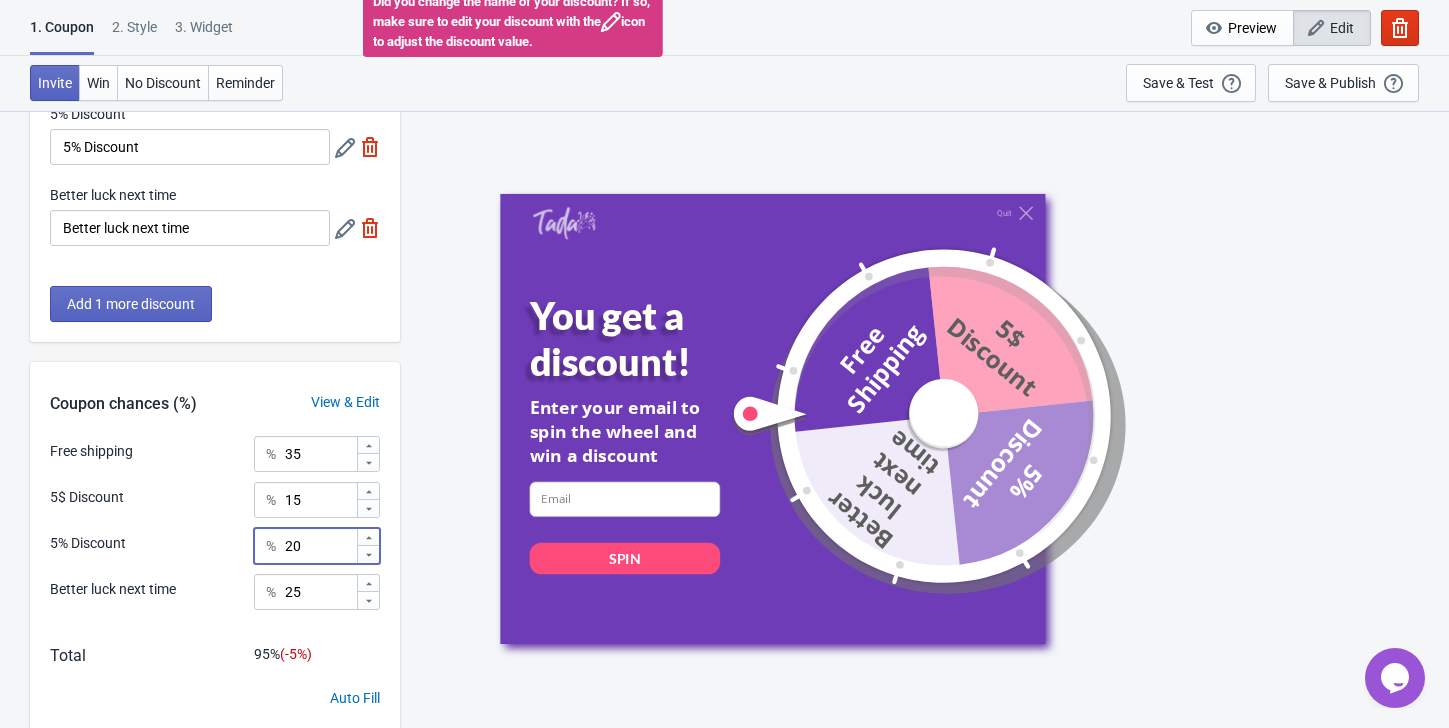 click 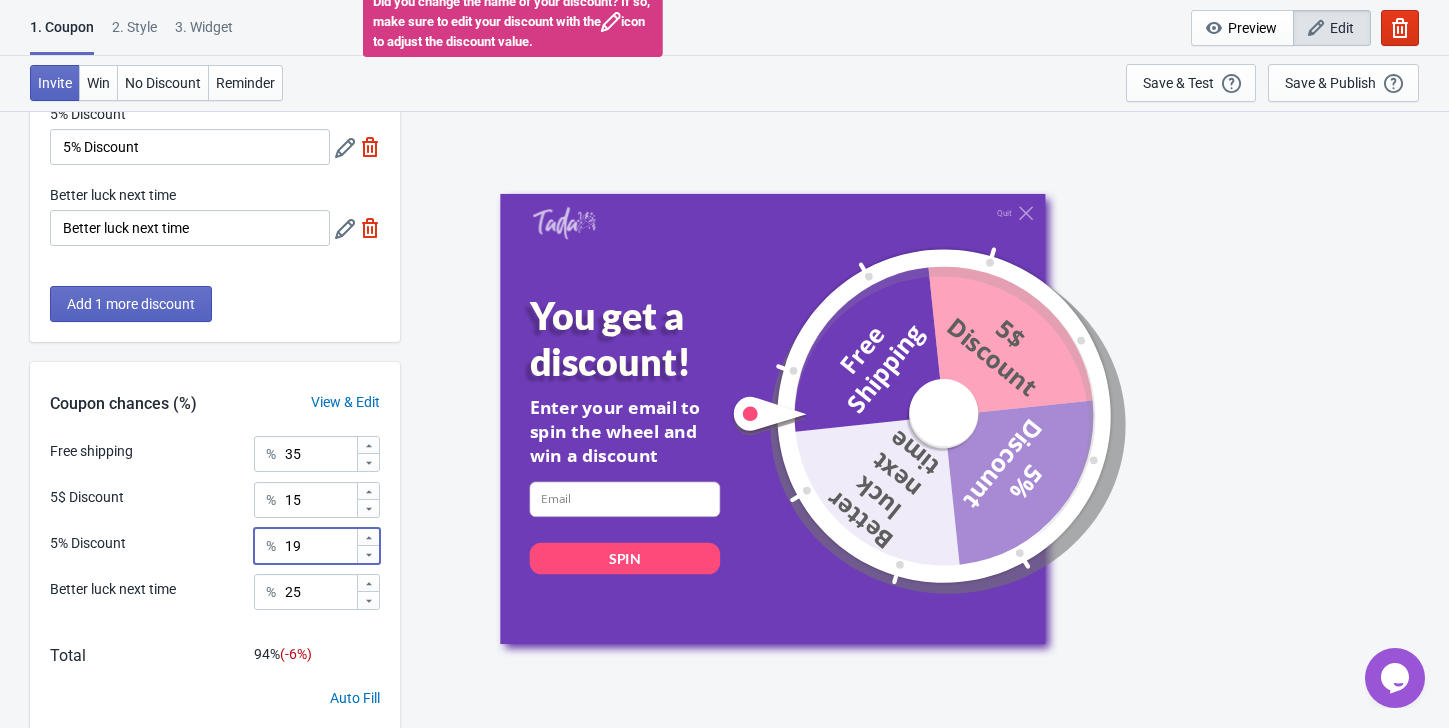 click 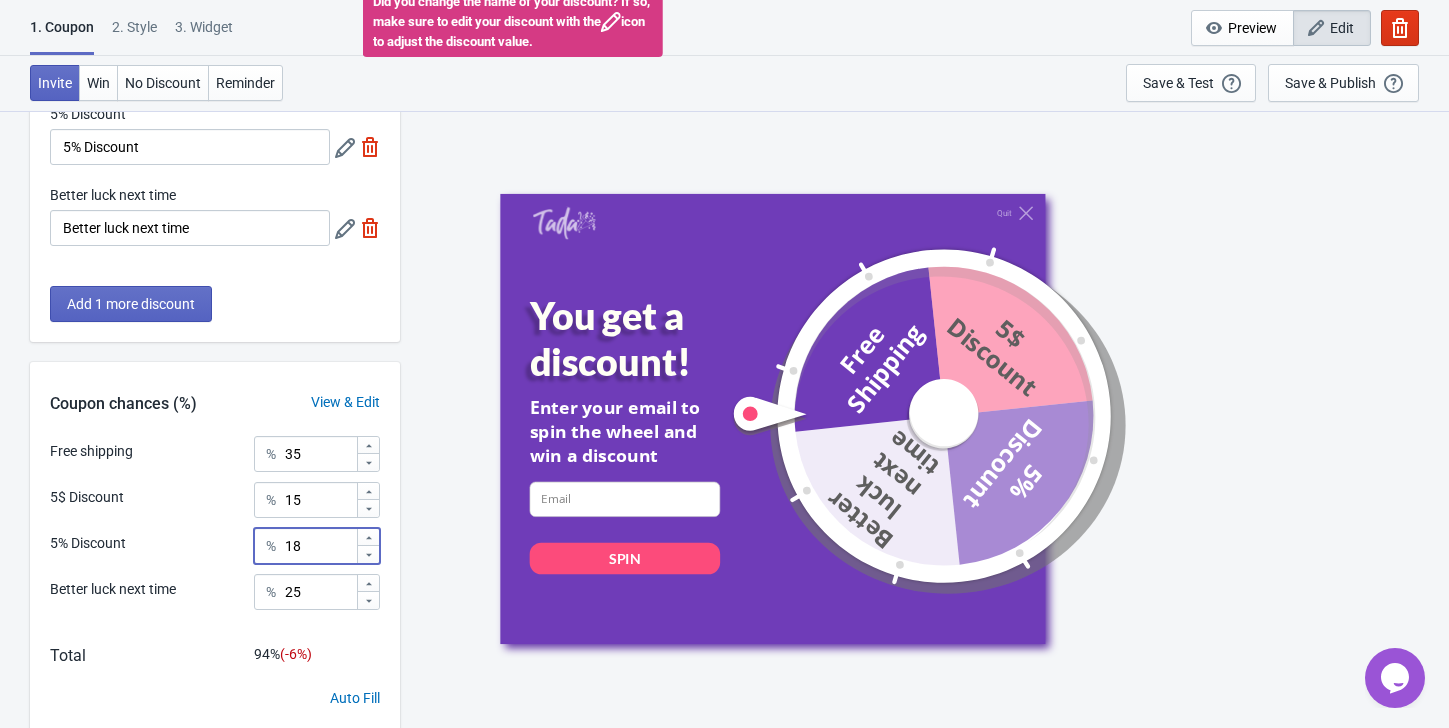 click 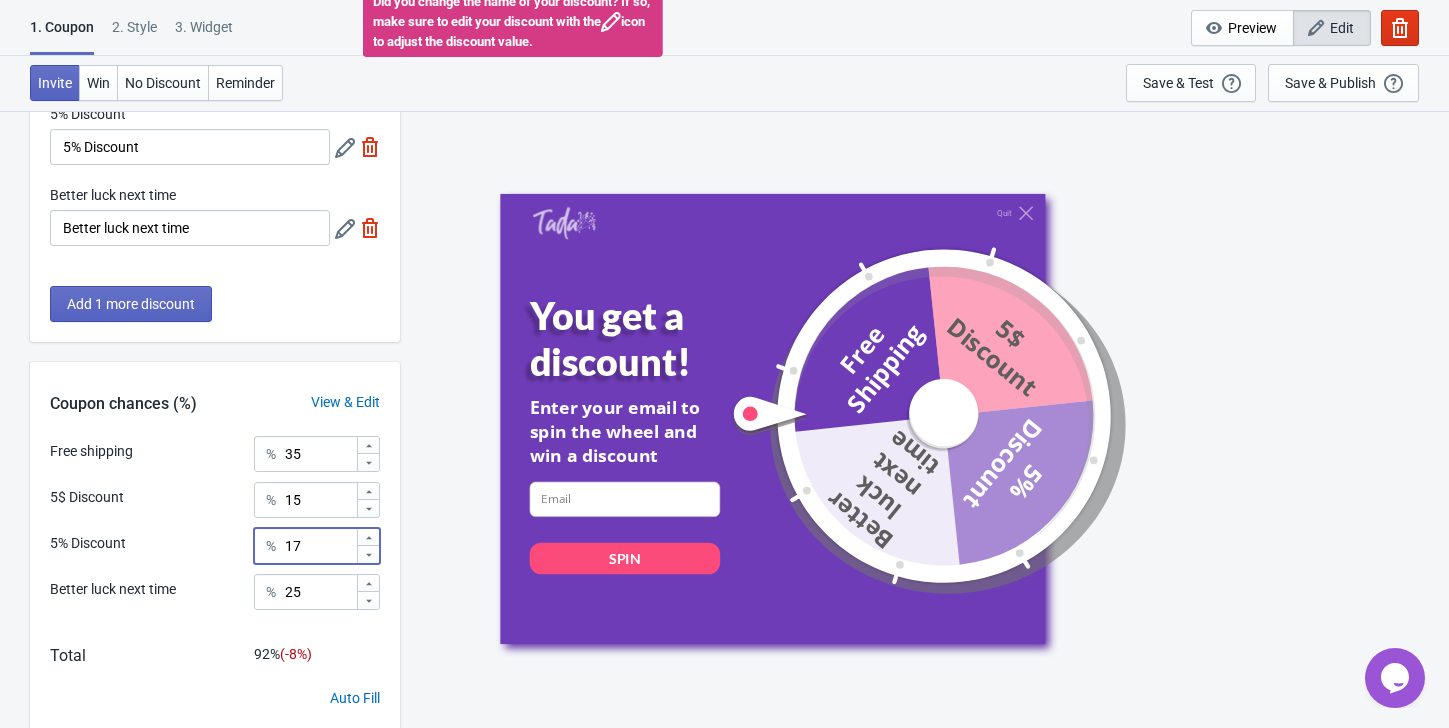 click 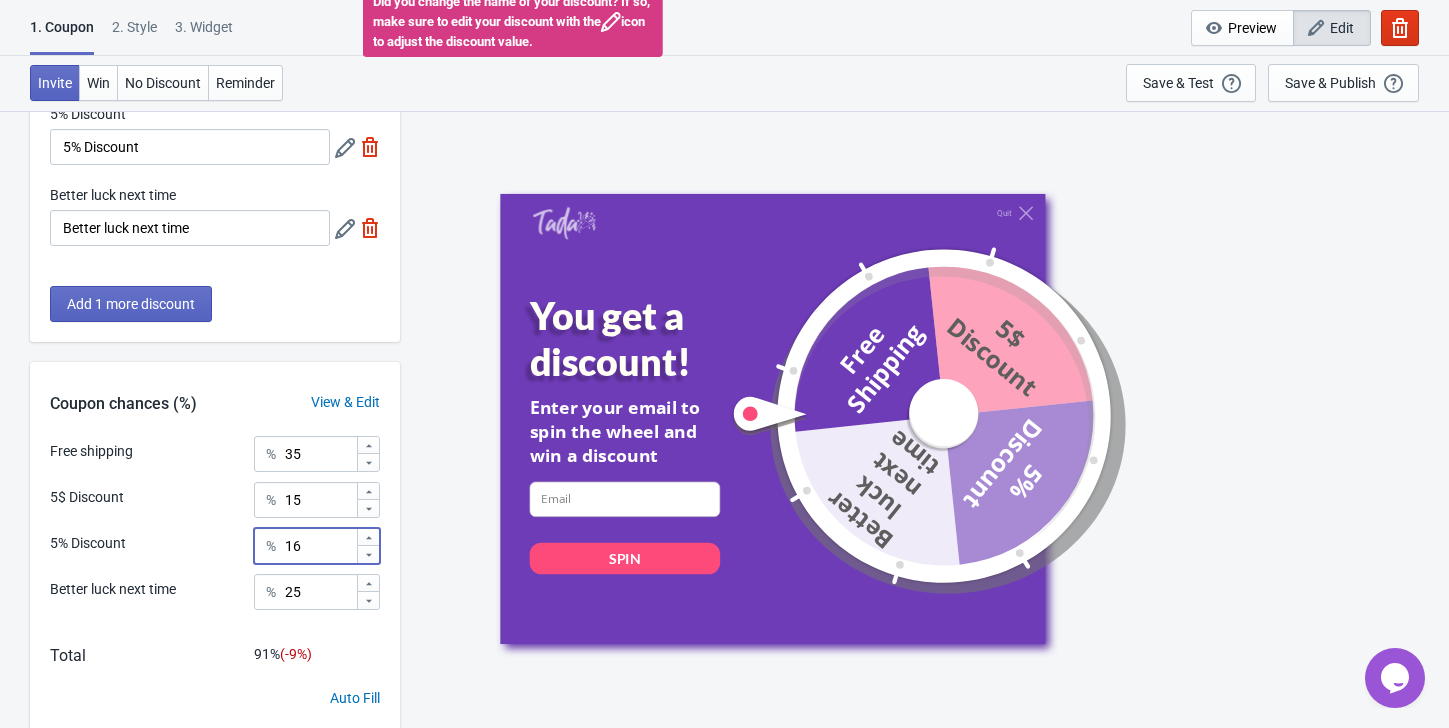 click 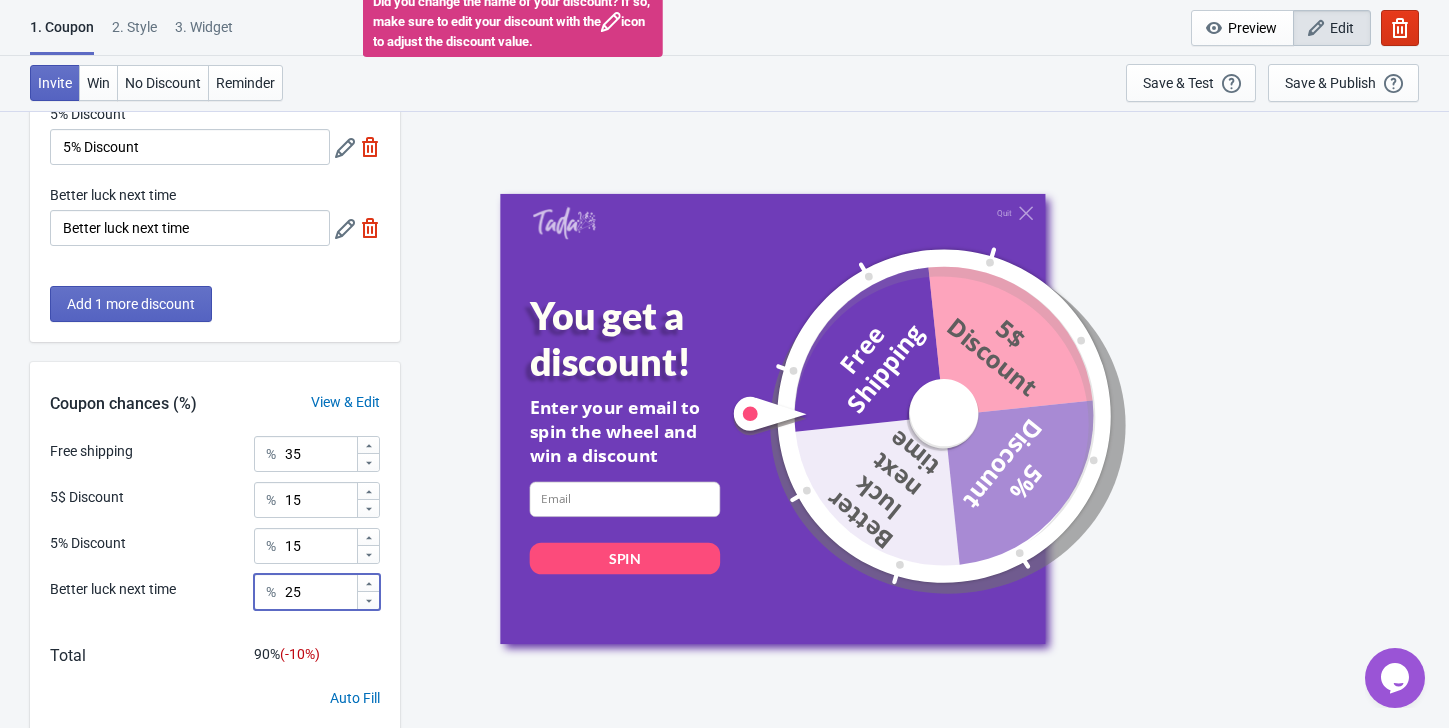 click 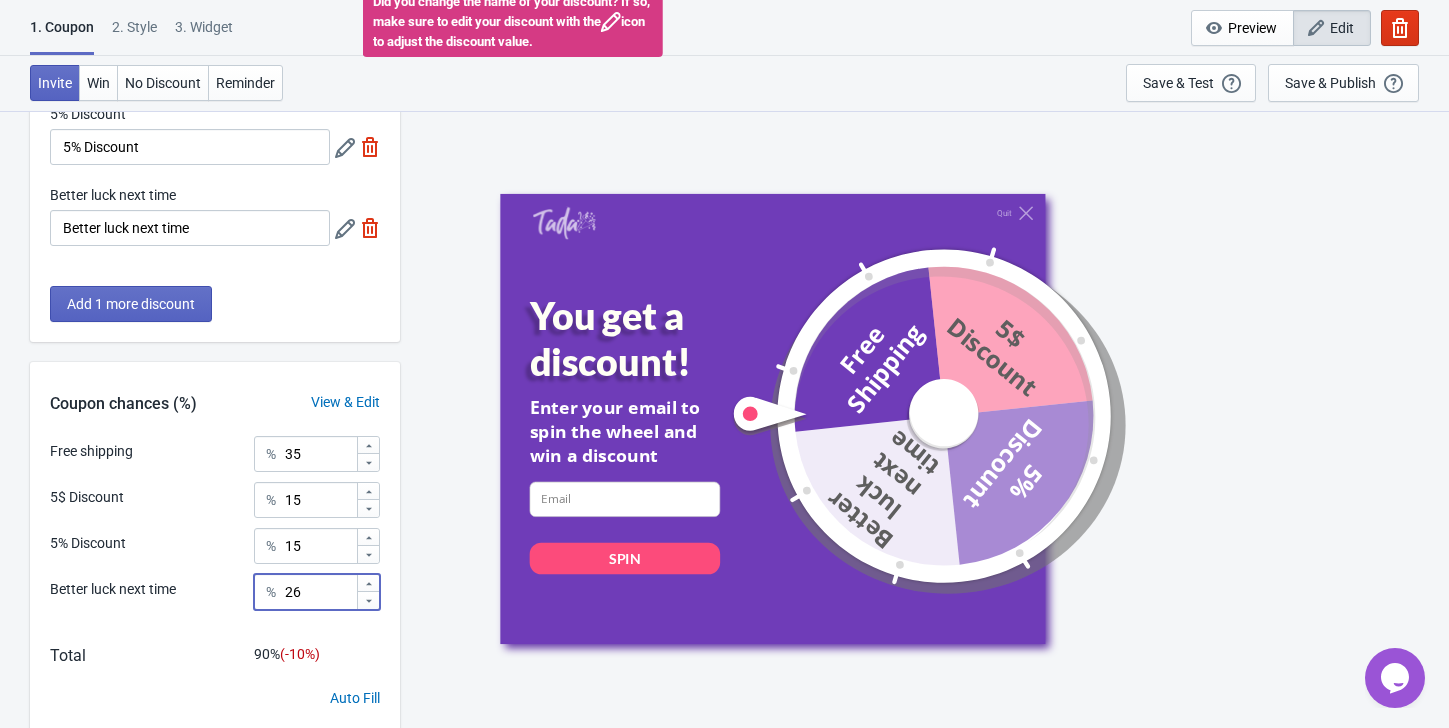 click 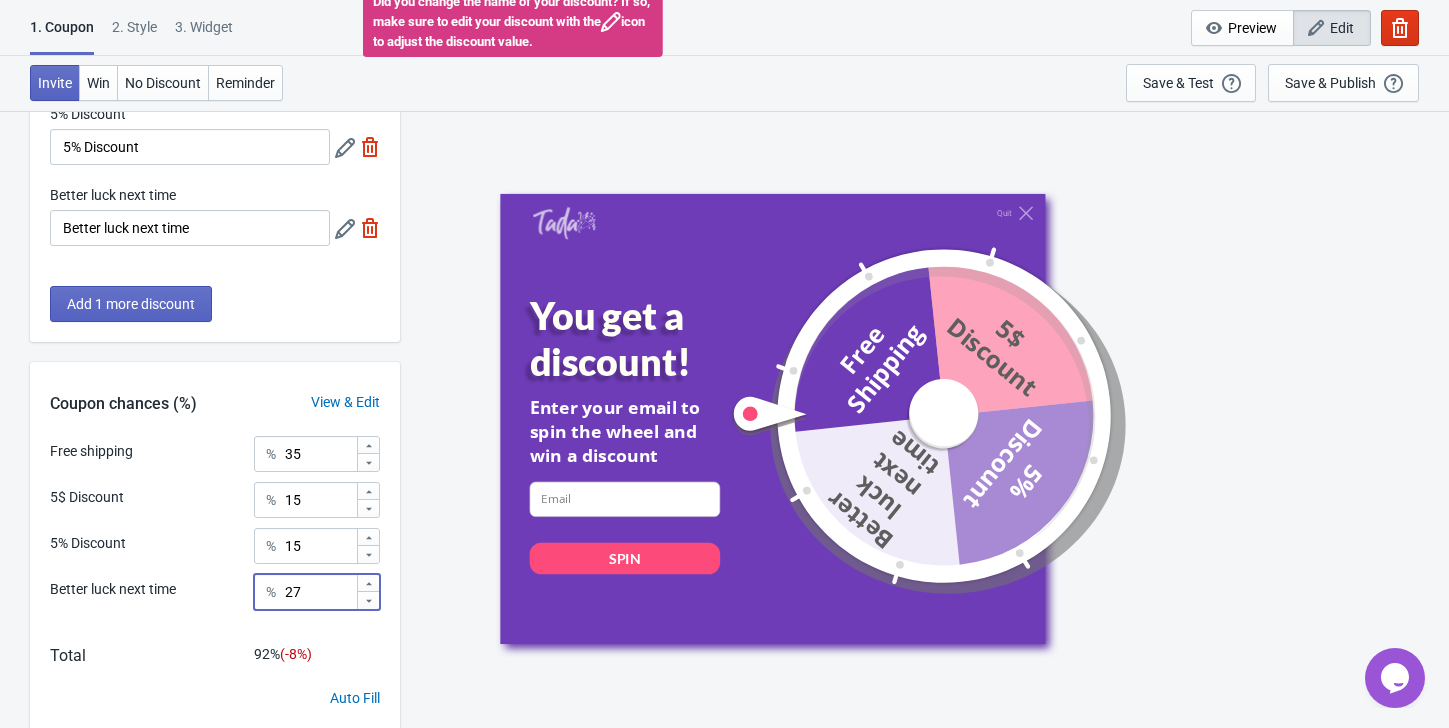 click 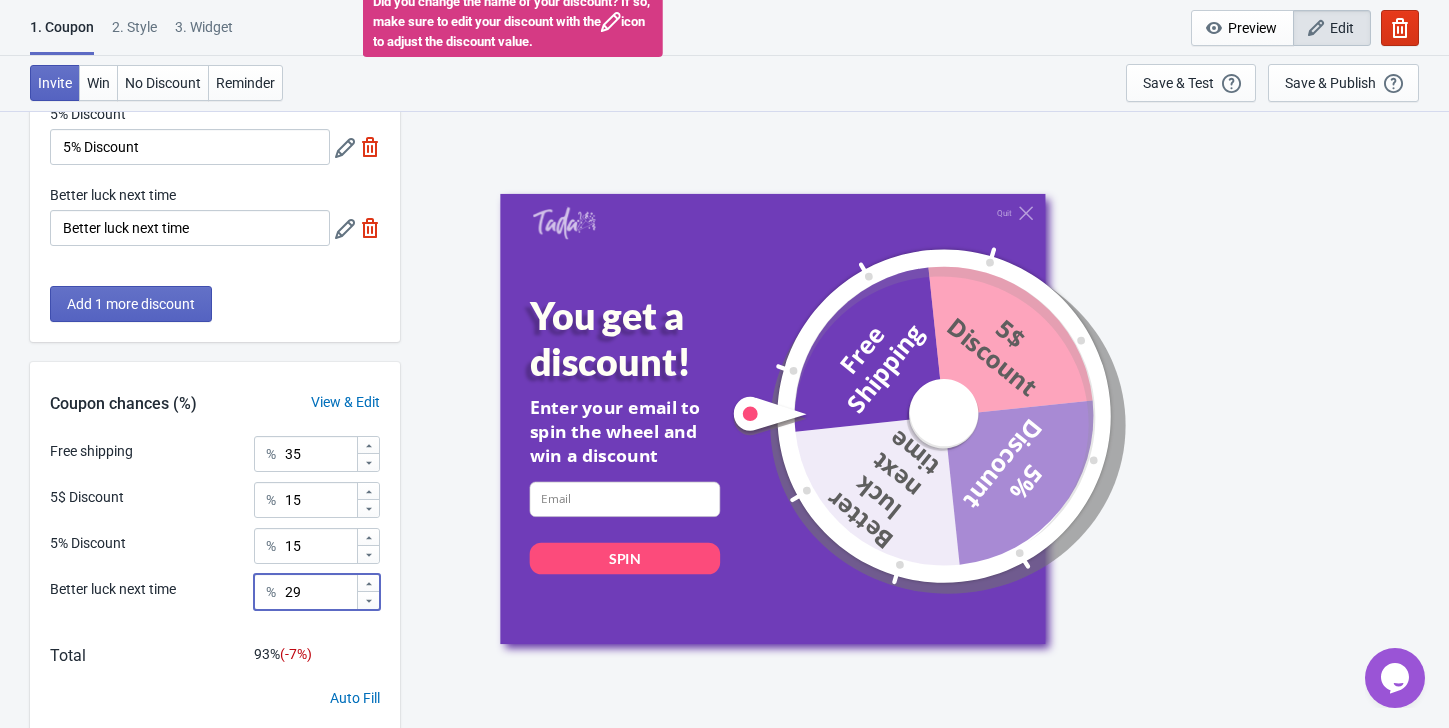 click 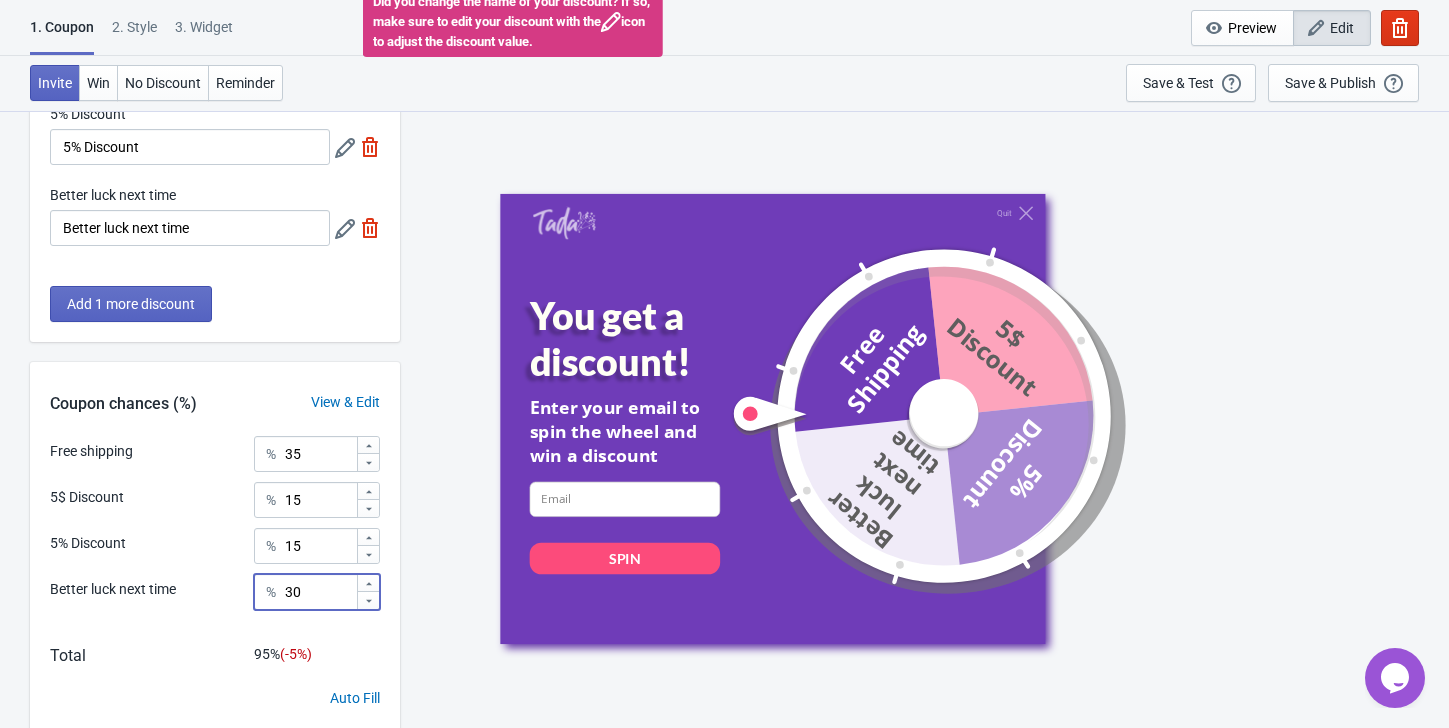 click 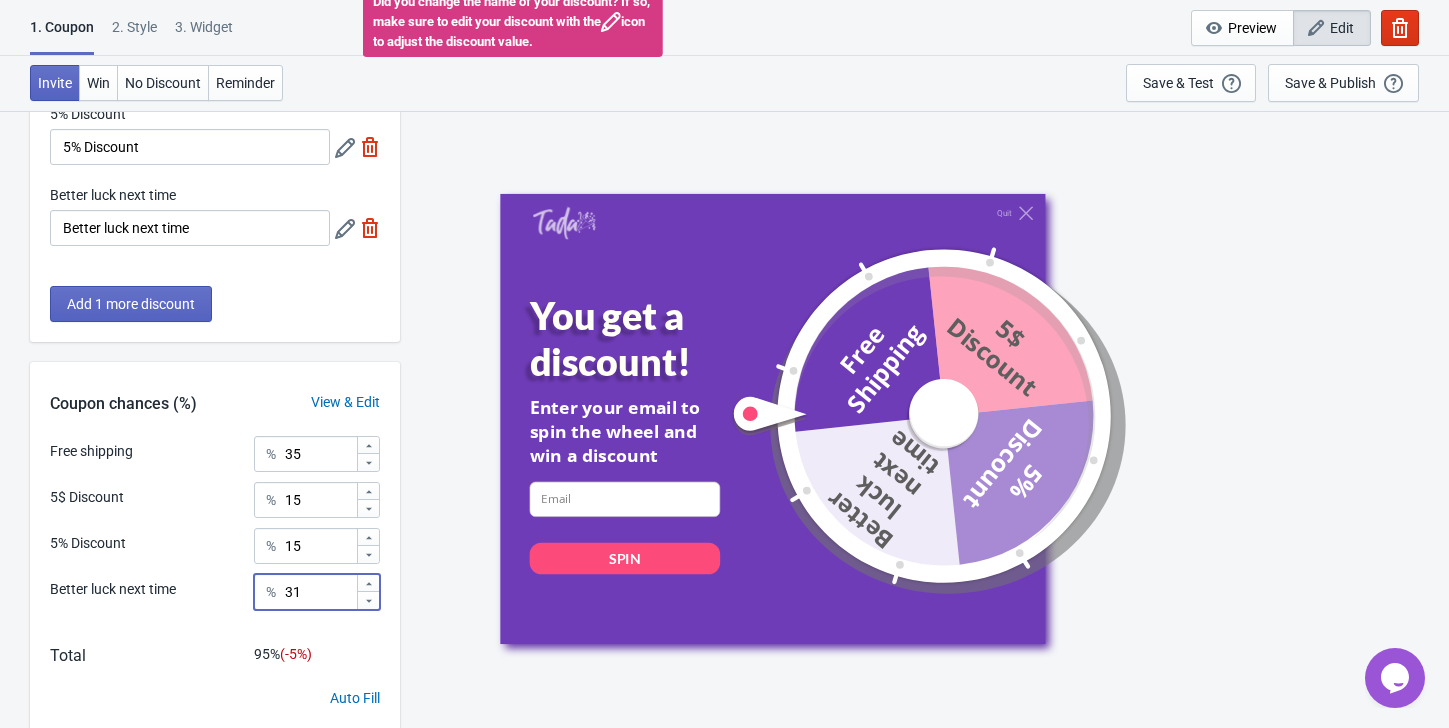 click 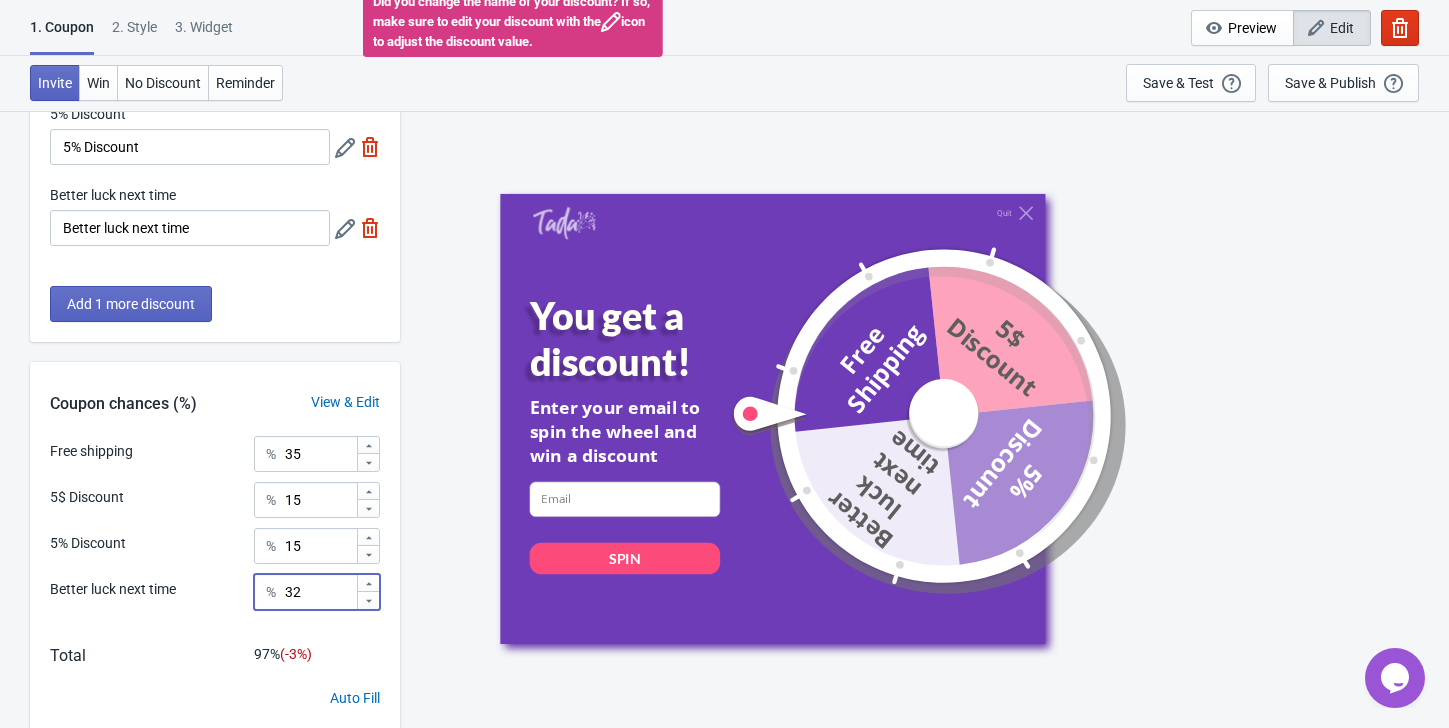 click 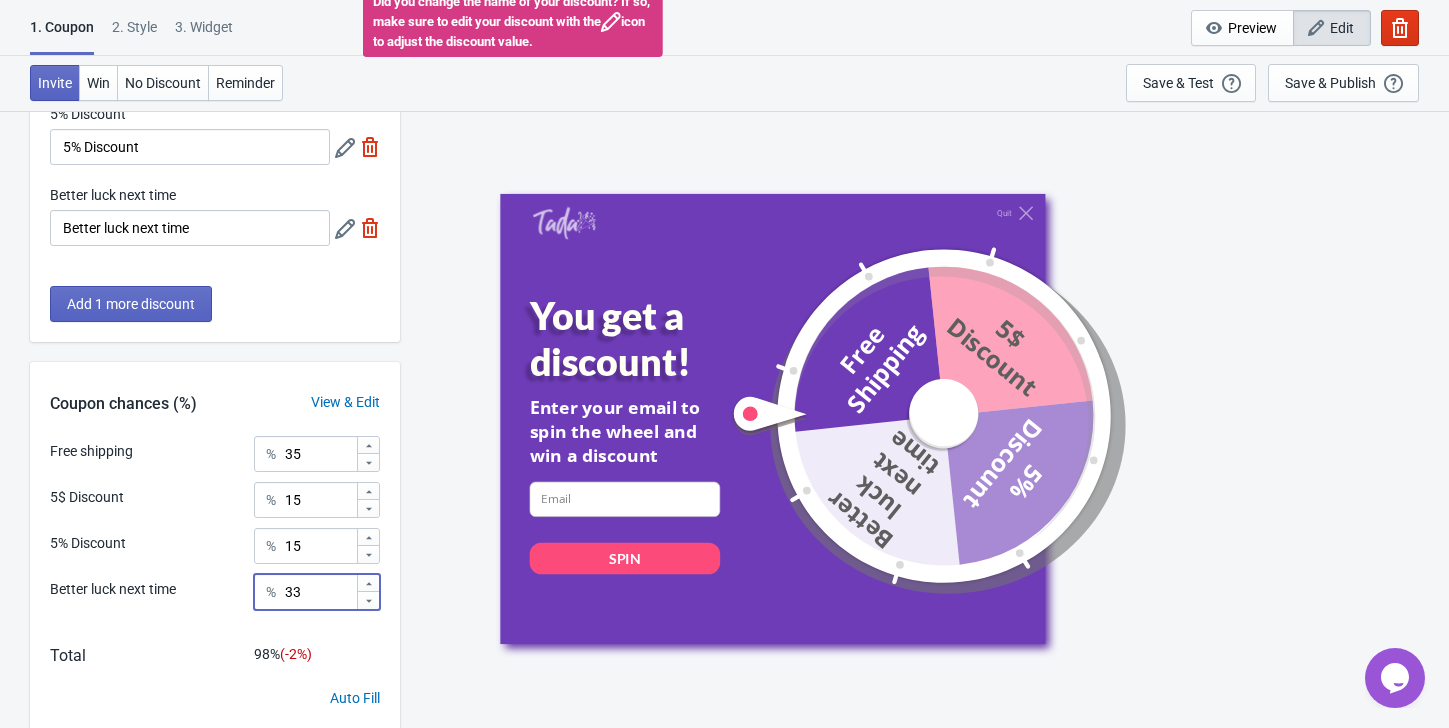 click 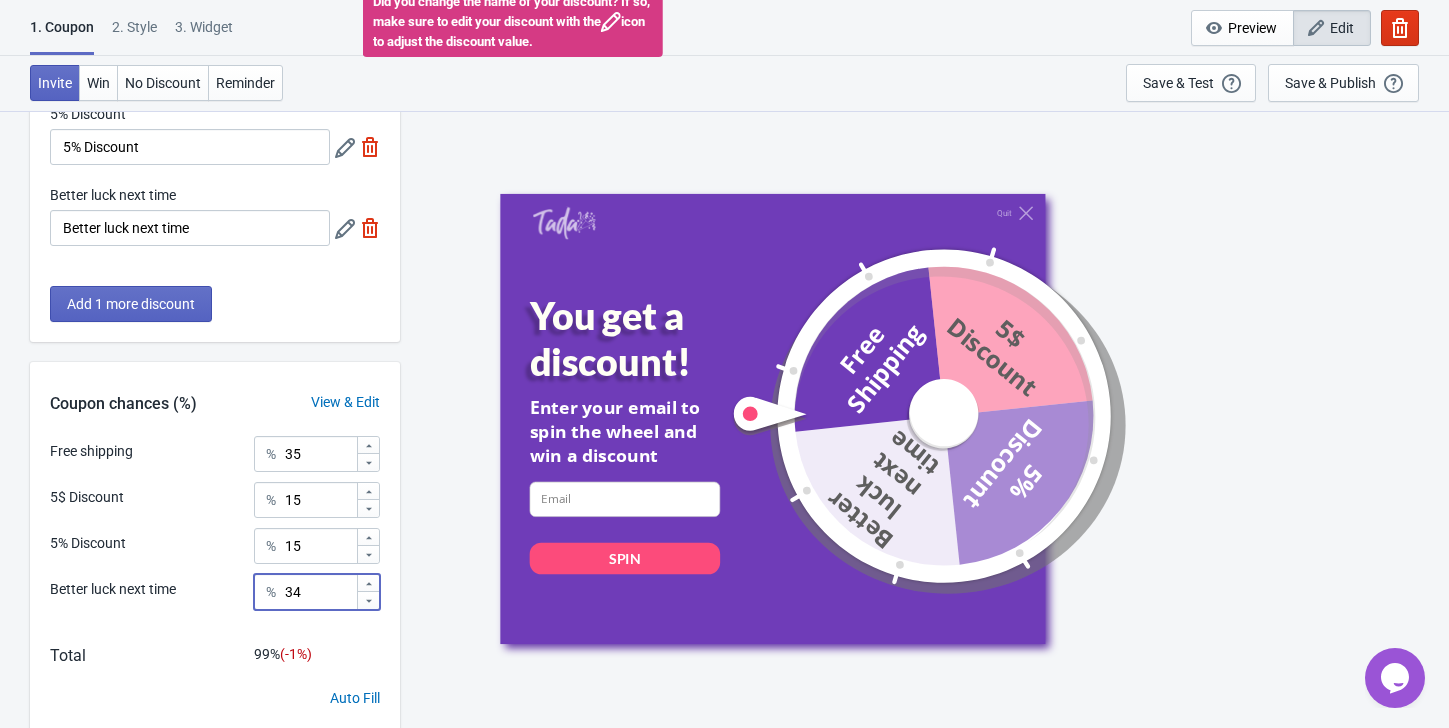 click 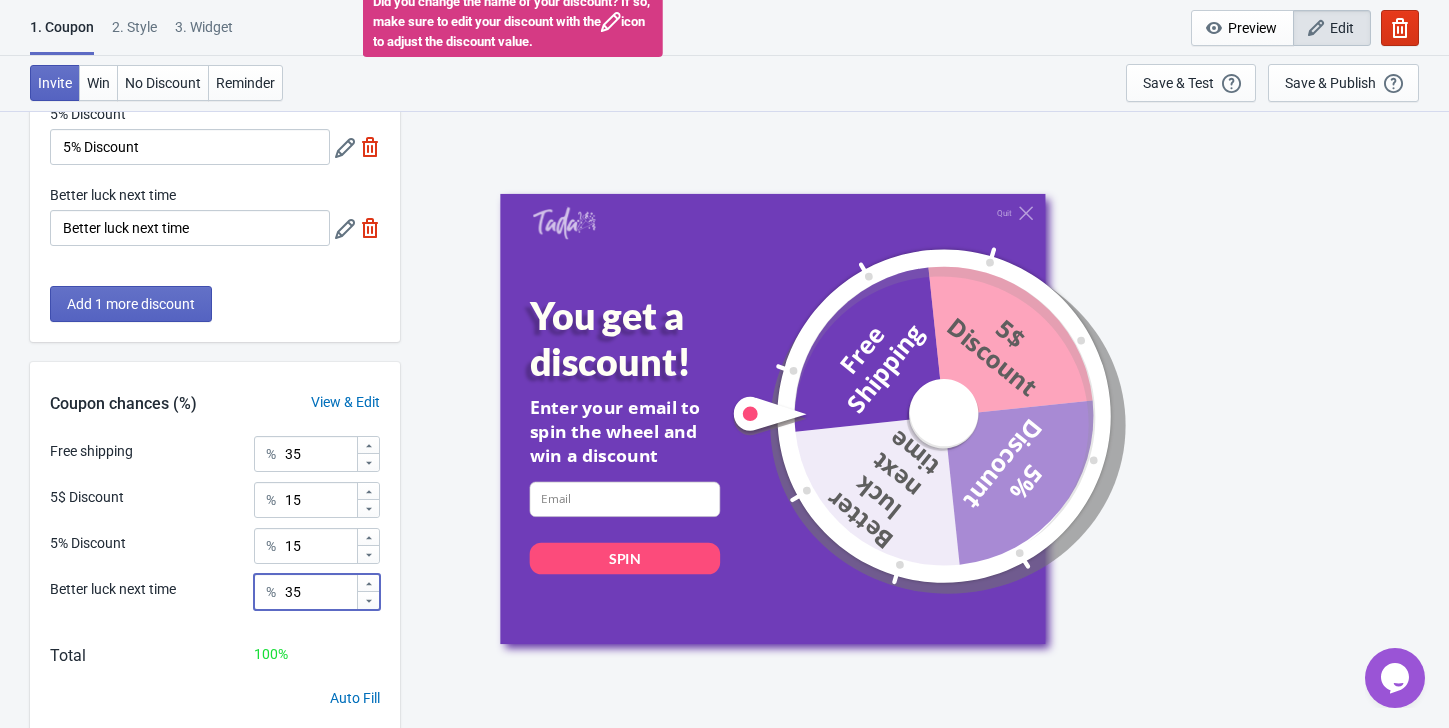 click 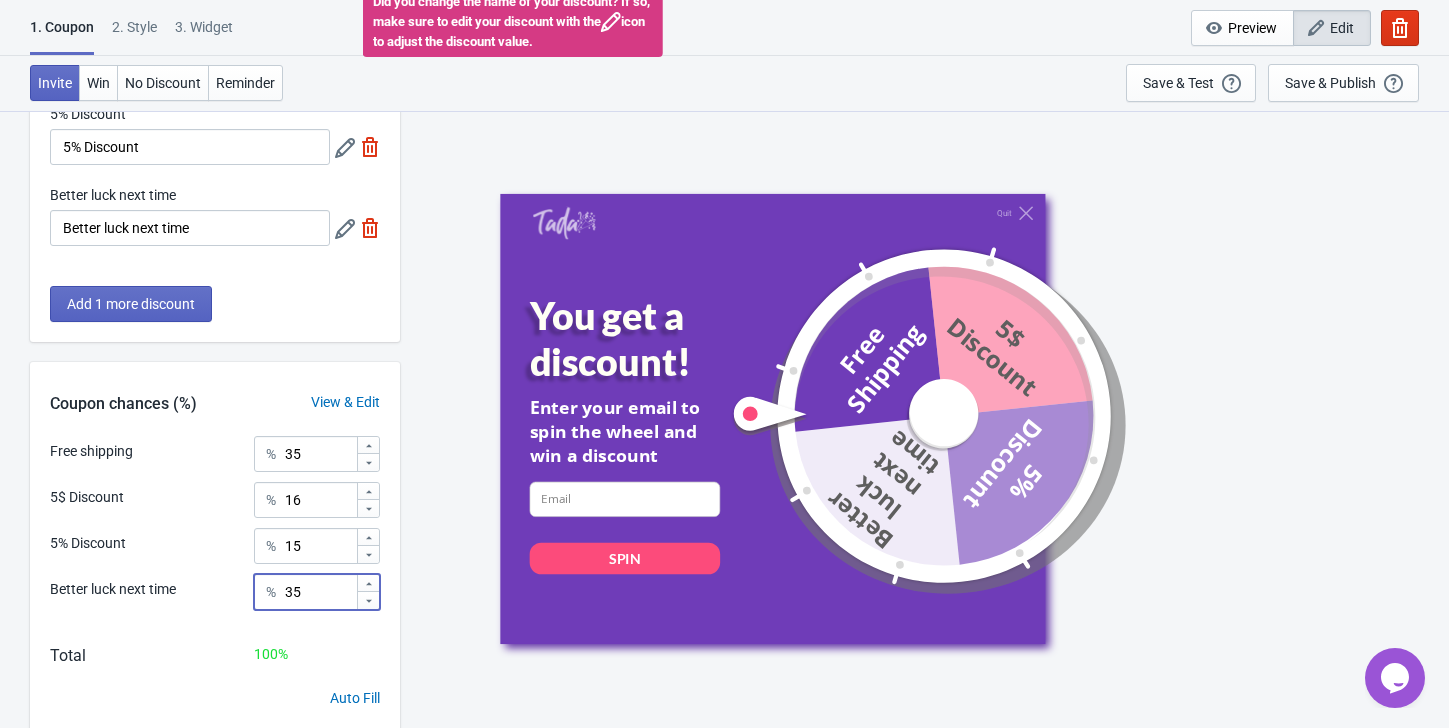 click 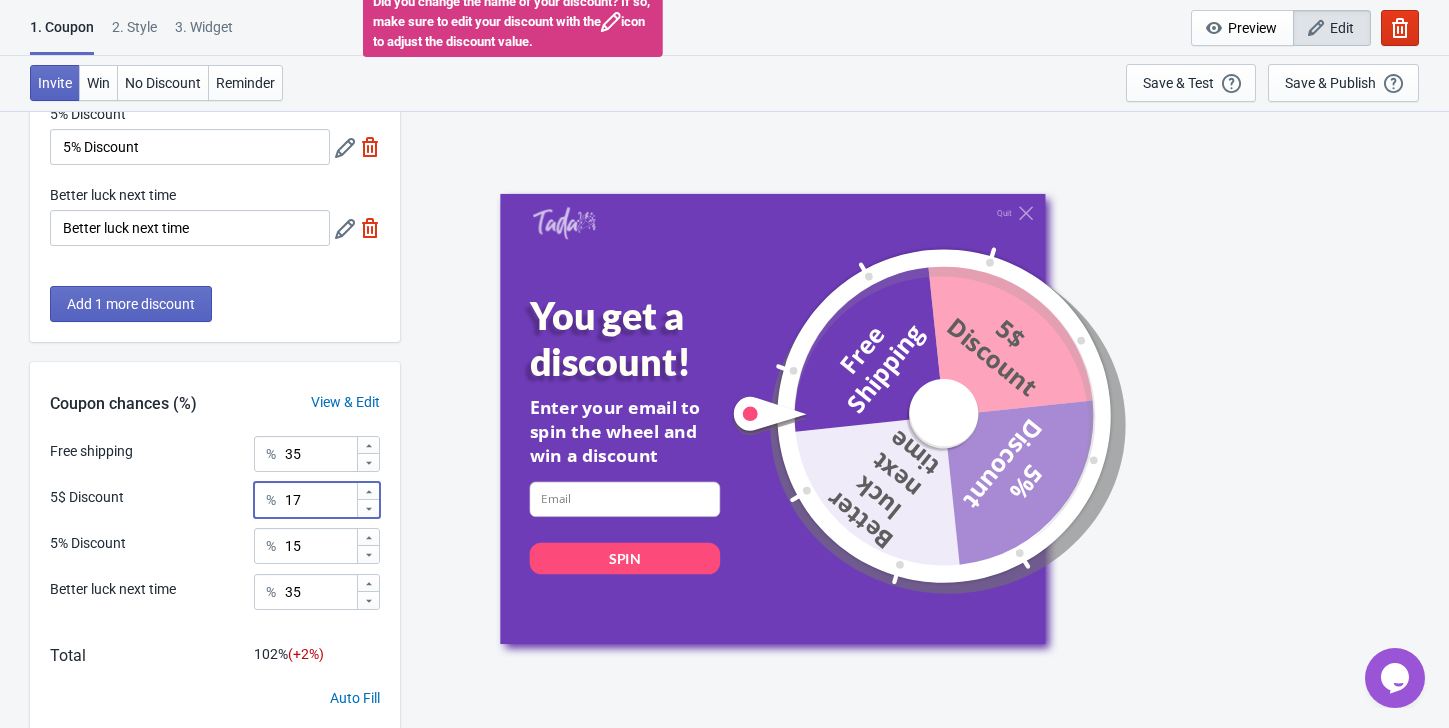 click 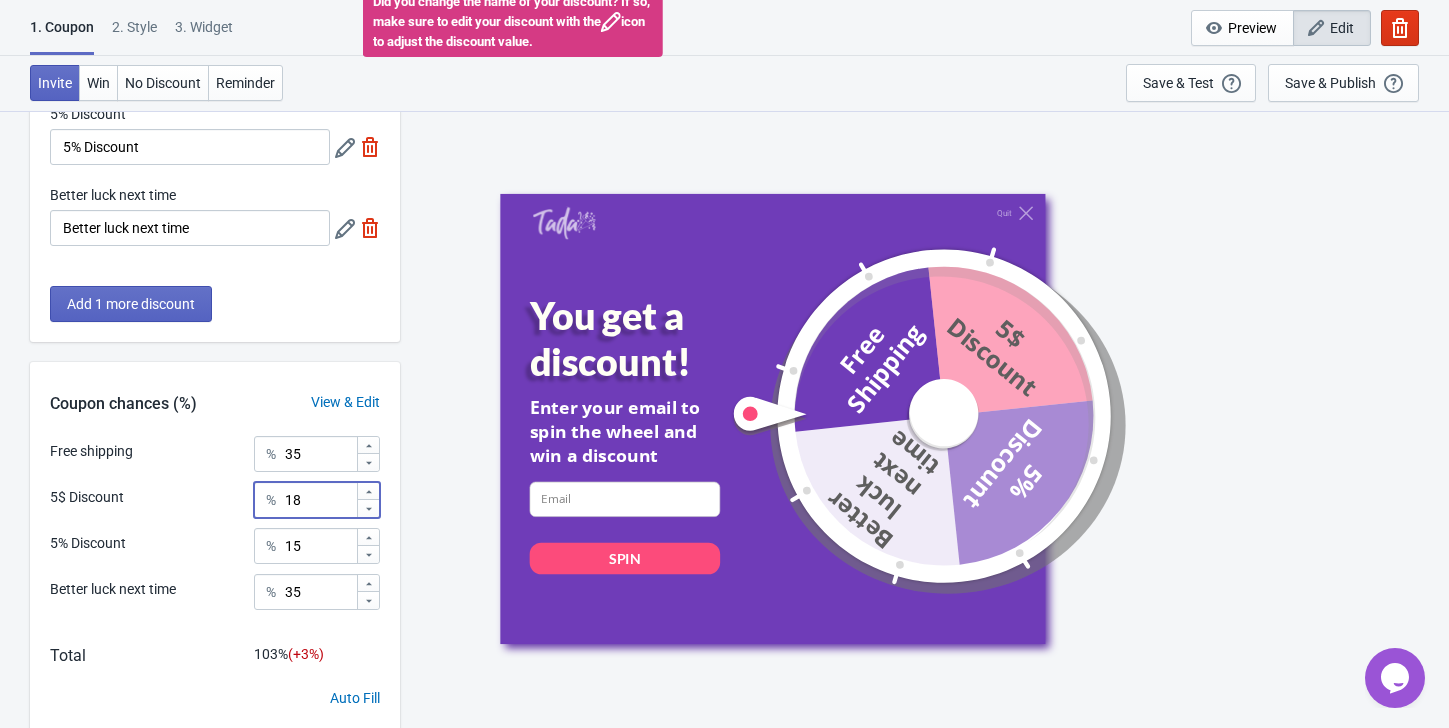 click 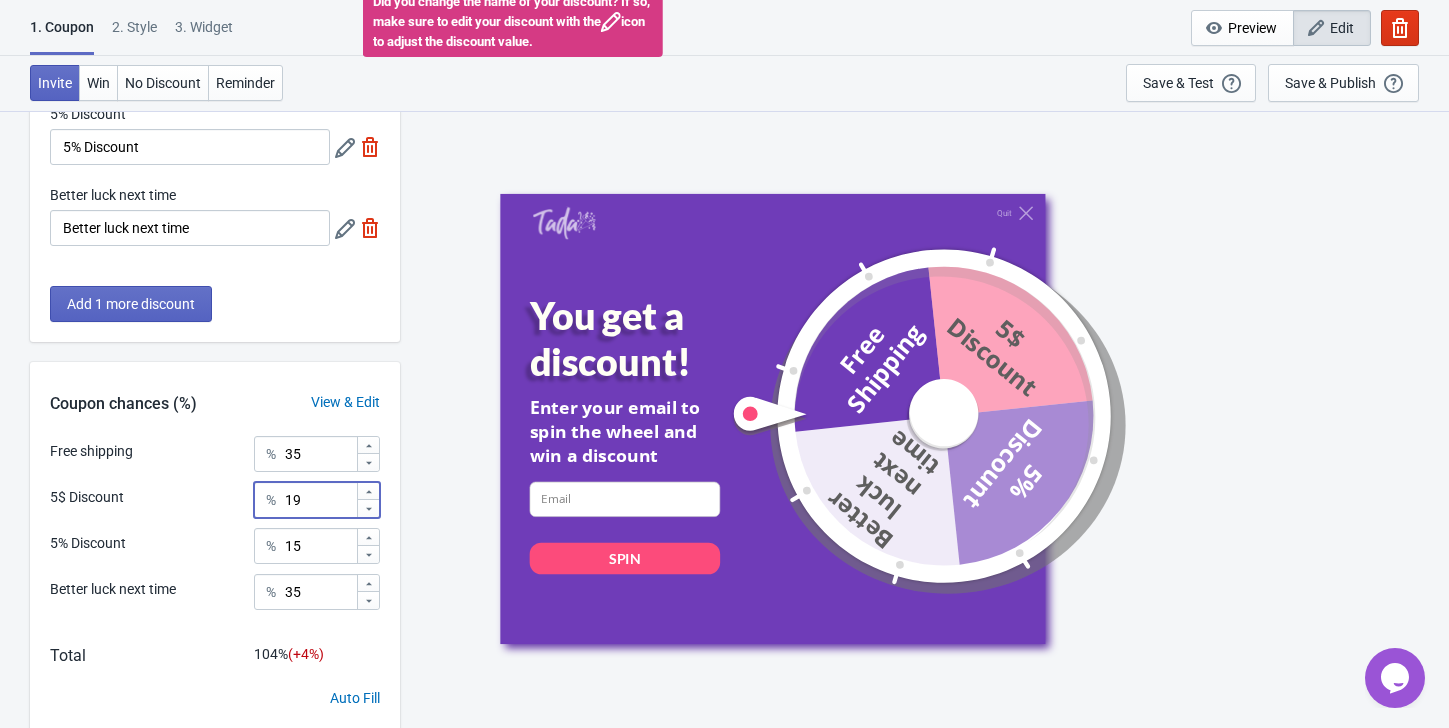 click 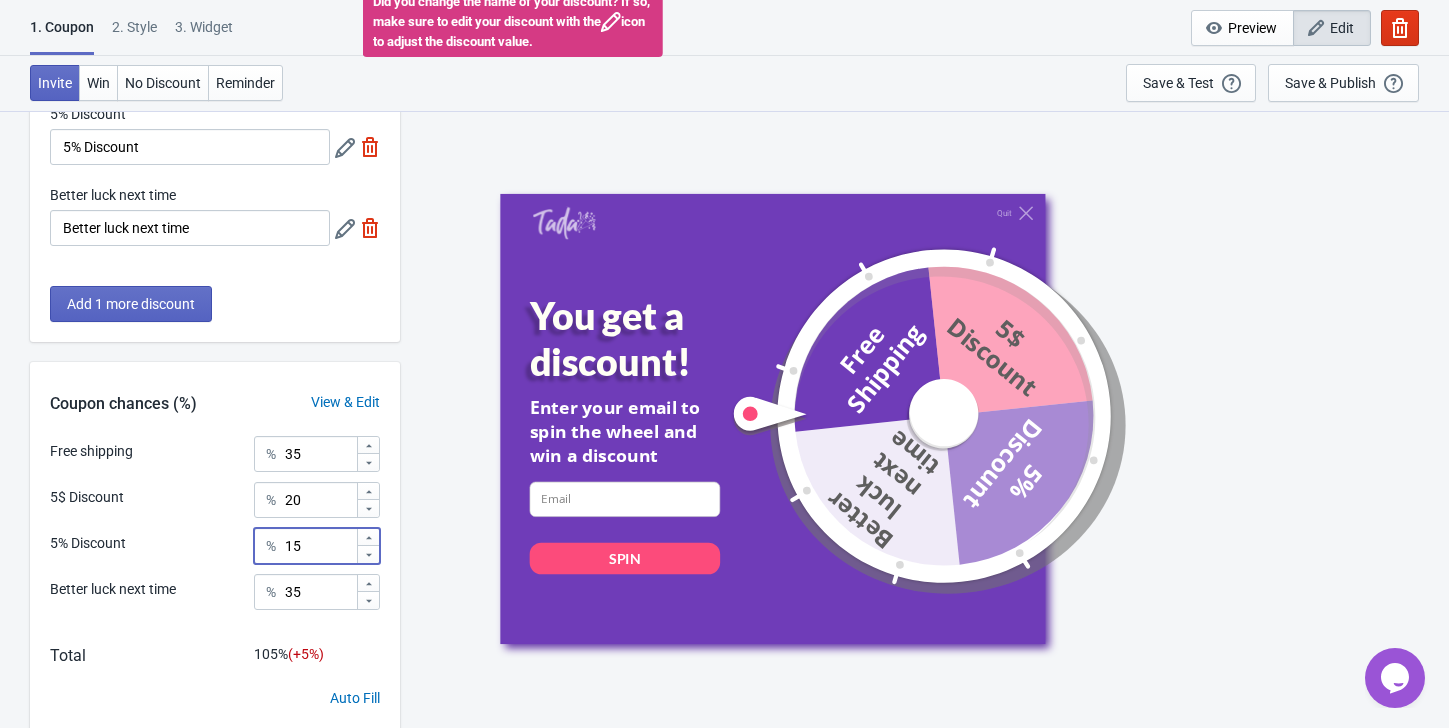 click 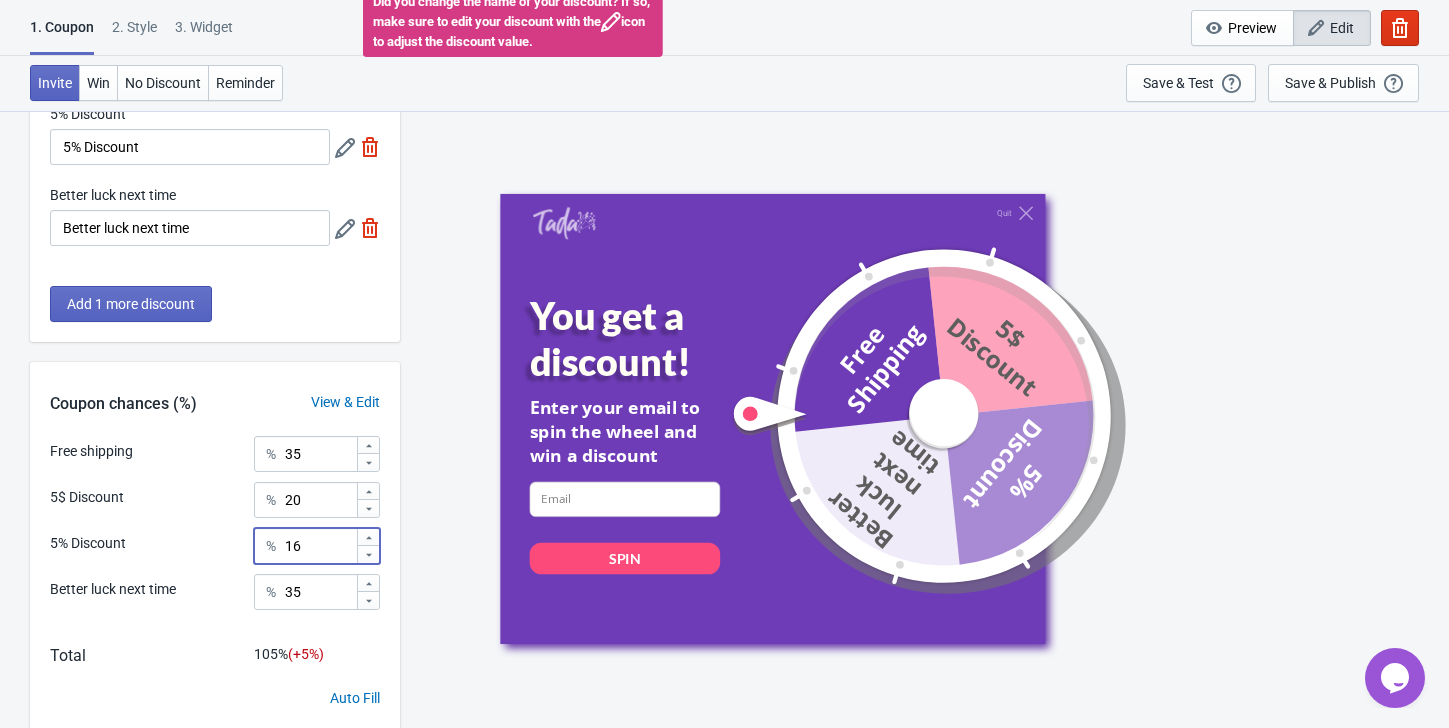 click 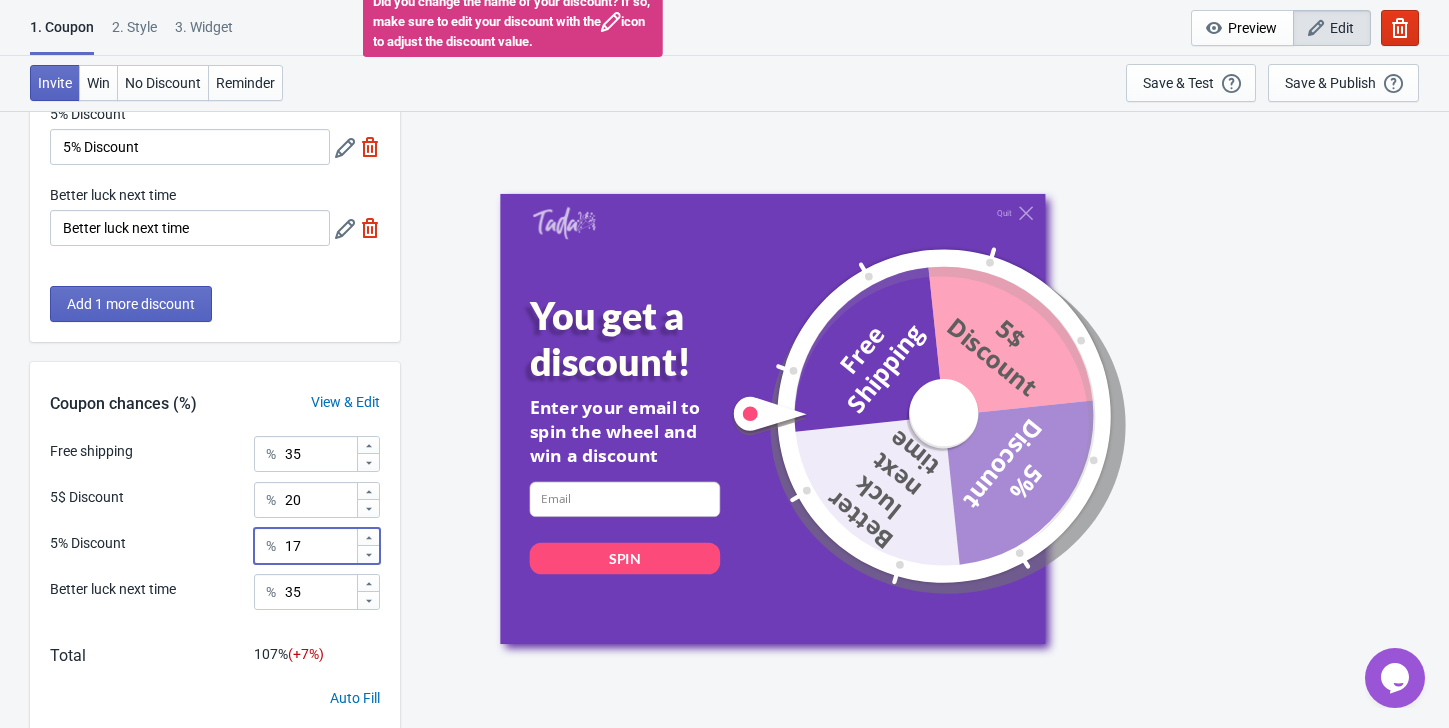 click 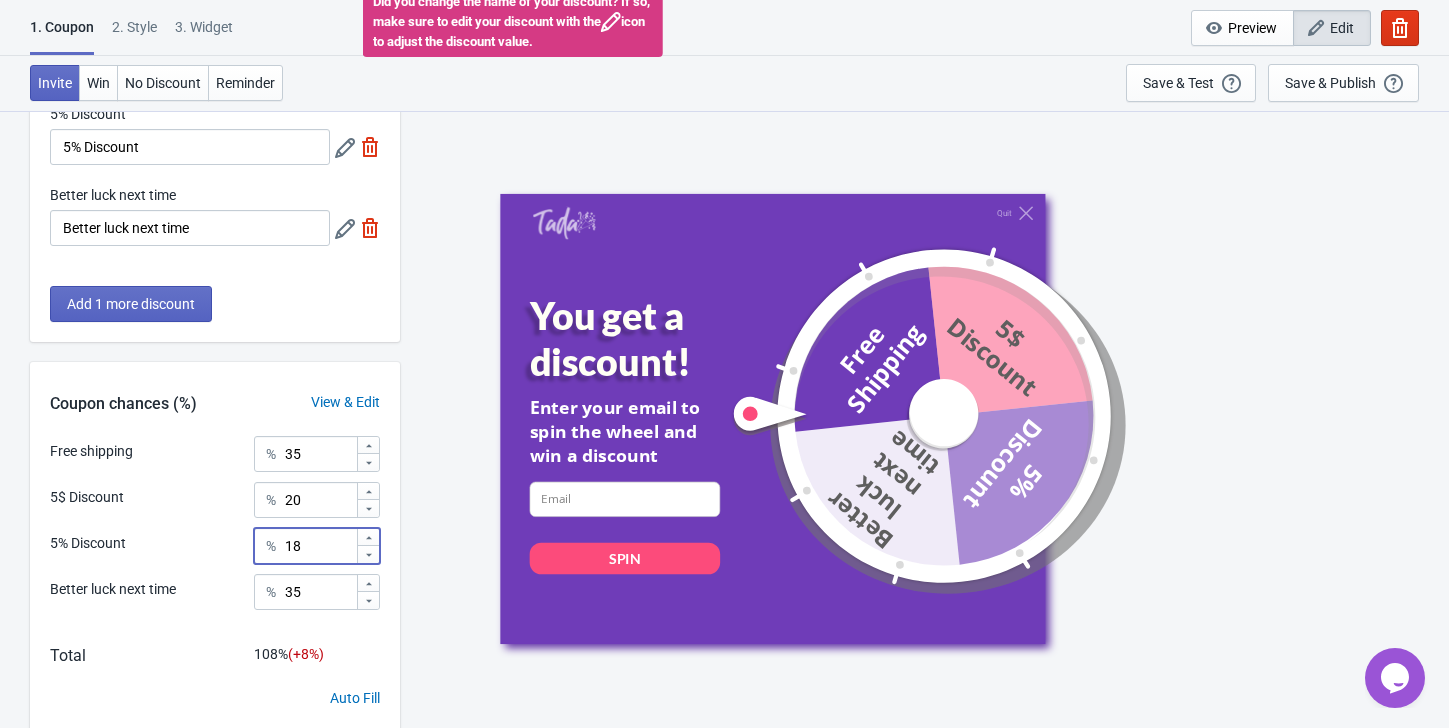 click 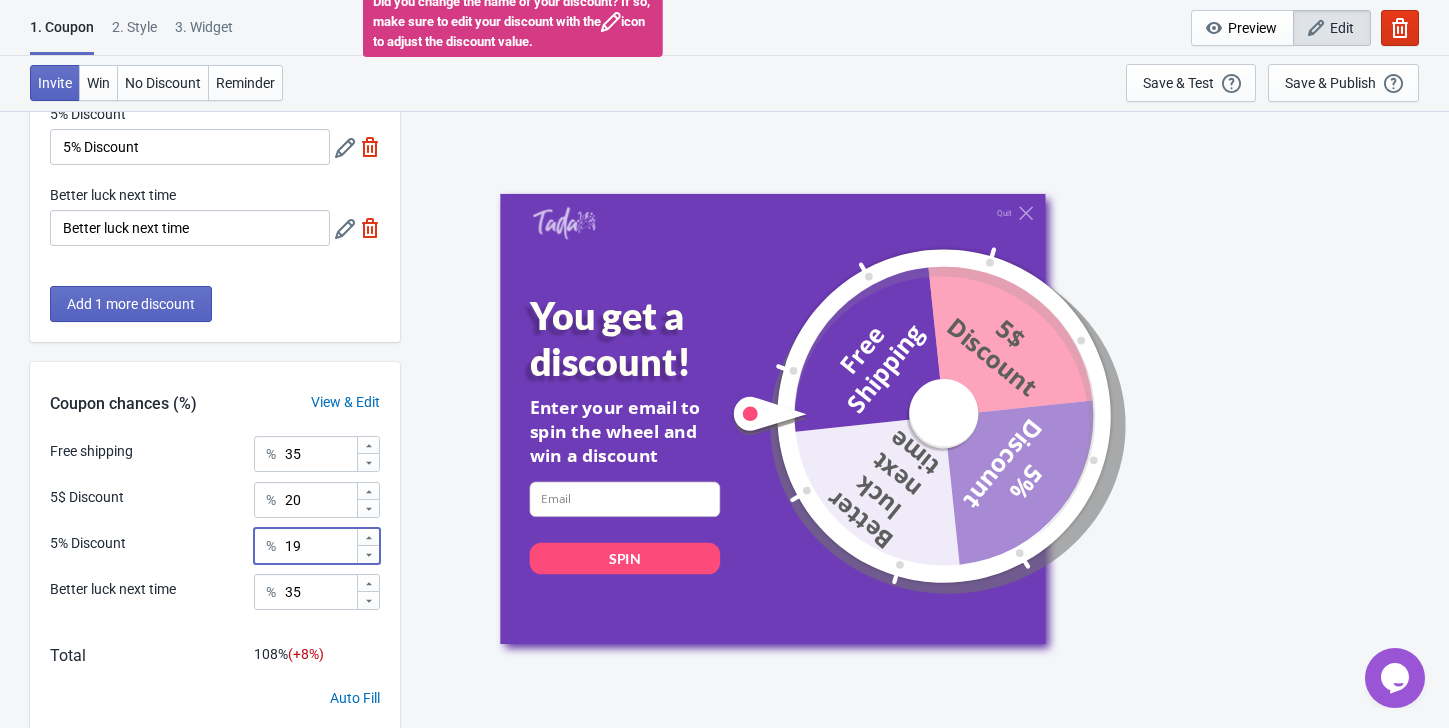 click 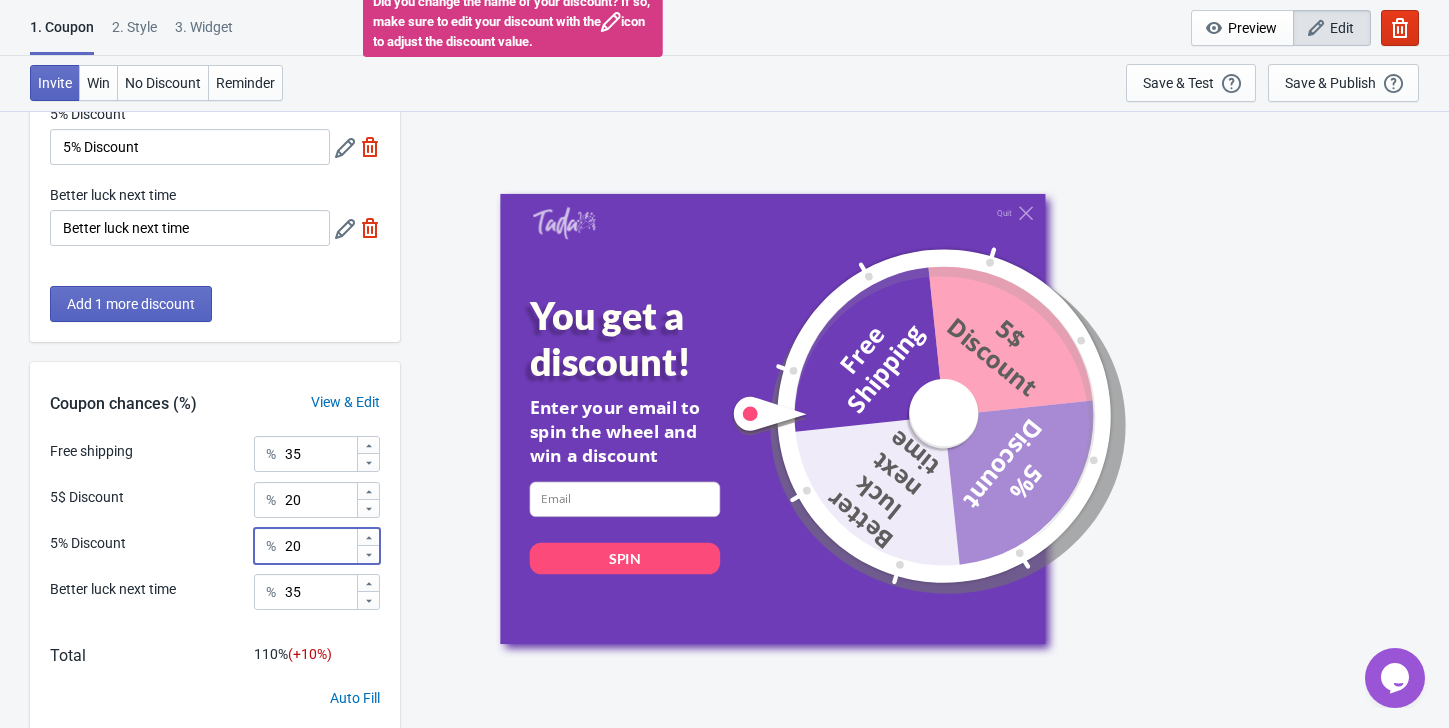 click 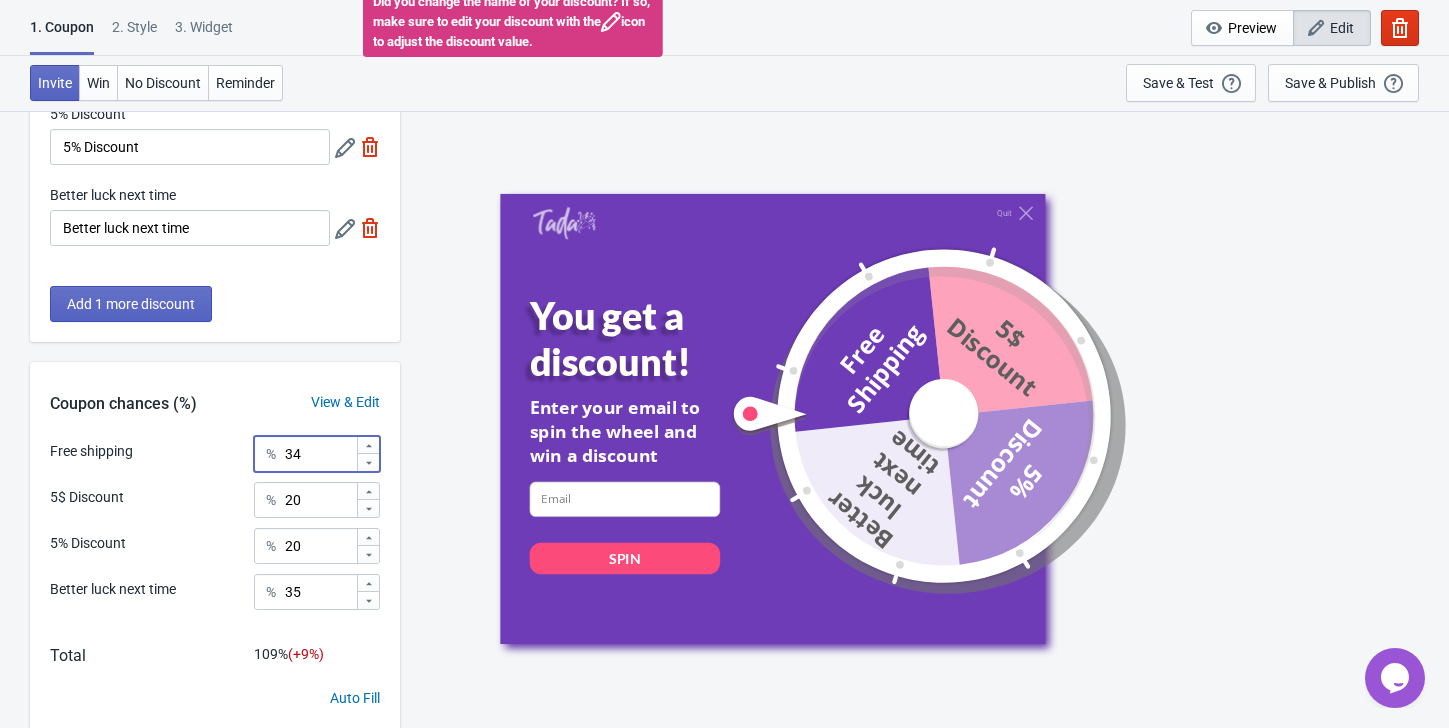 click 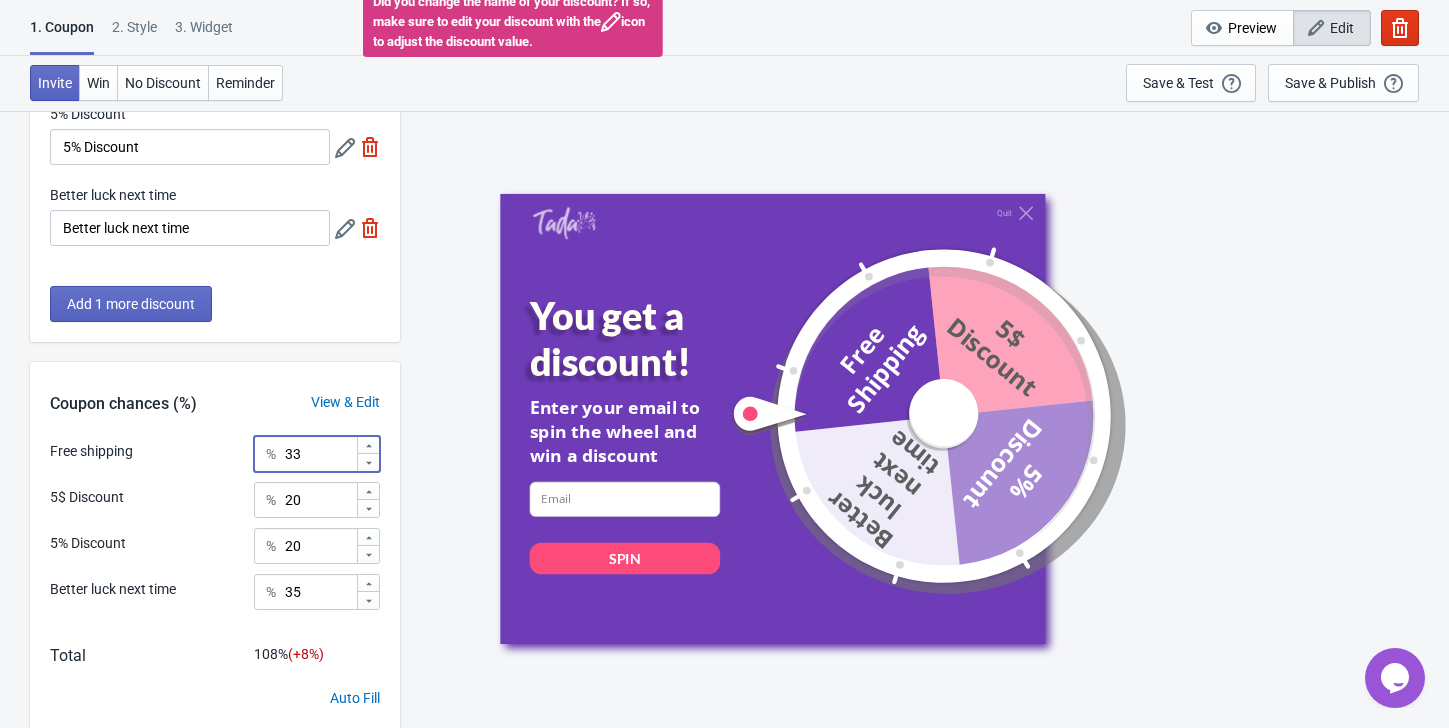 click 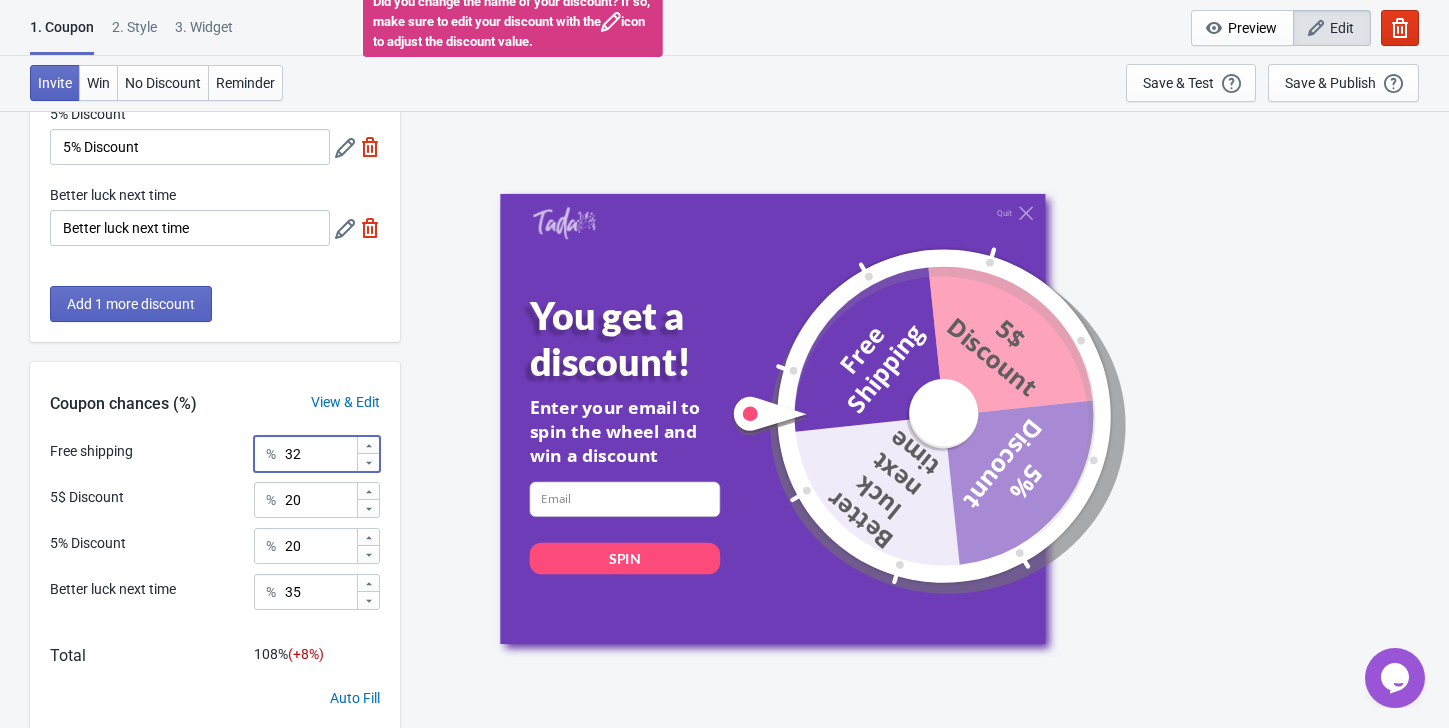 click 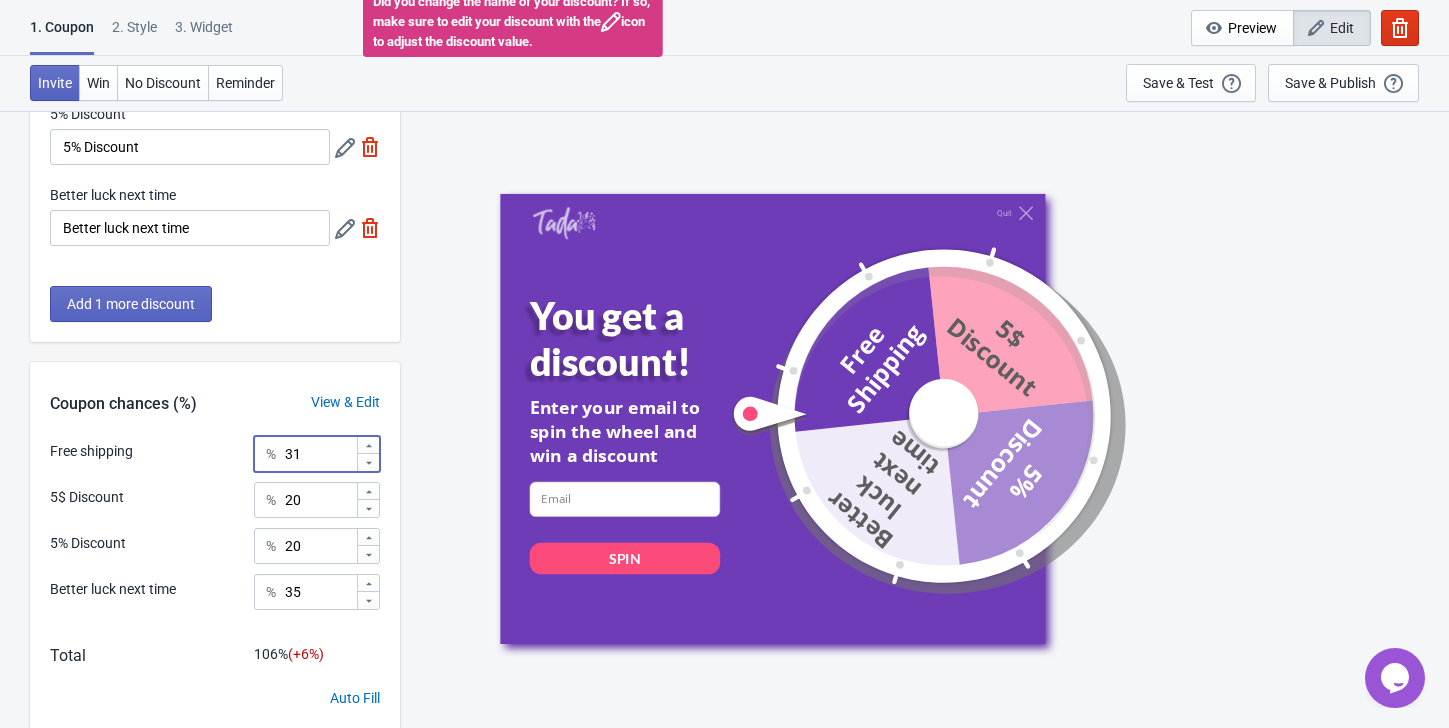 click 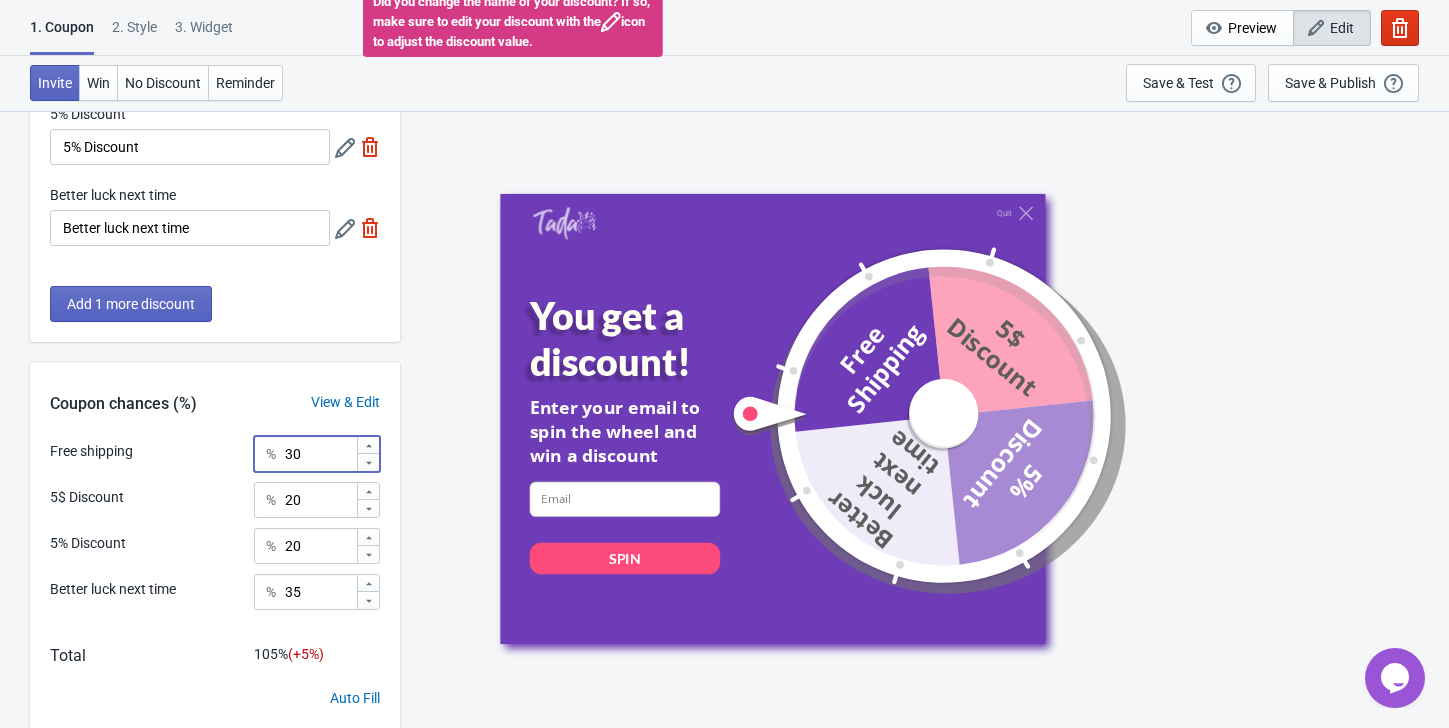 click 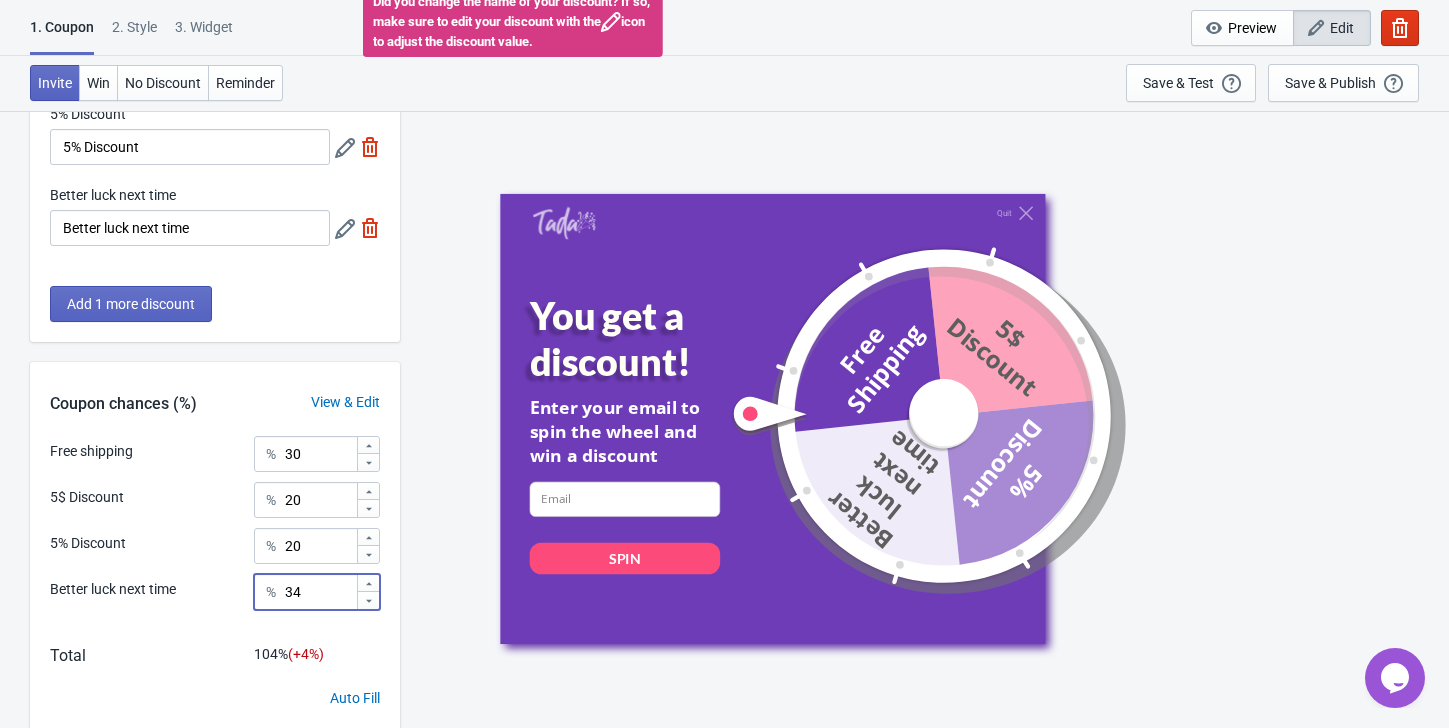 click 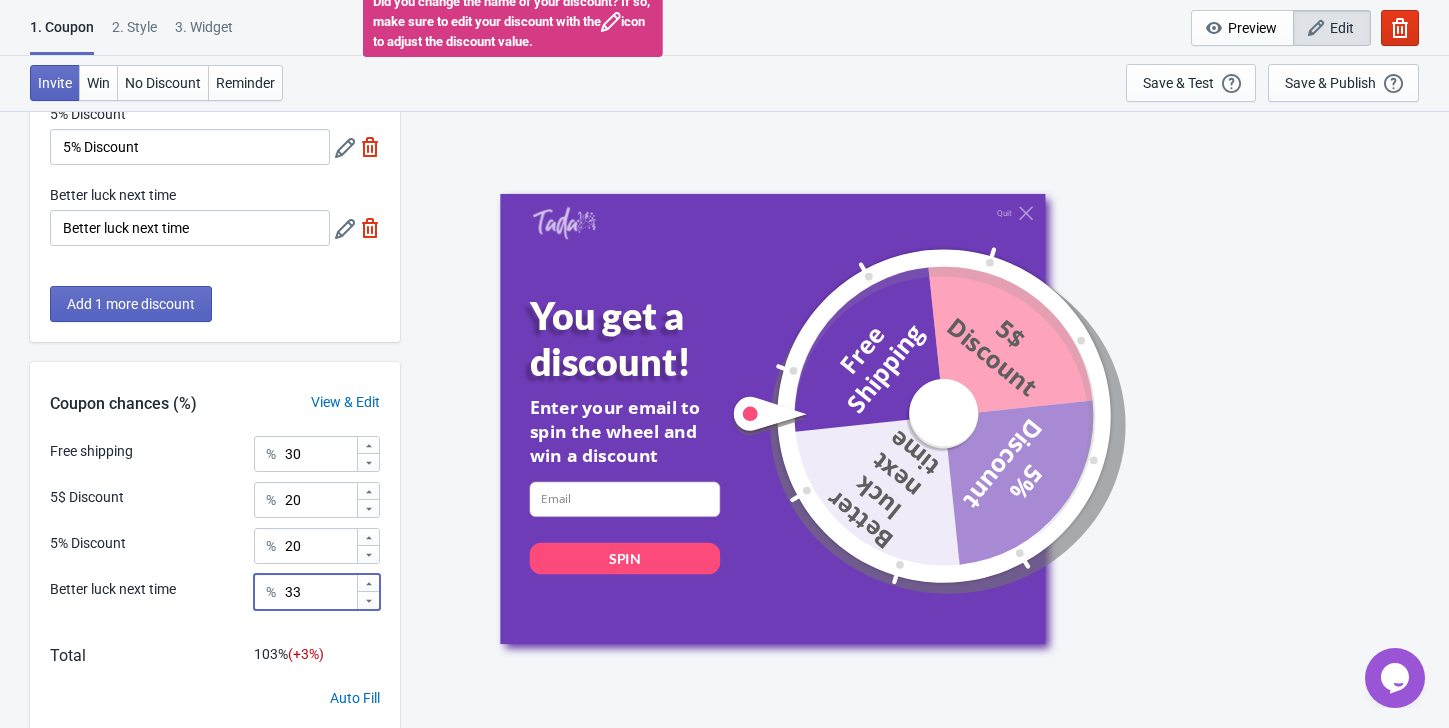 click 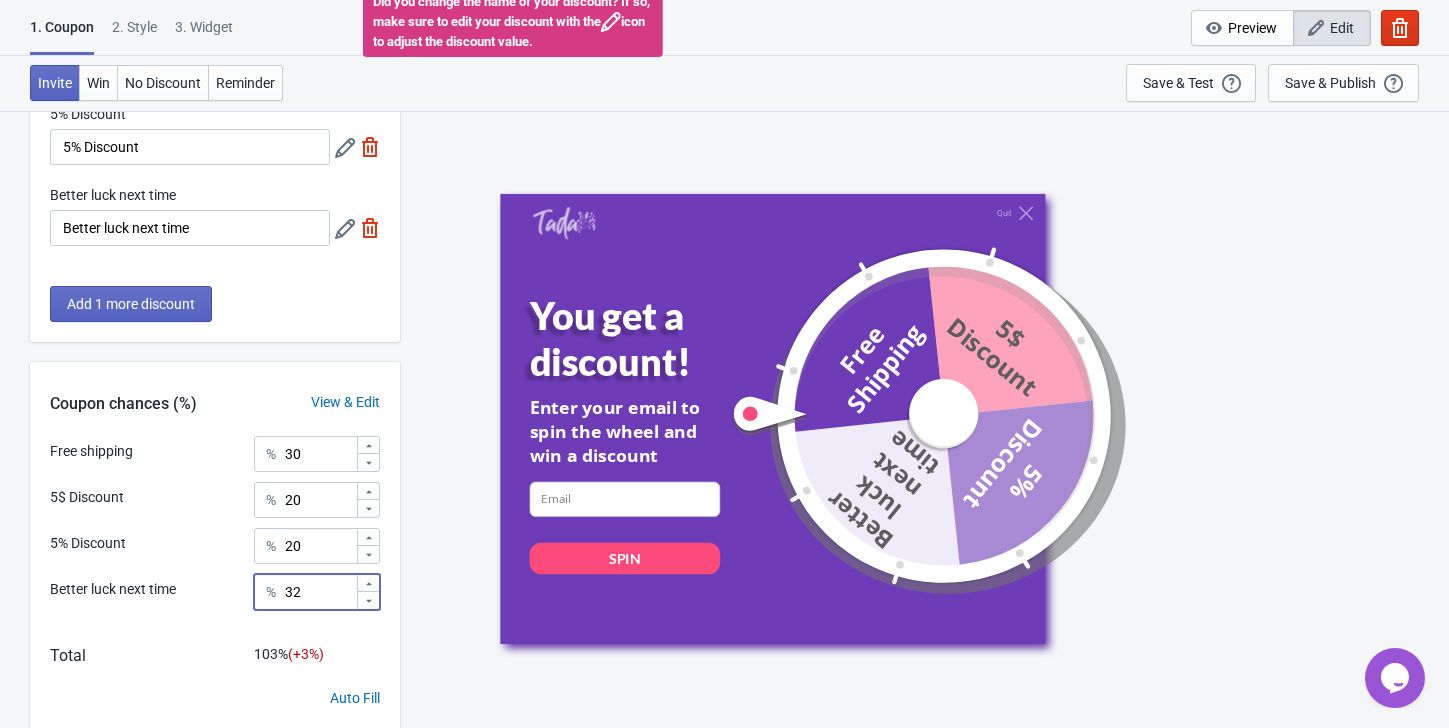 click 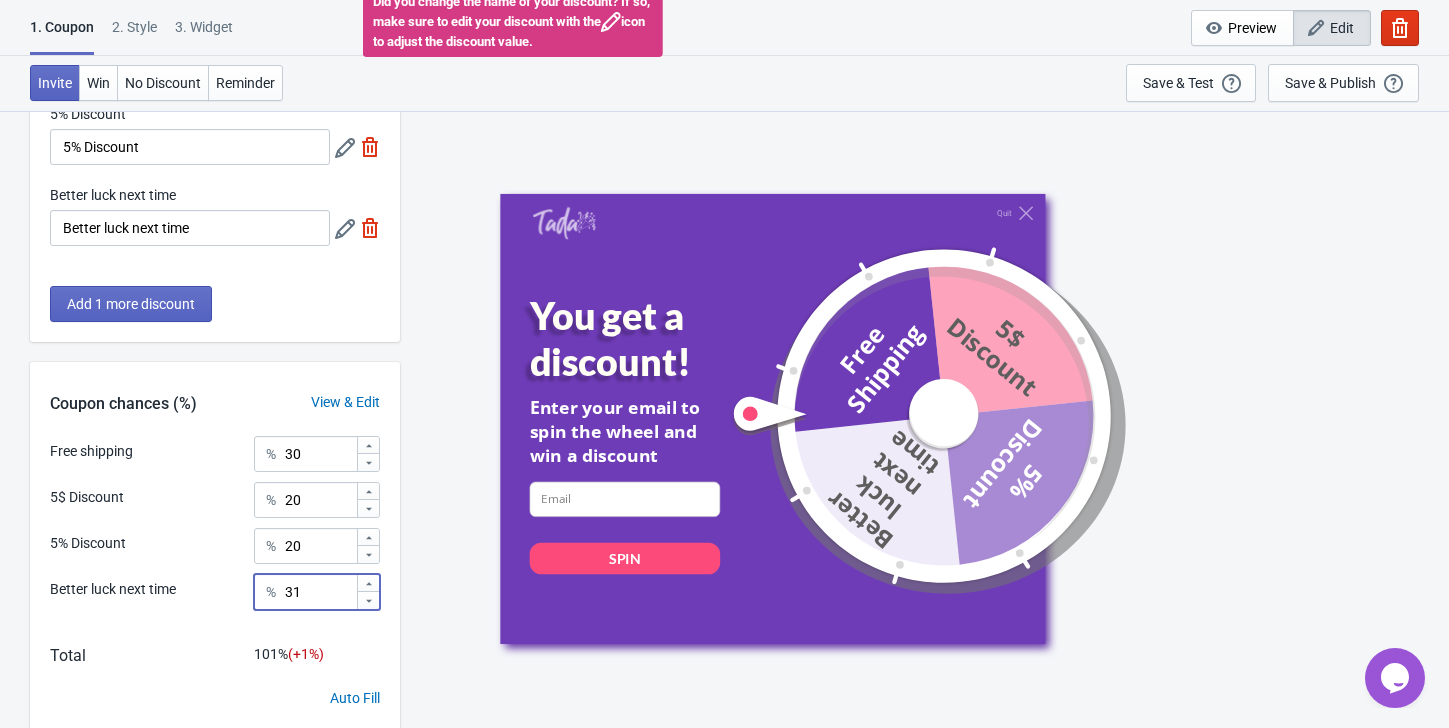 click 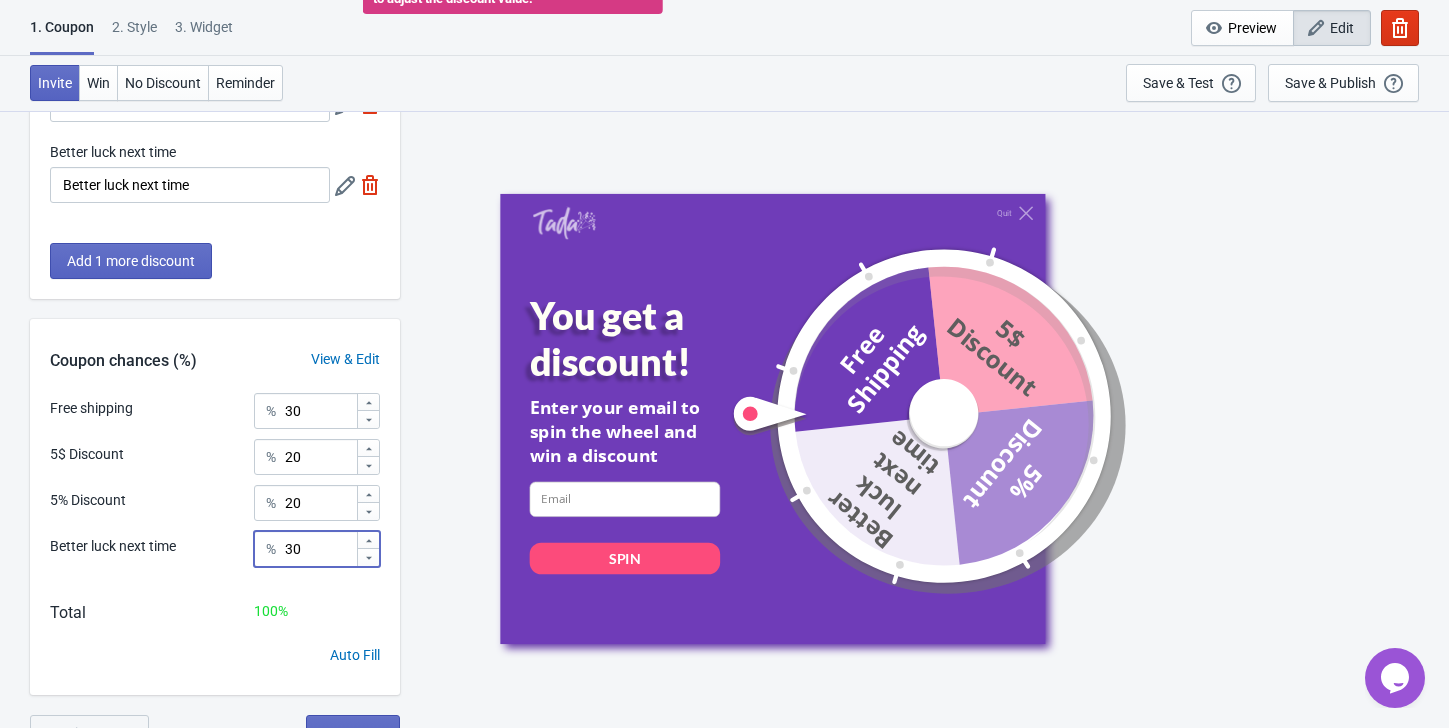 scroll, scrollTop: 338, scrollLeft: 0, axis: vertical 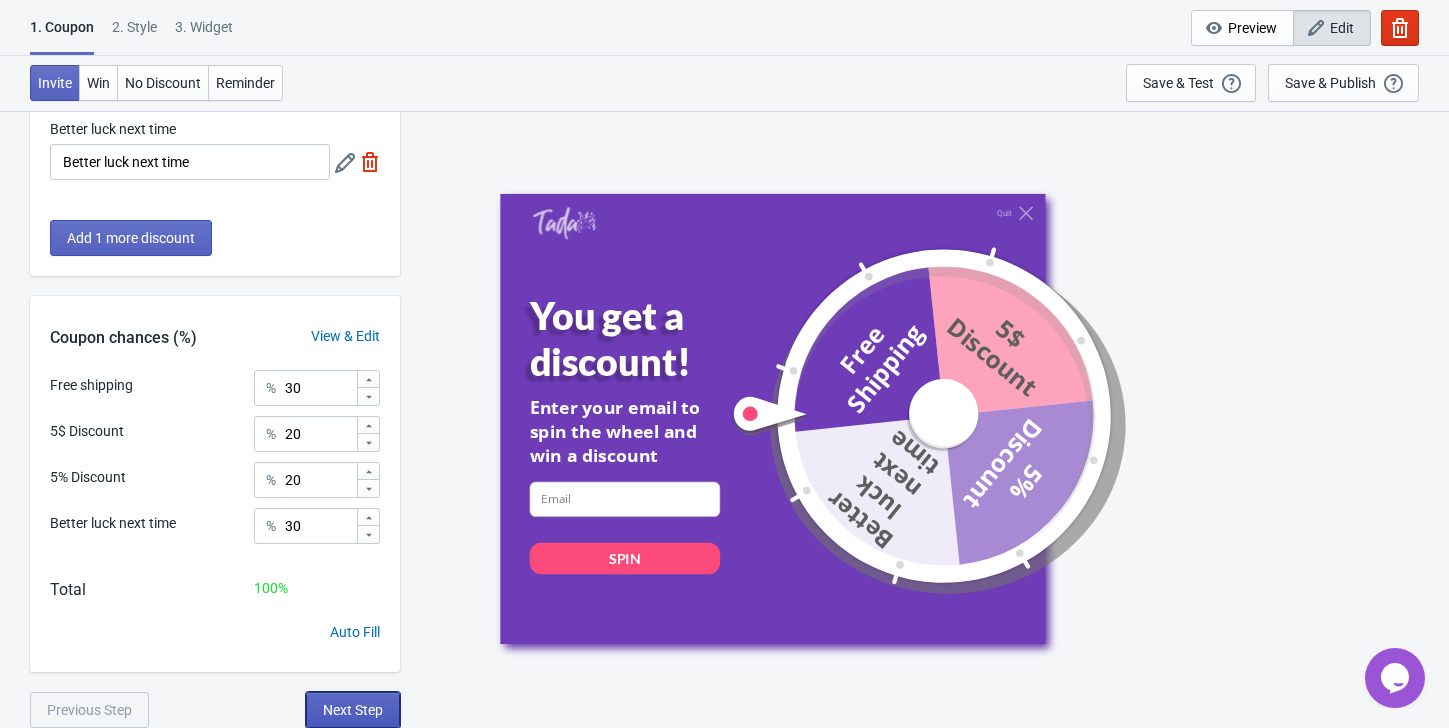 drag, startPoint x: 392, startPoint y: 698, endPoint x: 341, endPoint y: 702, distance: 51.156624 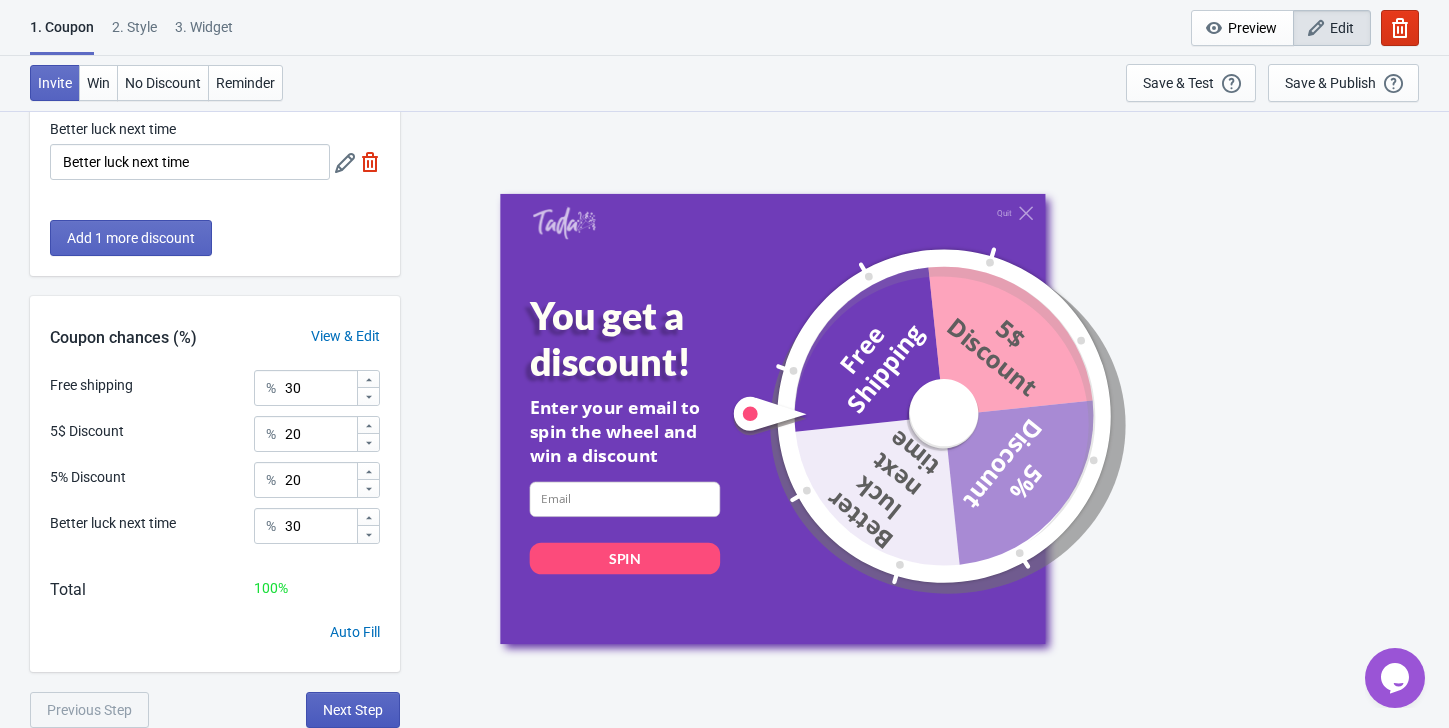 click on "Next Step" at bounding box center [353, 710] 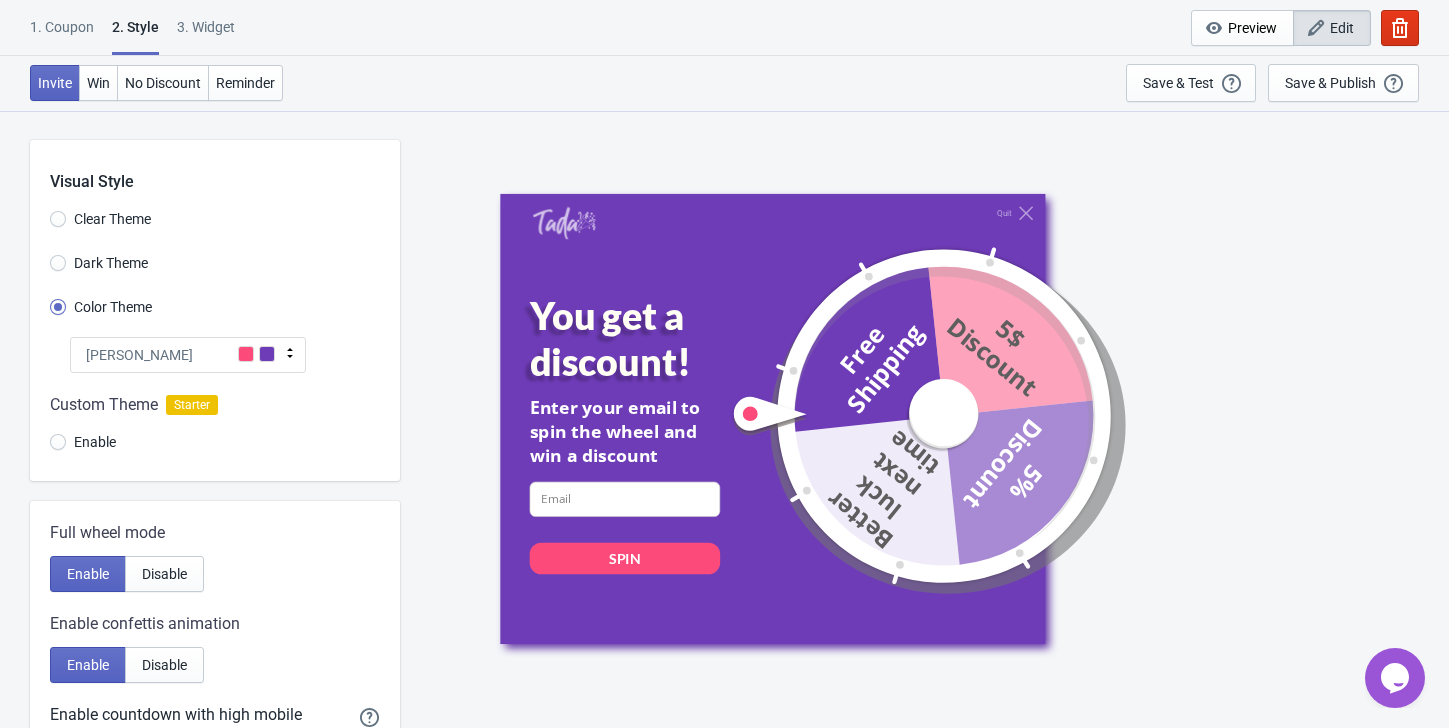 click on "Tada" at bounding box center [188, 355] 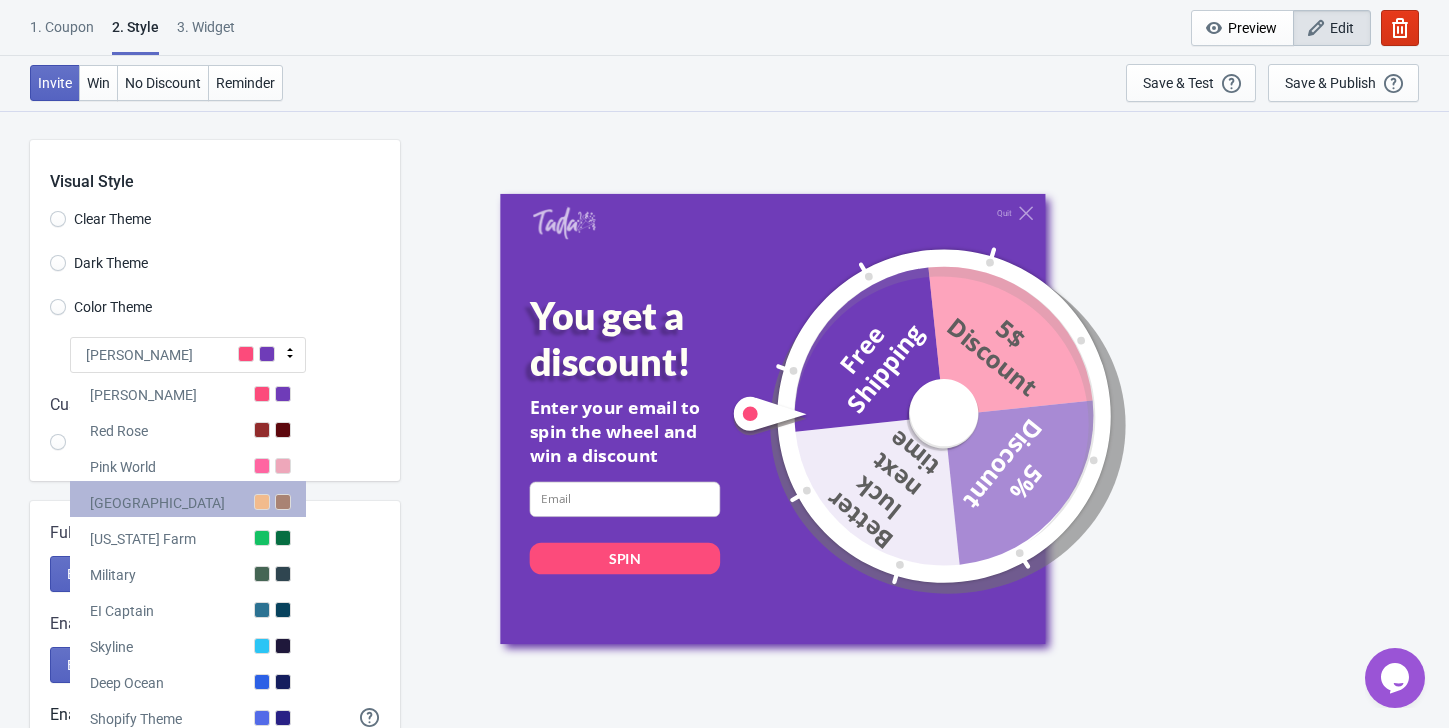 click at bounding box center (283, 502) 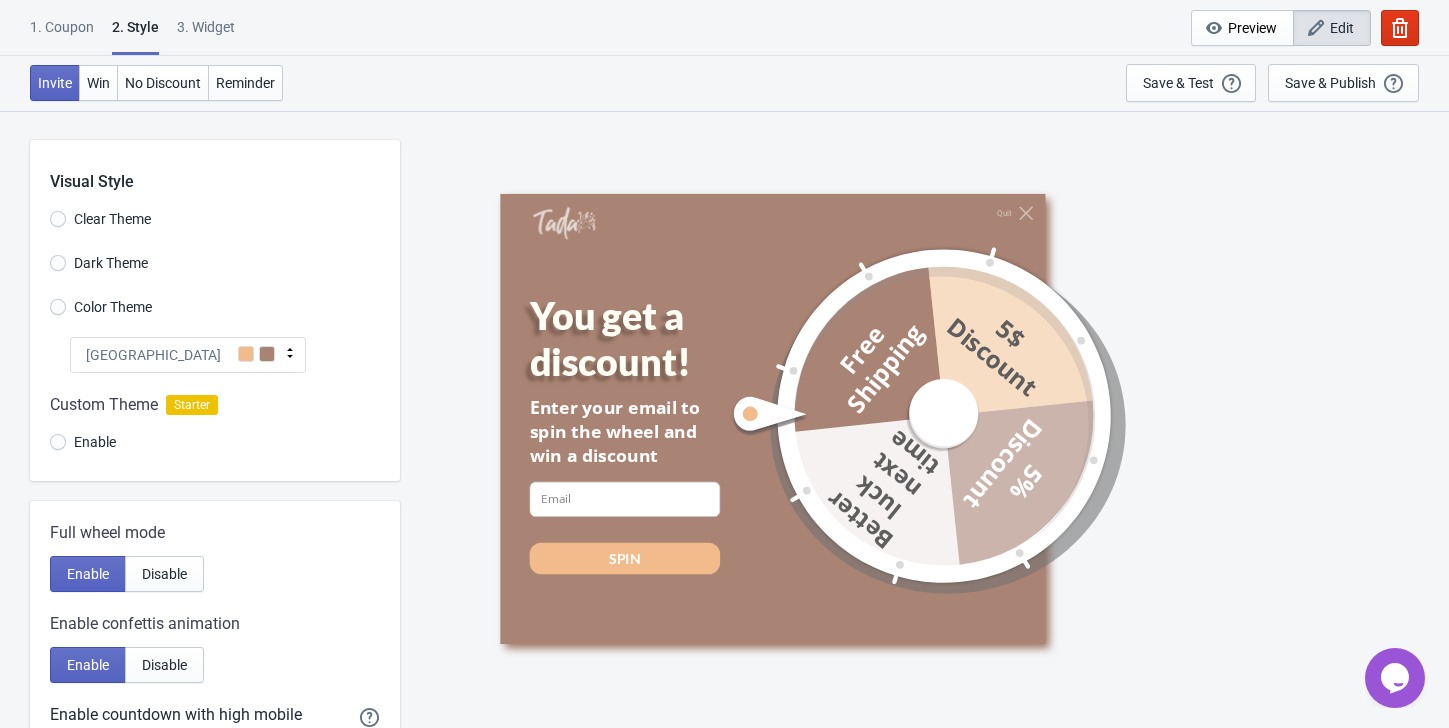 click on "Dark Theme" at bounding box center (111, 263) 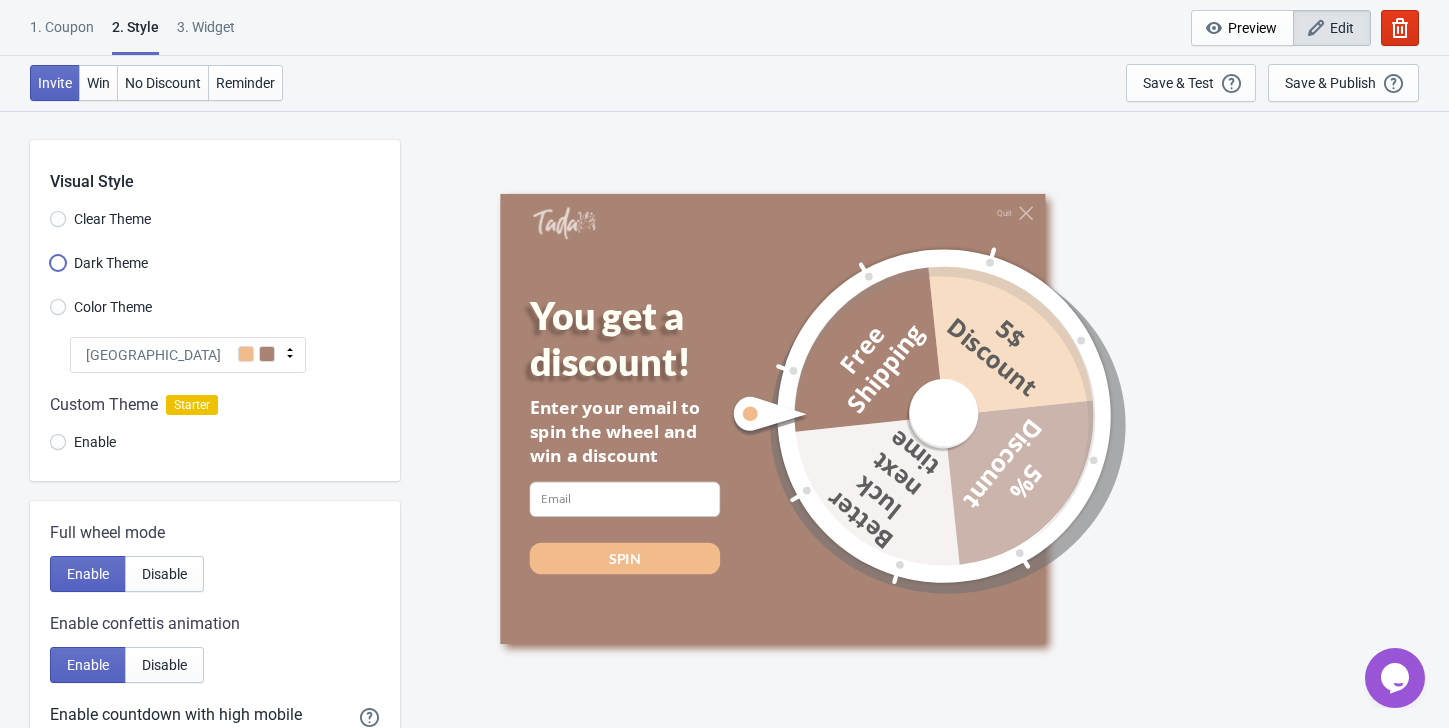 radio on "true" 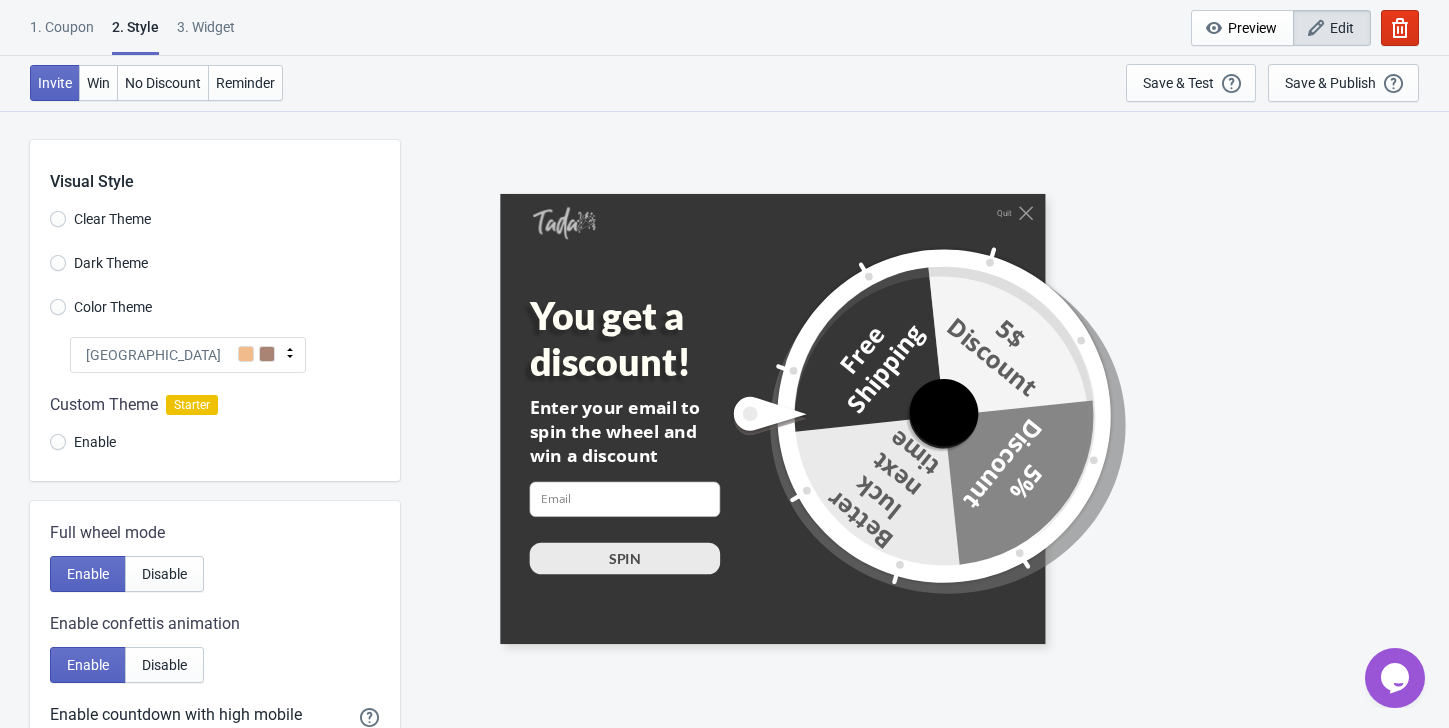 click on "Clear Theme" at bounding box center (100, 219) 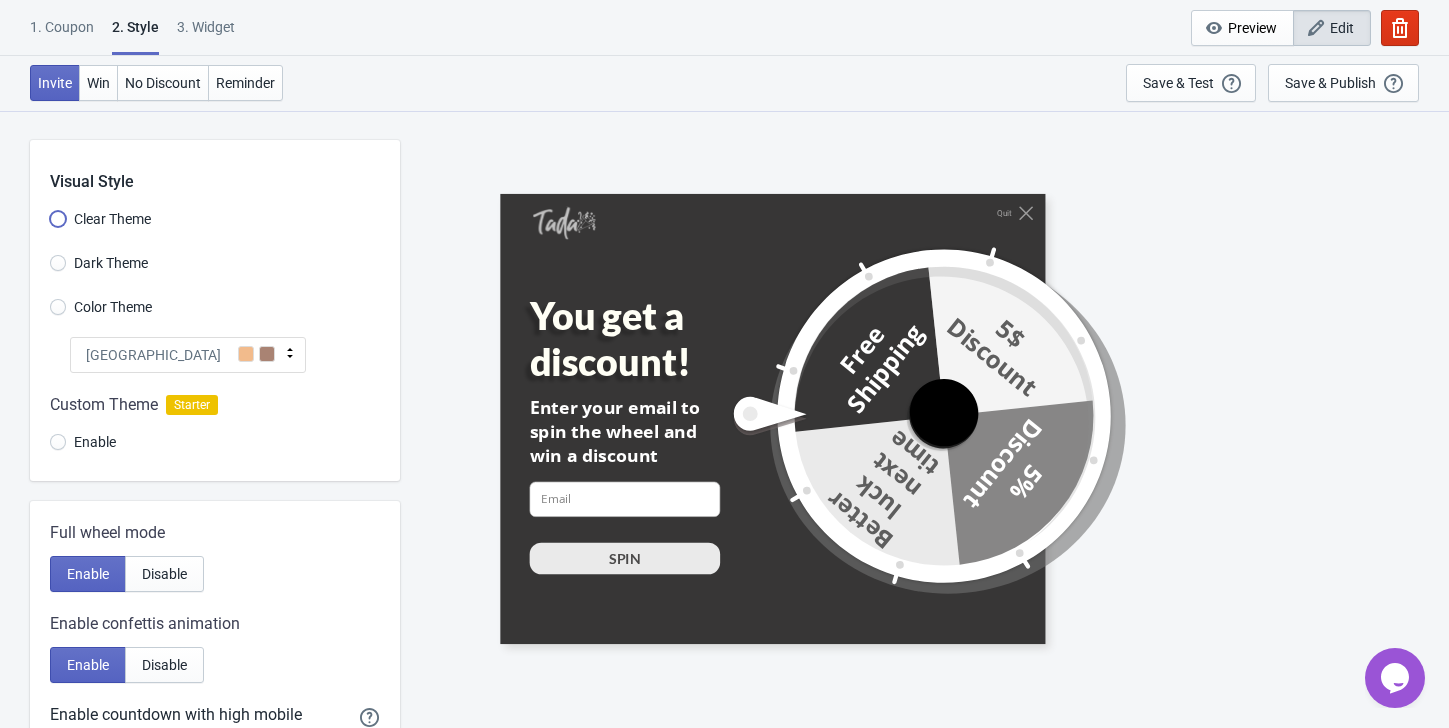 radio on "true" 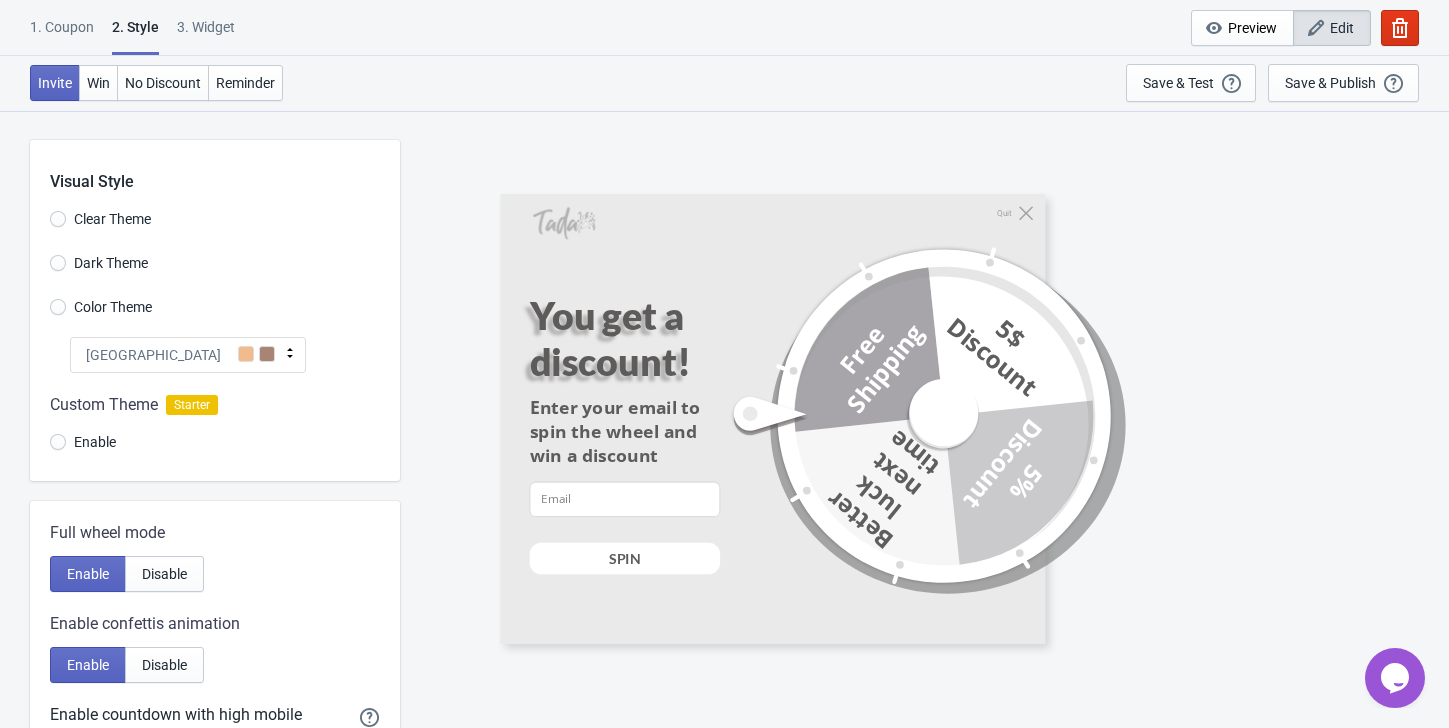 click on "Color Theme" at bounding box center (113, 307) 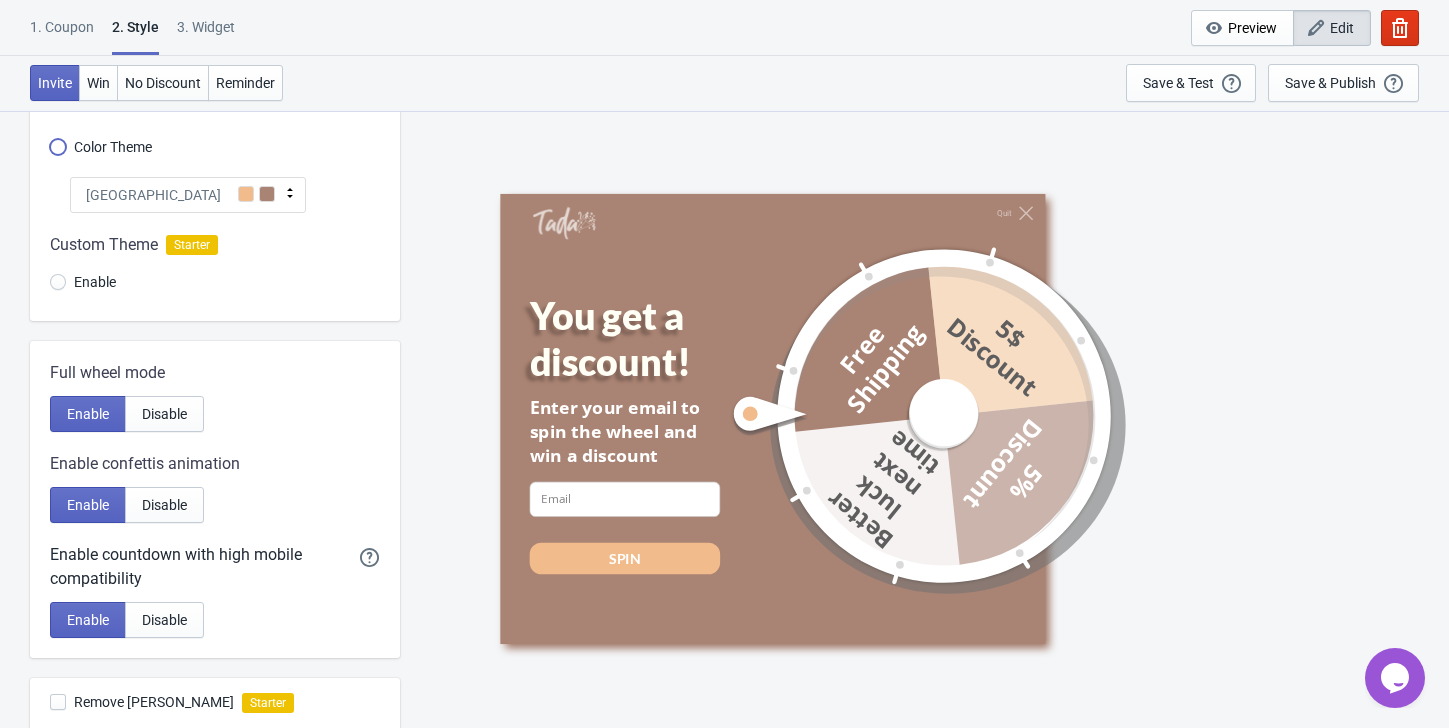 scroll, scrollTop: 181, scrollLeft: 0, axis: vertical 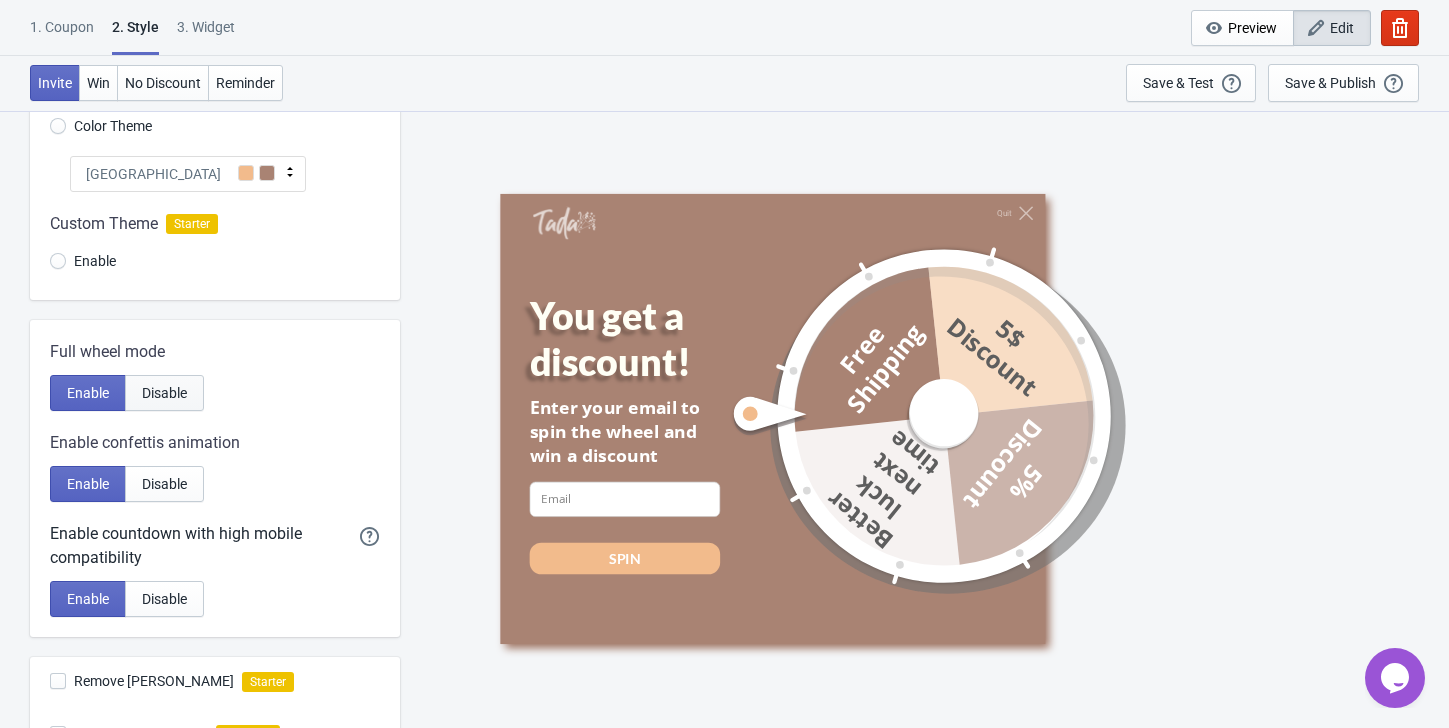 click on "Disable" at bounding box center (164, 393) 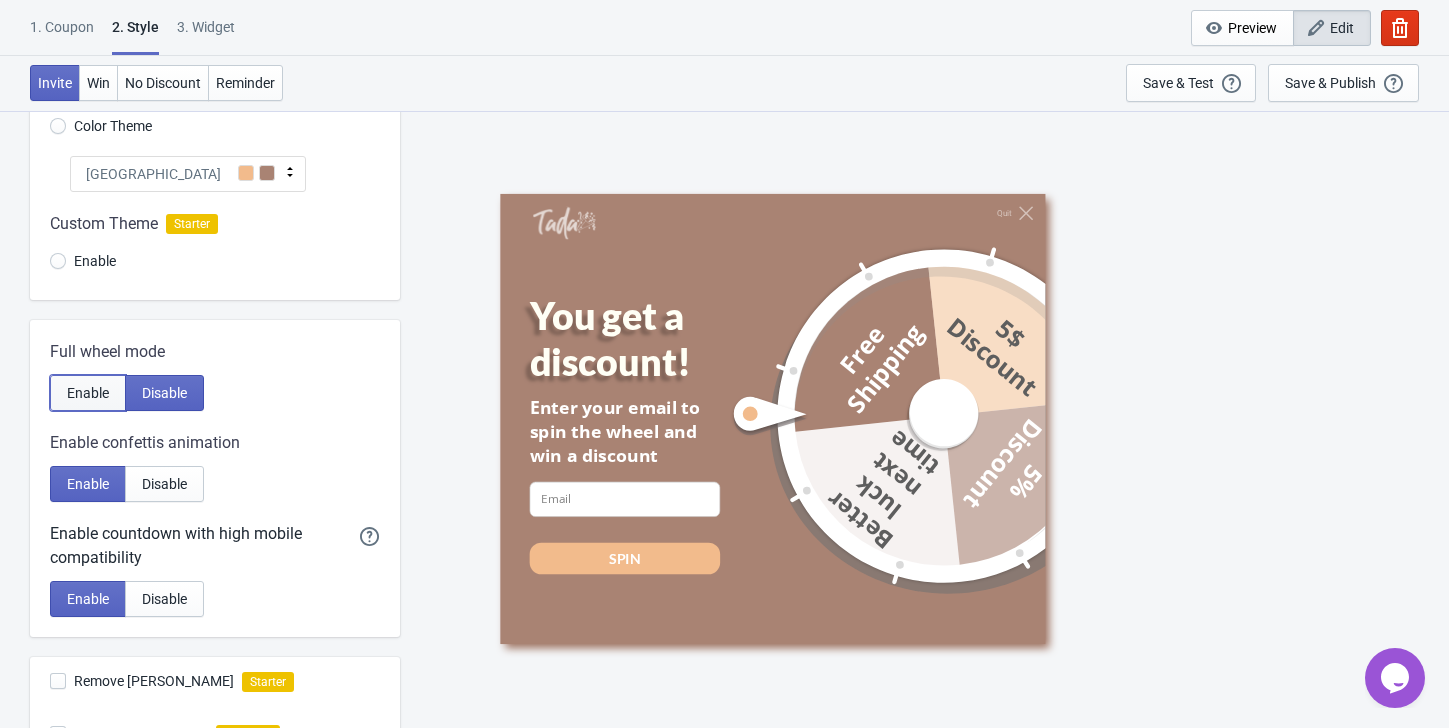 click on "Enable" at bounding box center [88, 393] 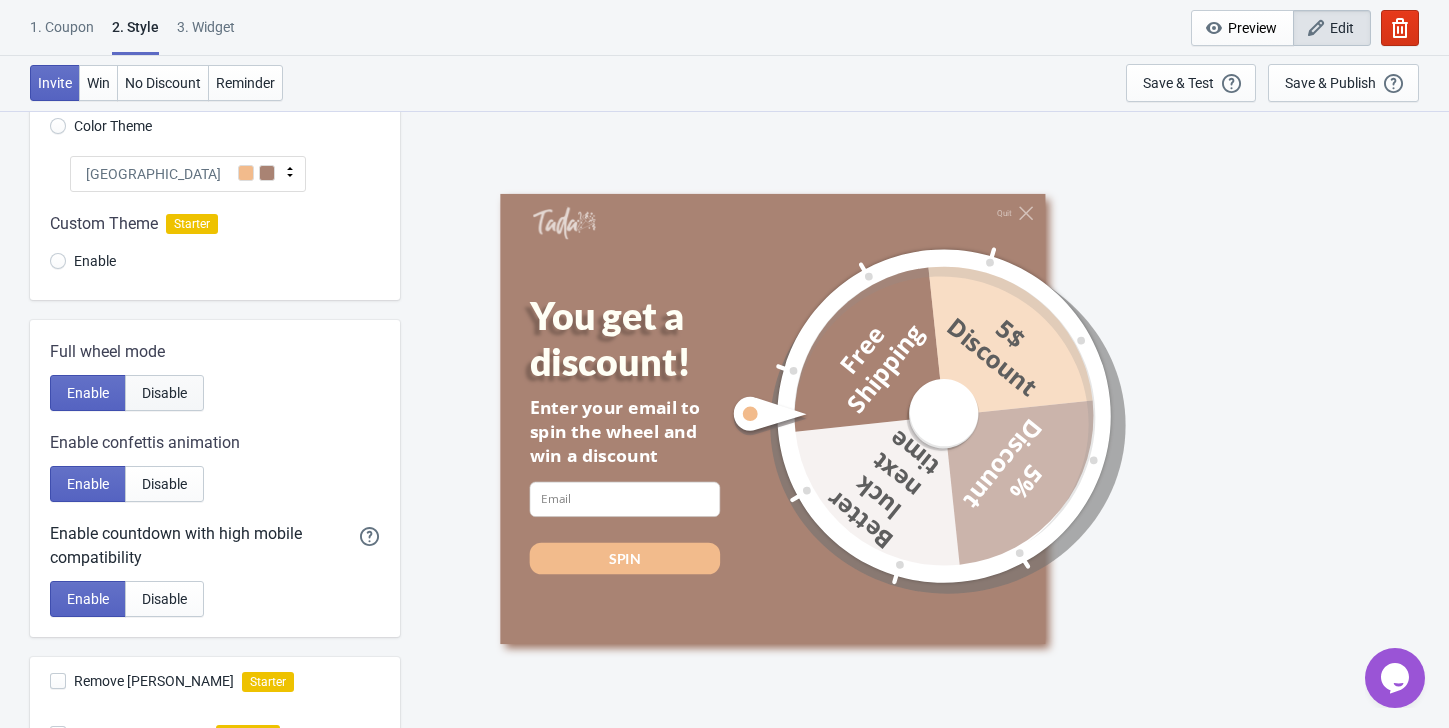 click on "Disable" at bounding box center (164, 393) 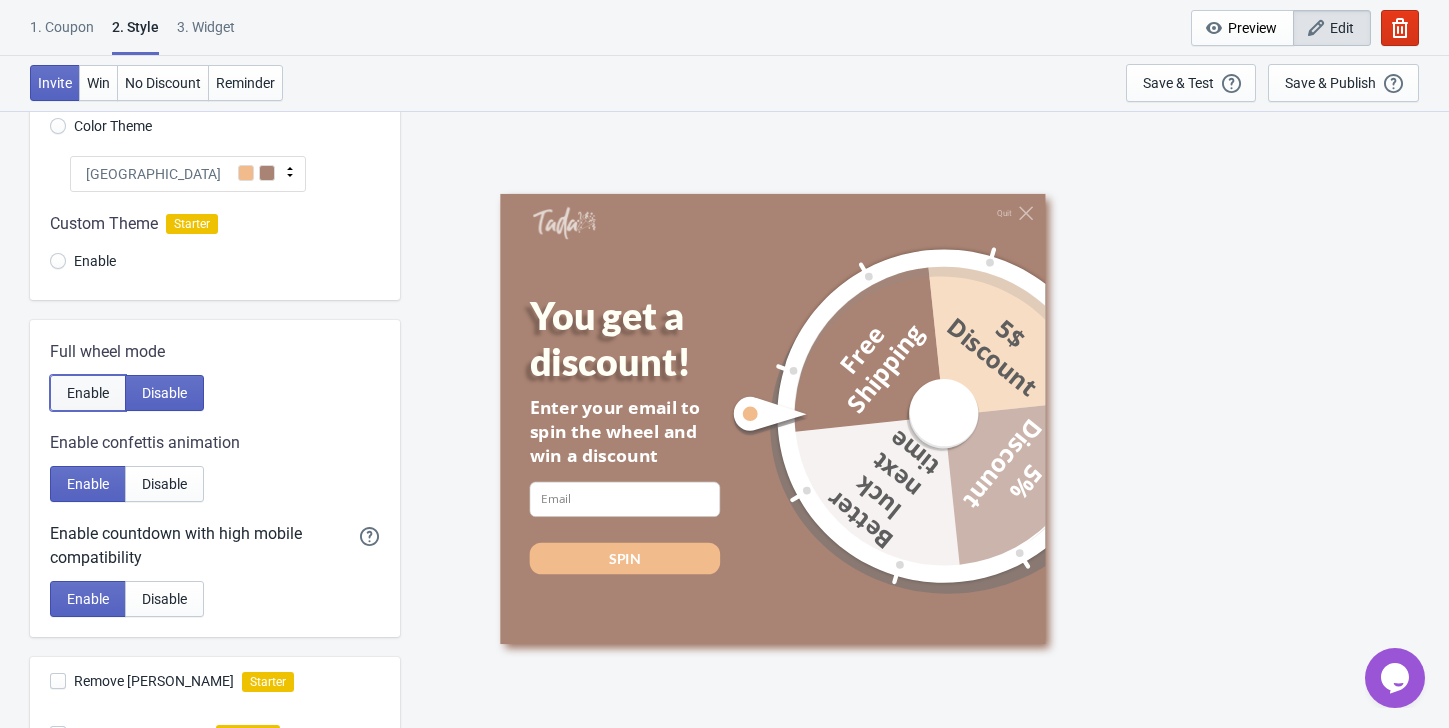 click on "Enable" at bounding box center [88, 393] 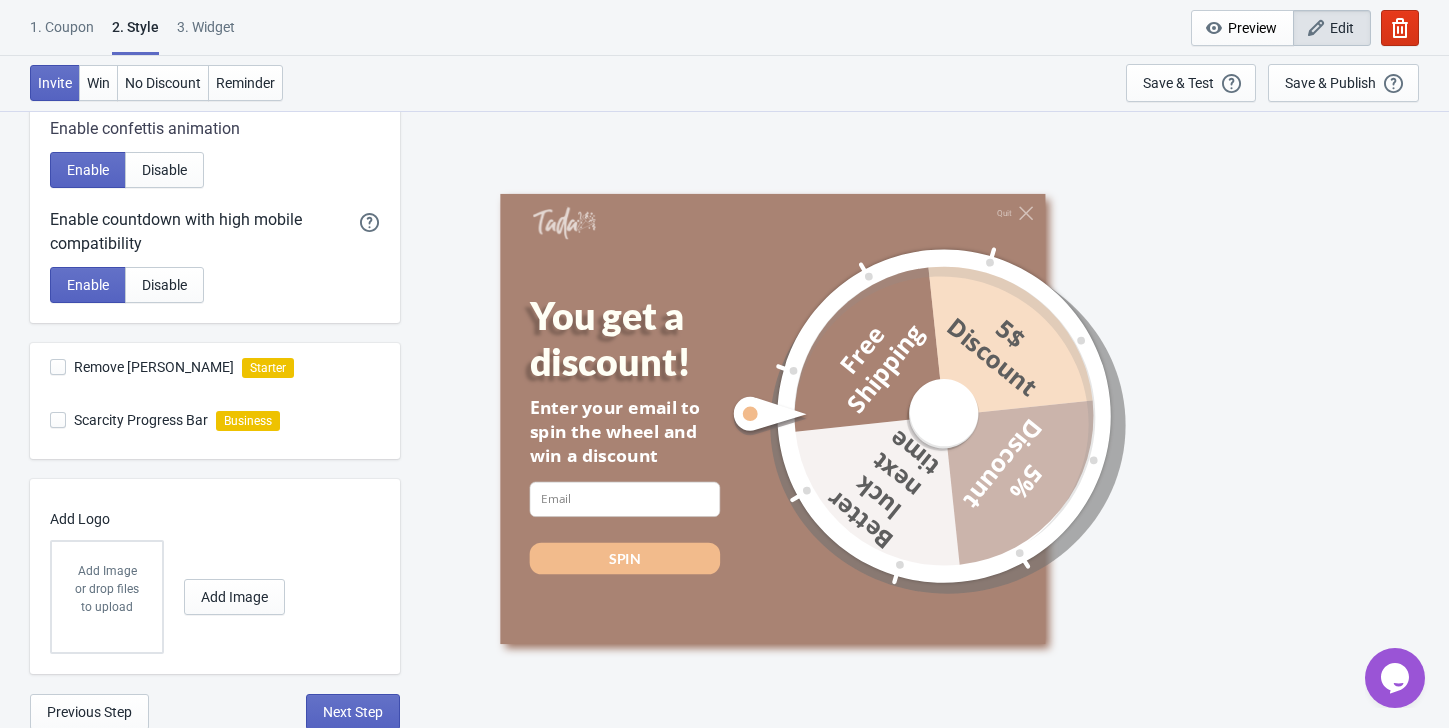 scroll, scrollTop: 496, scrollLeft: 0, axis: vertical 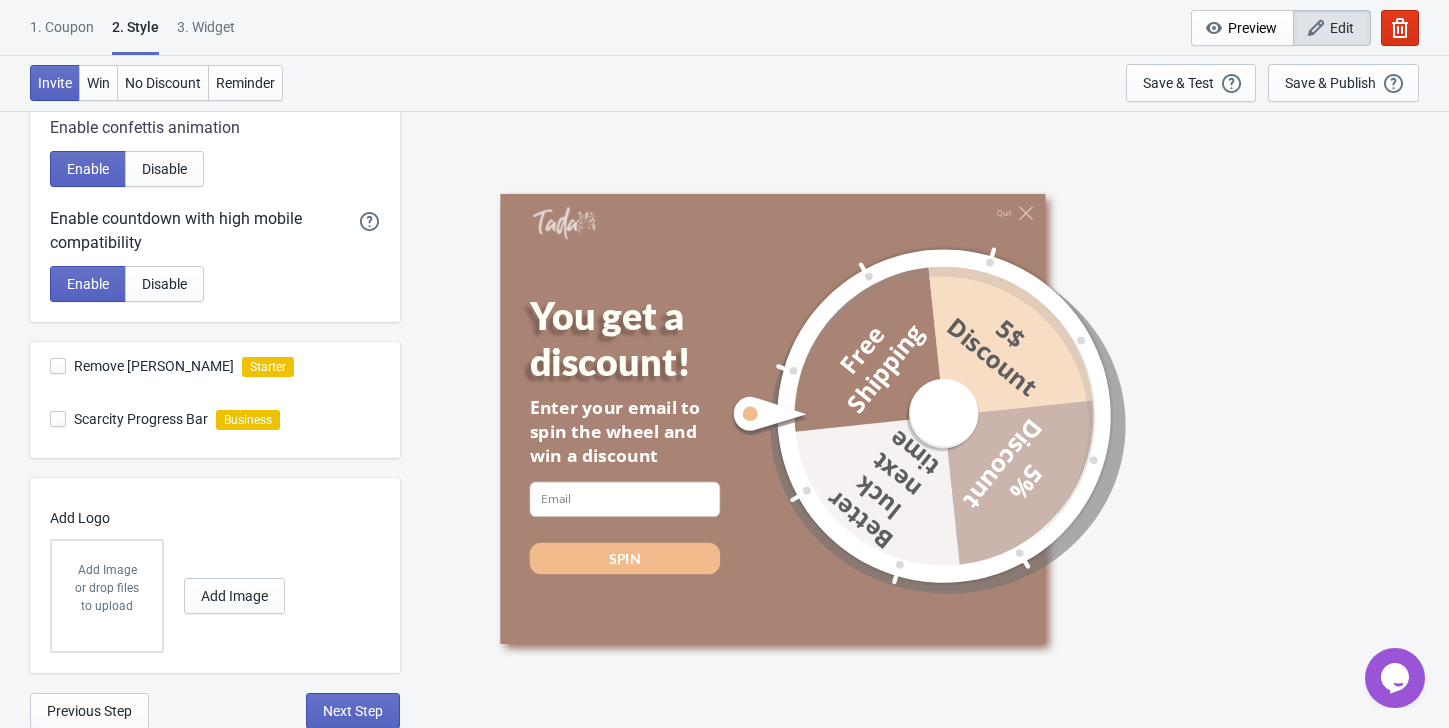 click on "or drop files to upload" at bounding box center [107, 597] 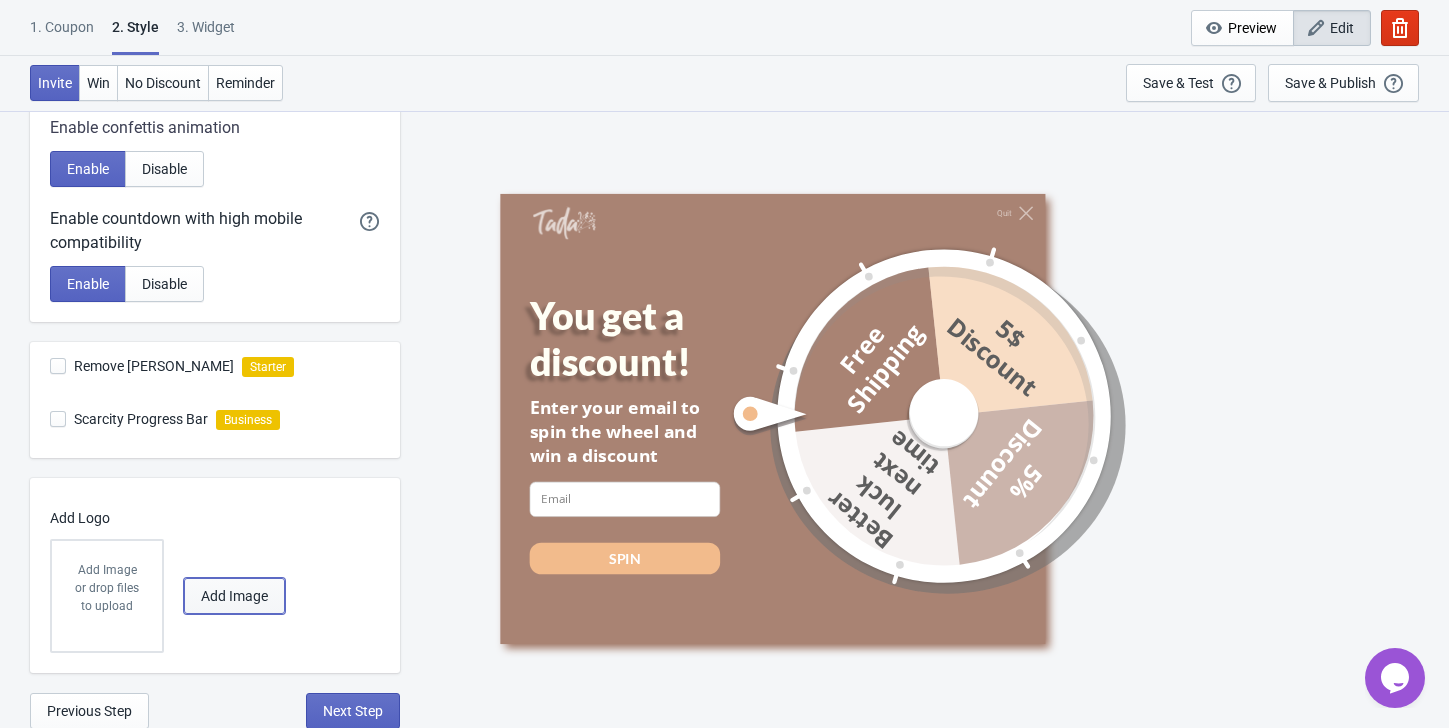 click on "Add Image" at bounding box center (234, 596) 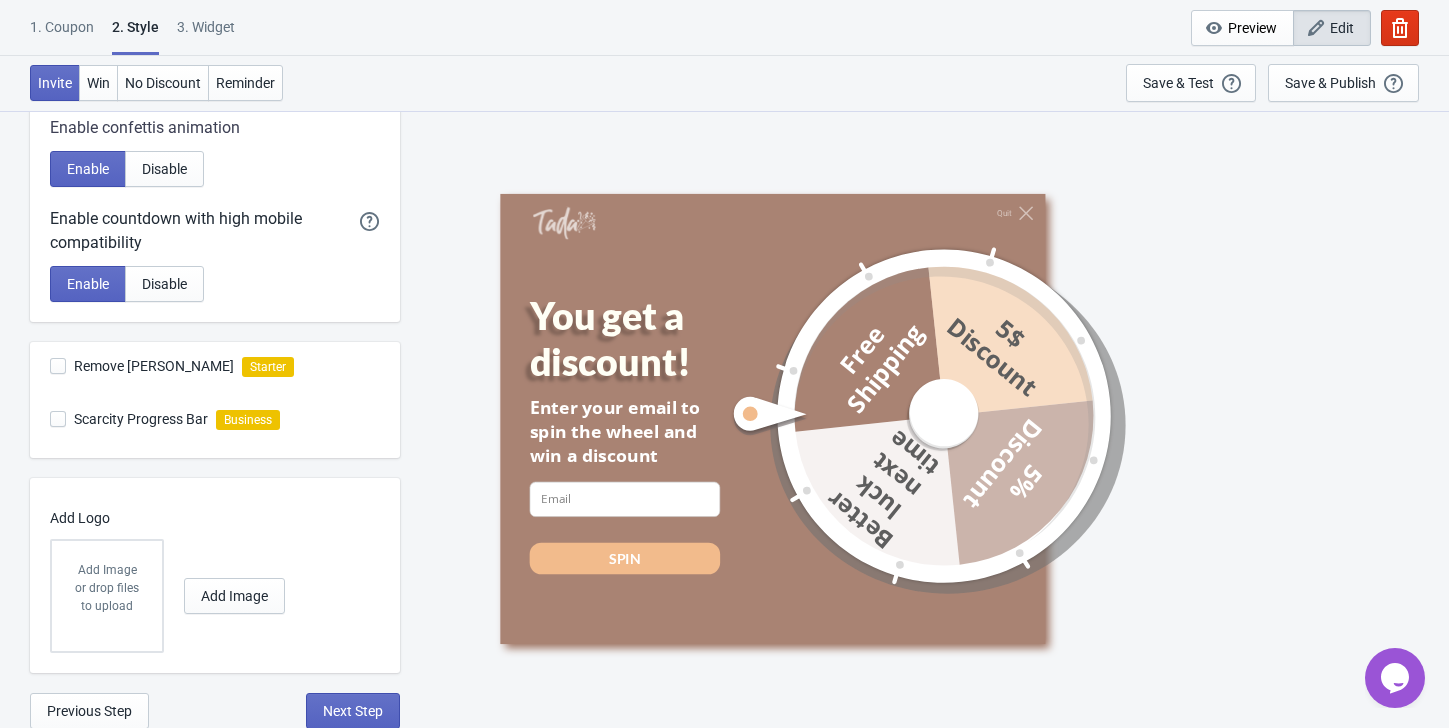 radio on "true" 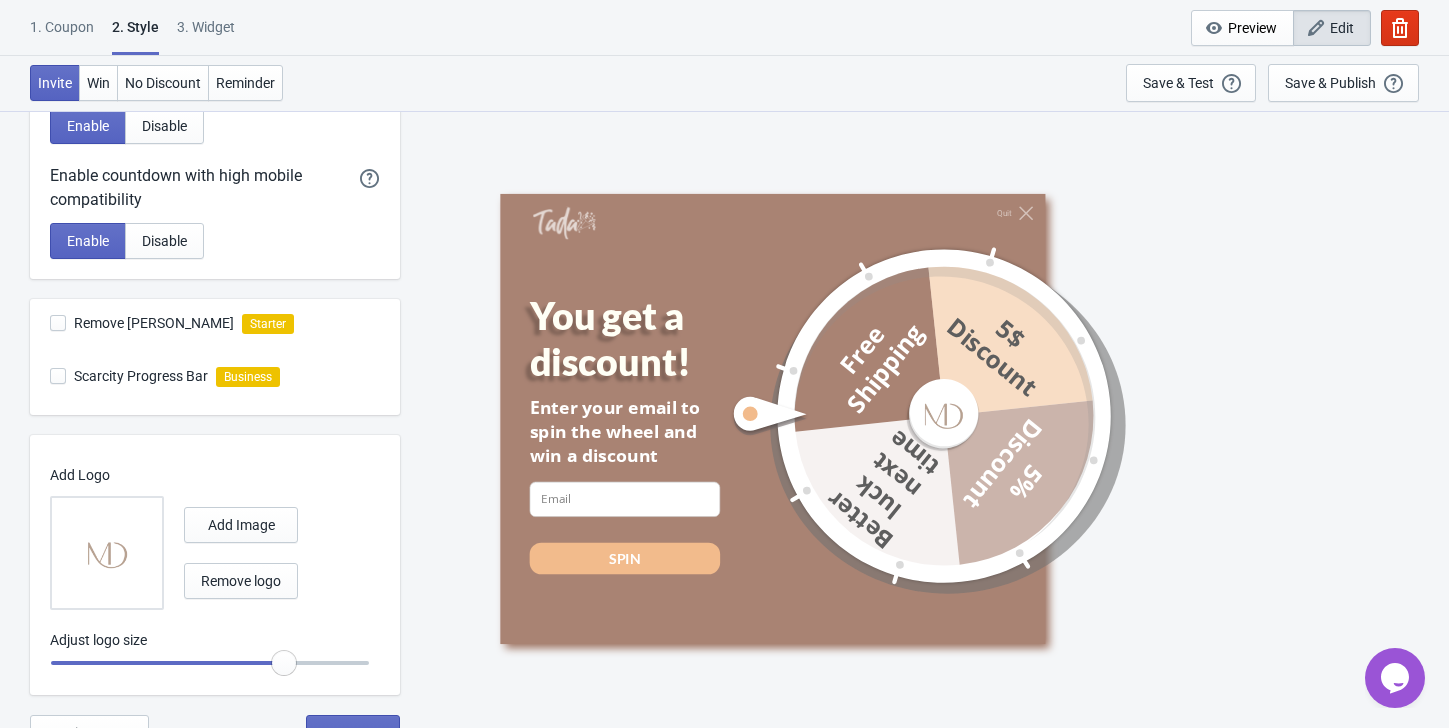 scroll, scrollTop: 561, scrollLeft: 0, axis: vertical 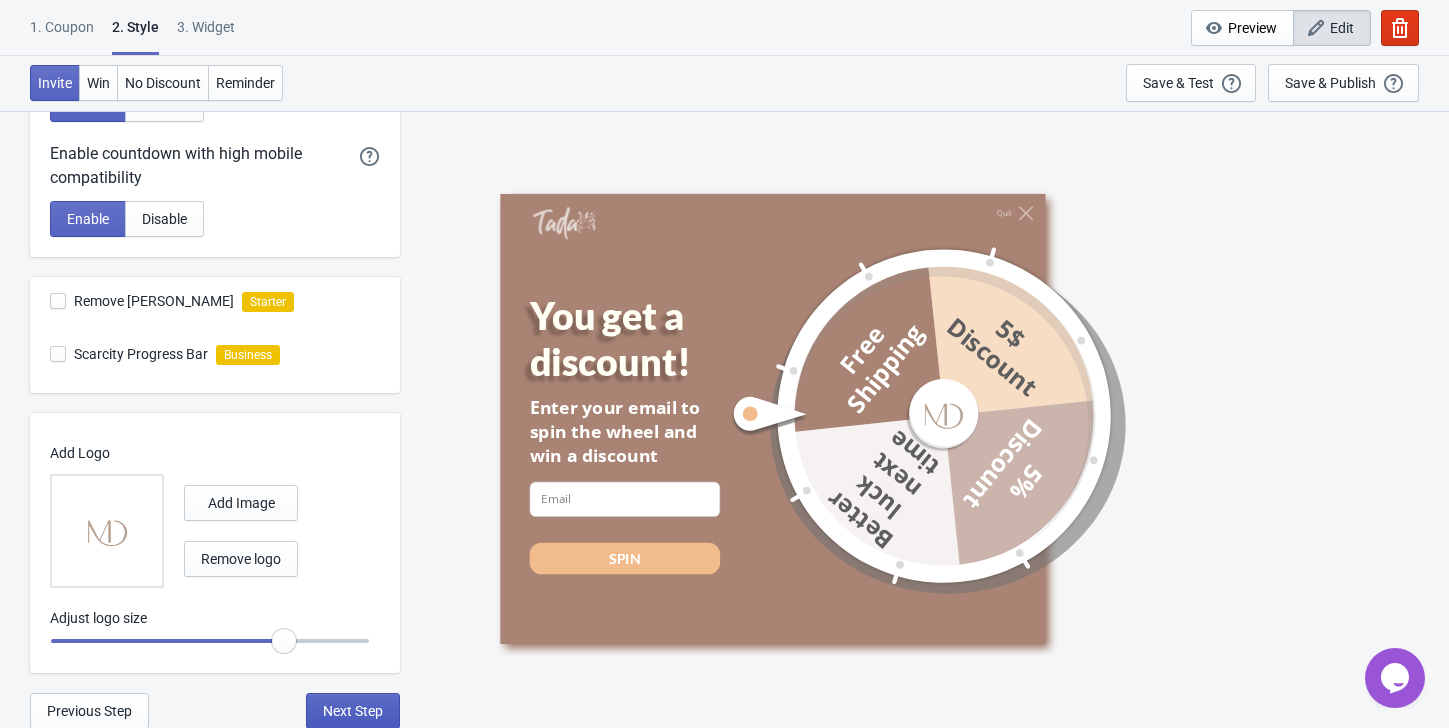 click on "Next Step" at bounding box center [353, 711] 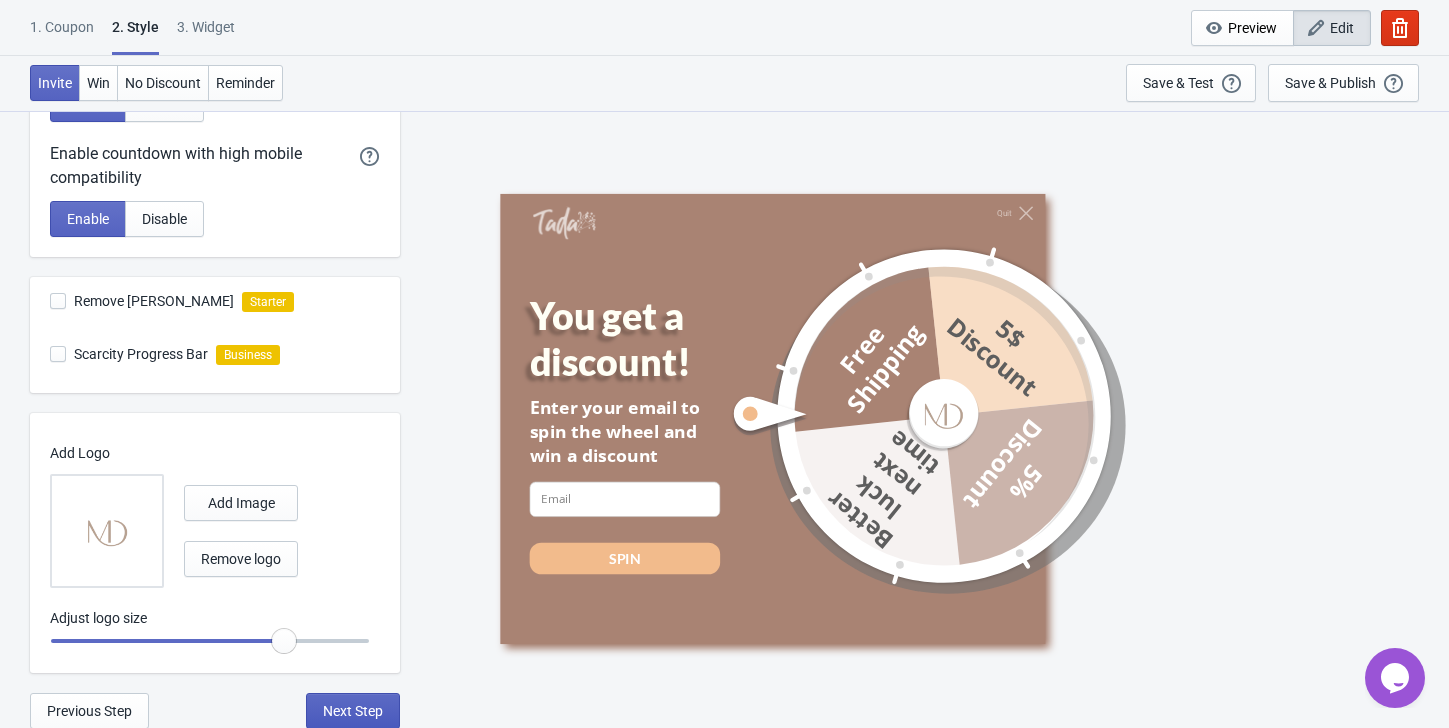 scroll, scrollTop: 0, scrollLeft: 0, axis: both 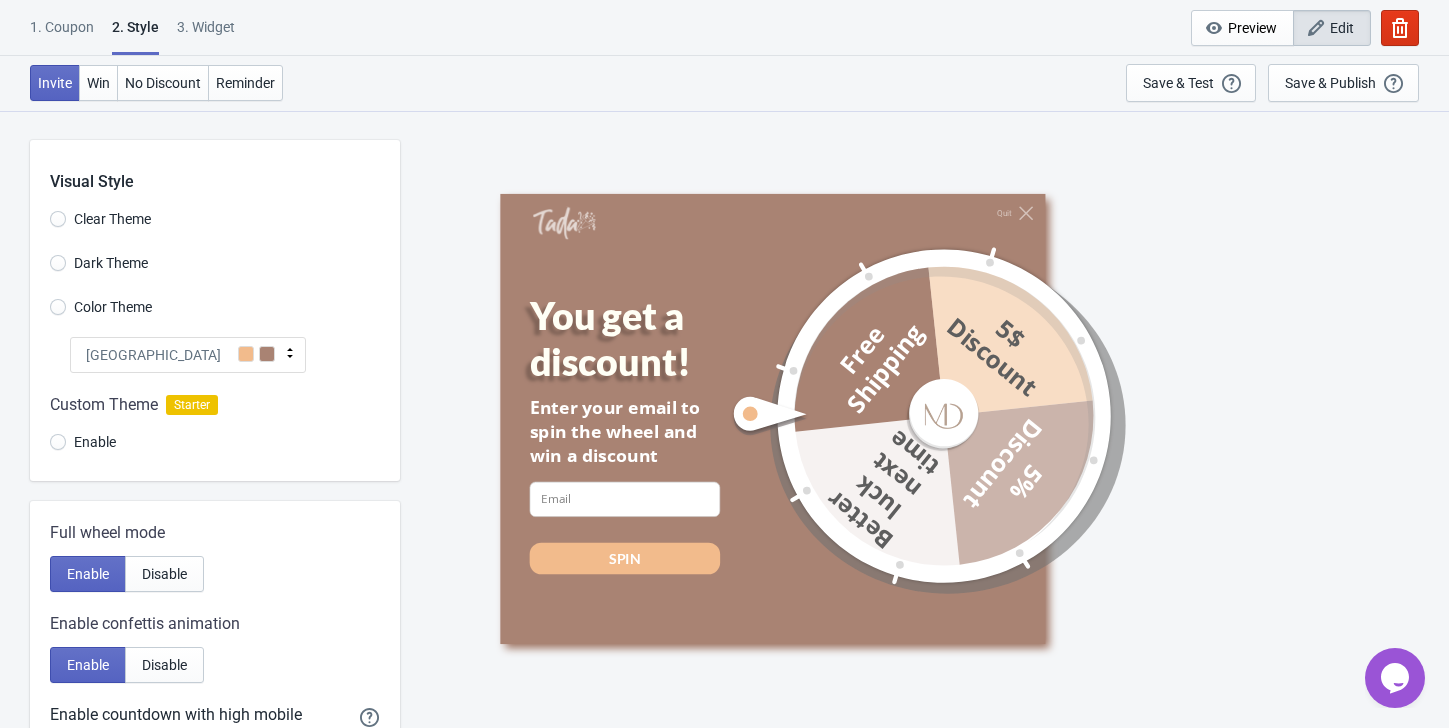 select on "once" 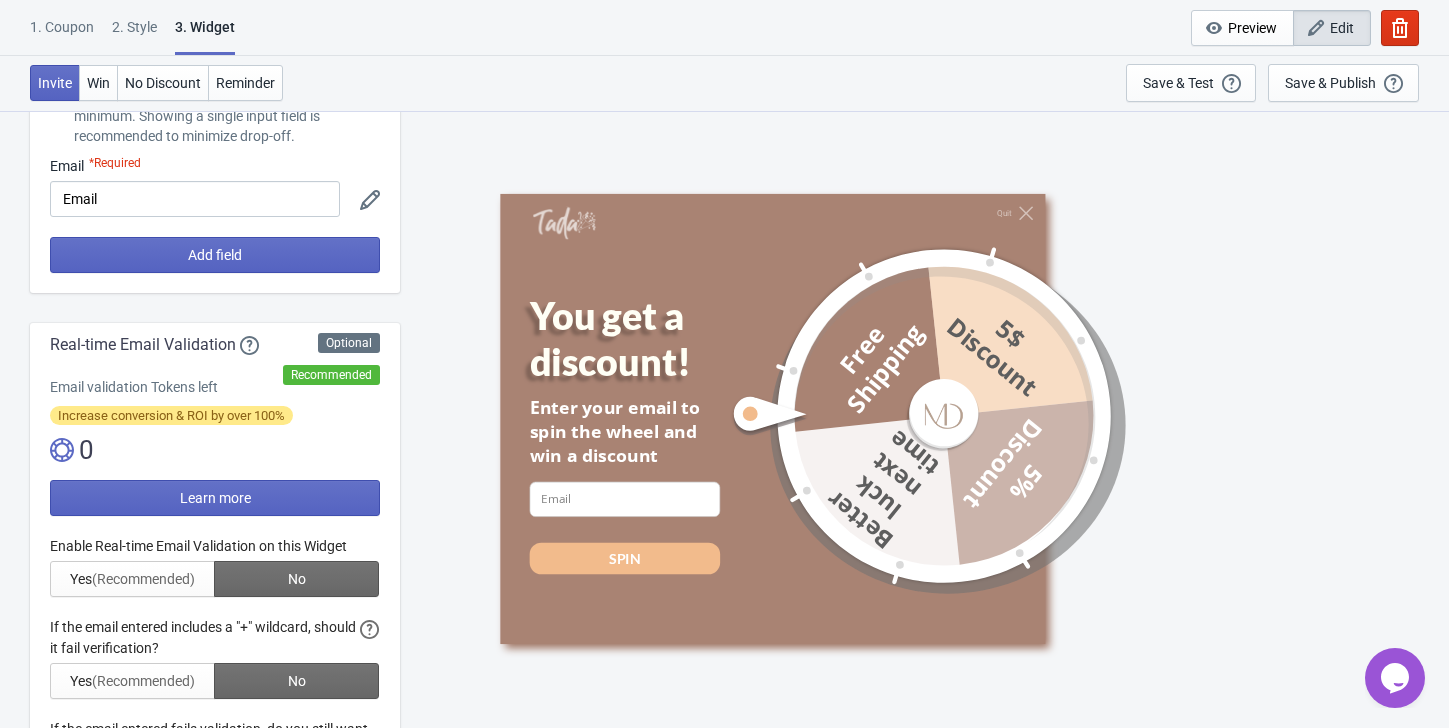 scroll, scrollTop: 181, scrollLeft: 0, axis: vertical 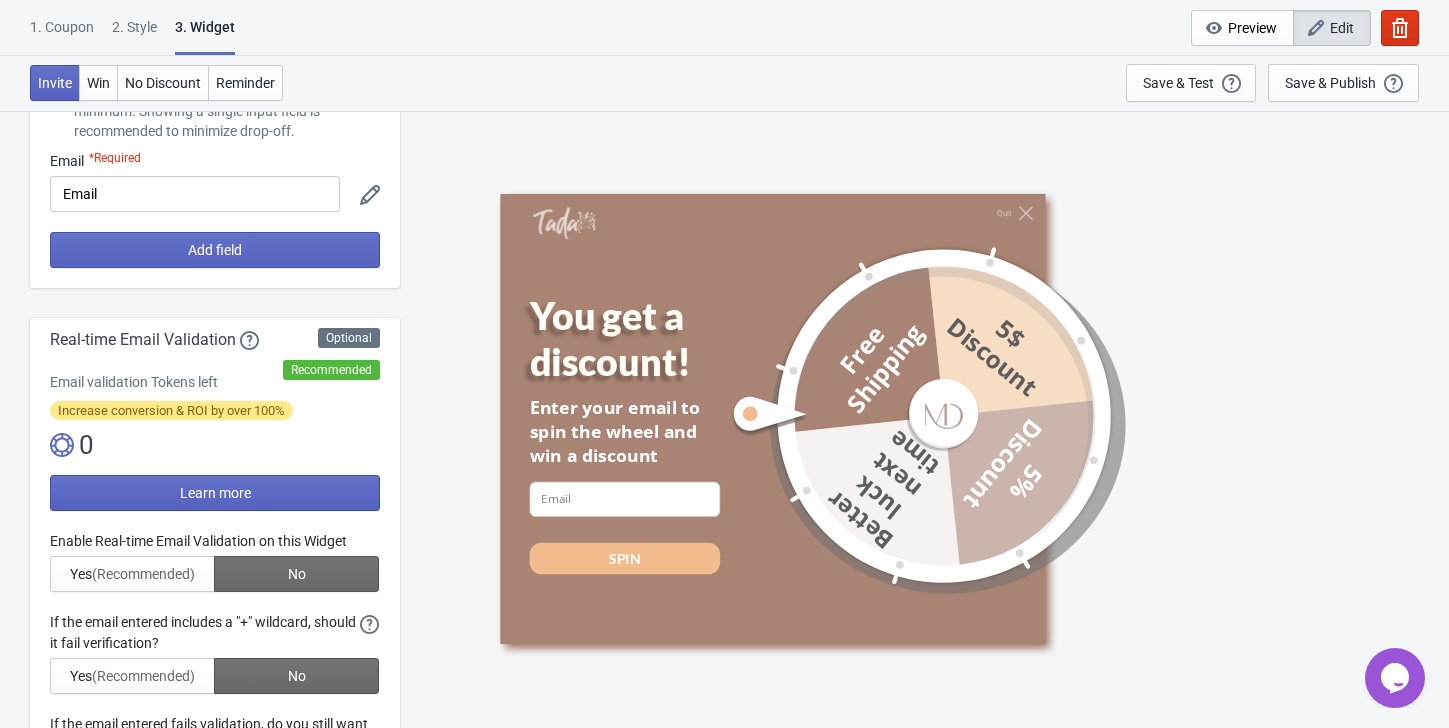 click at bounding box center (215, 663) 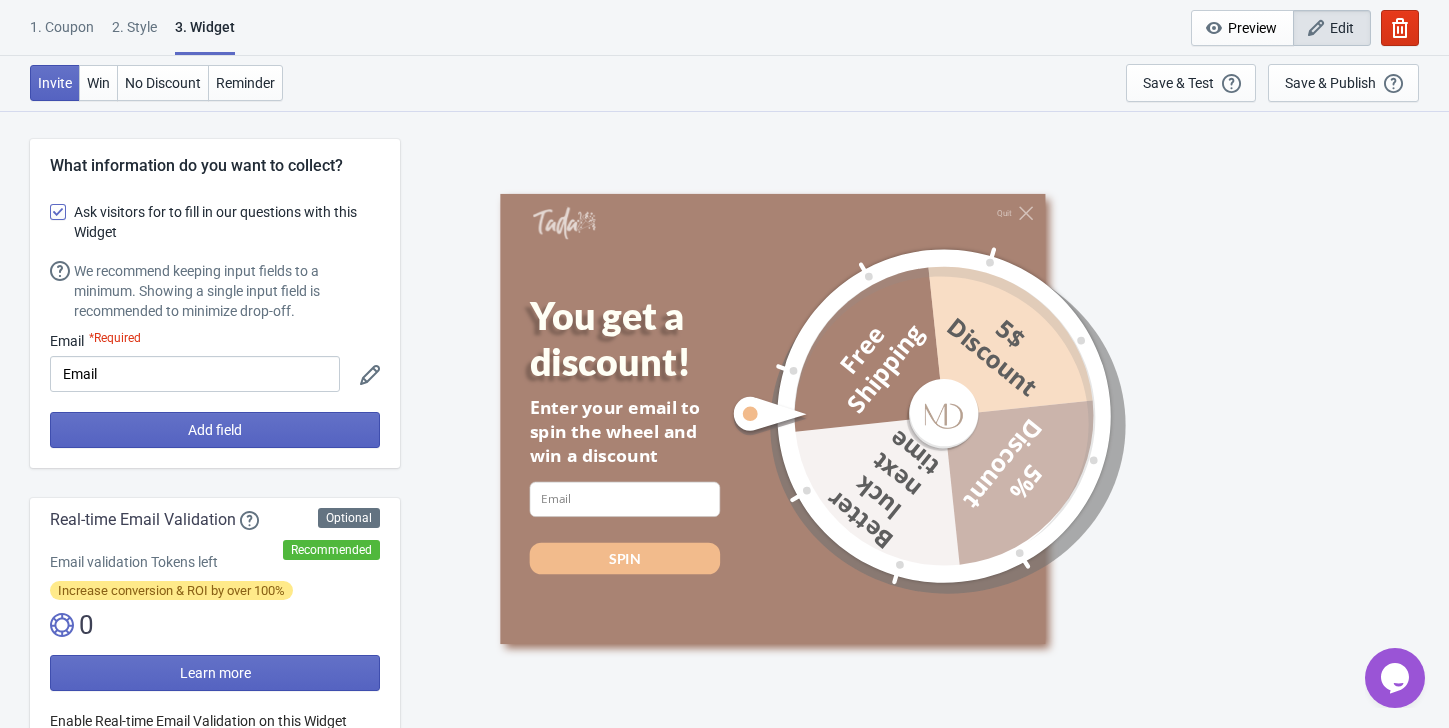 scroll, scrollTop: 0, scrollLeft: 0, axis: both 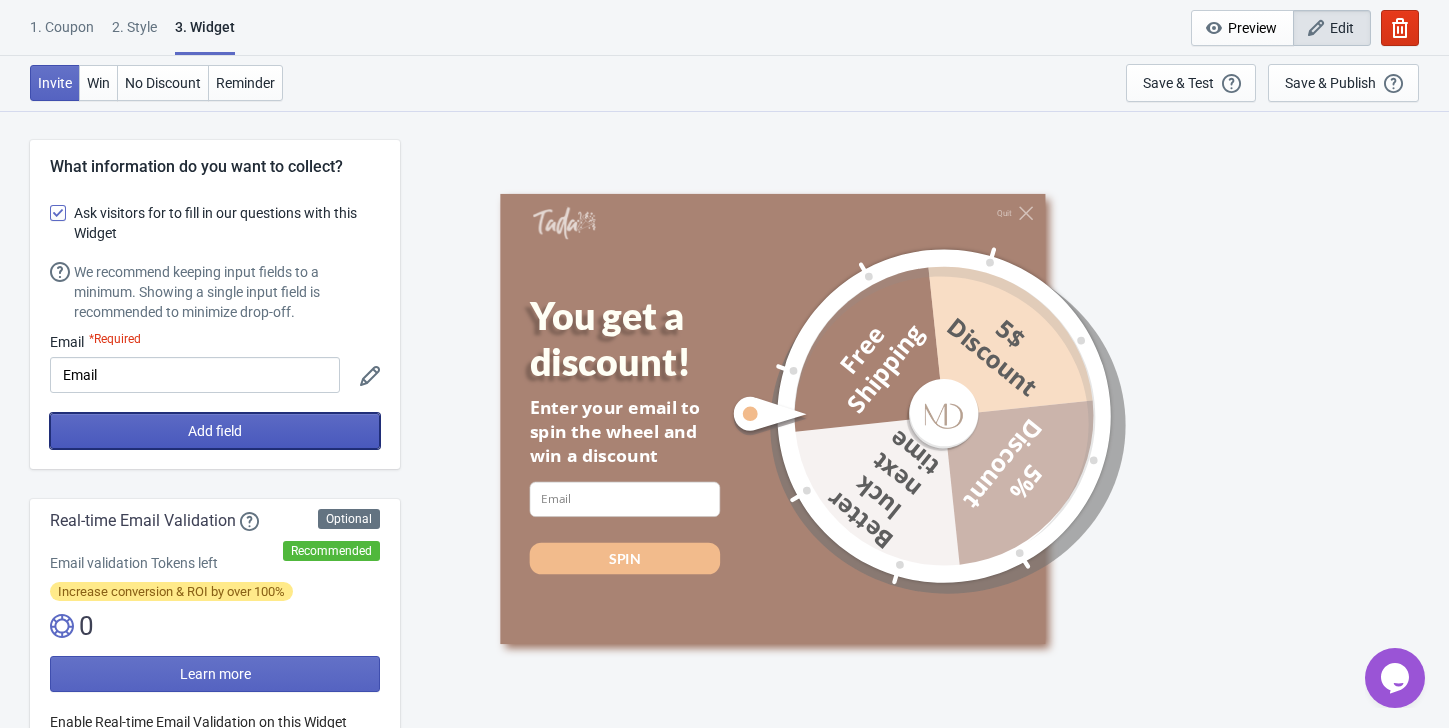 click on "Add field" at bounding box center [215, 431] 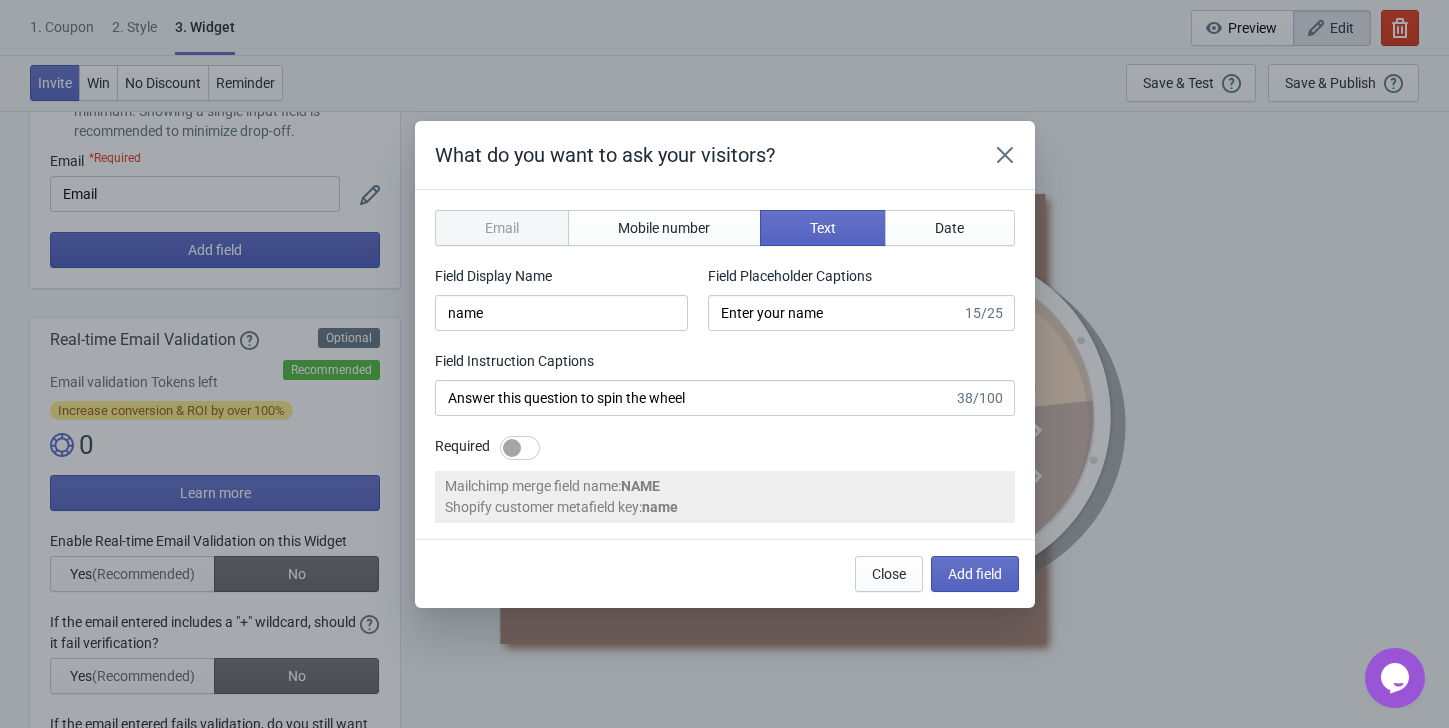 scroll, scrollTop: 0, scrollLeft: 0, axis: both 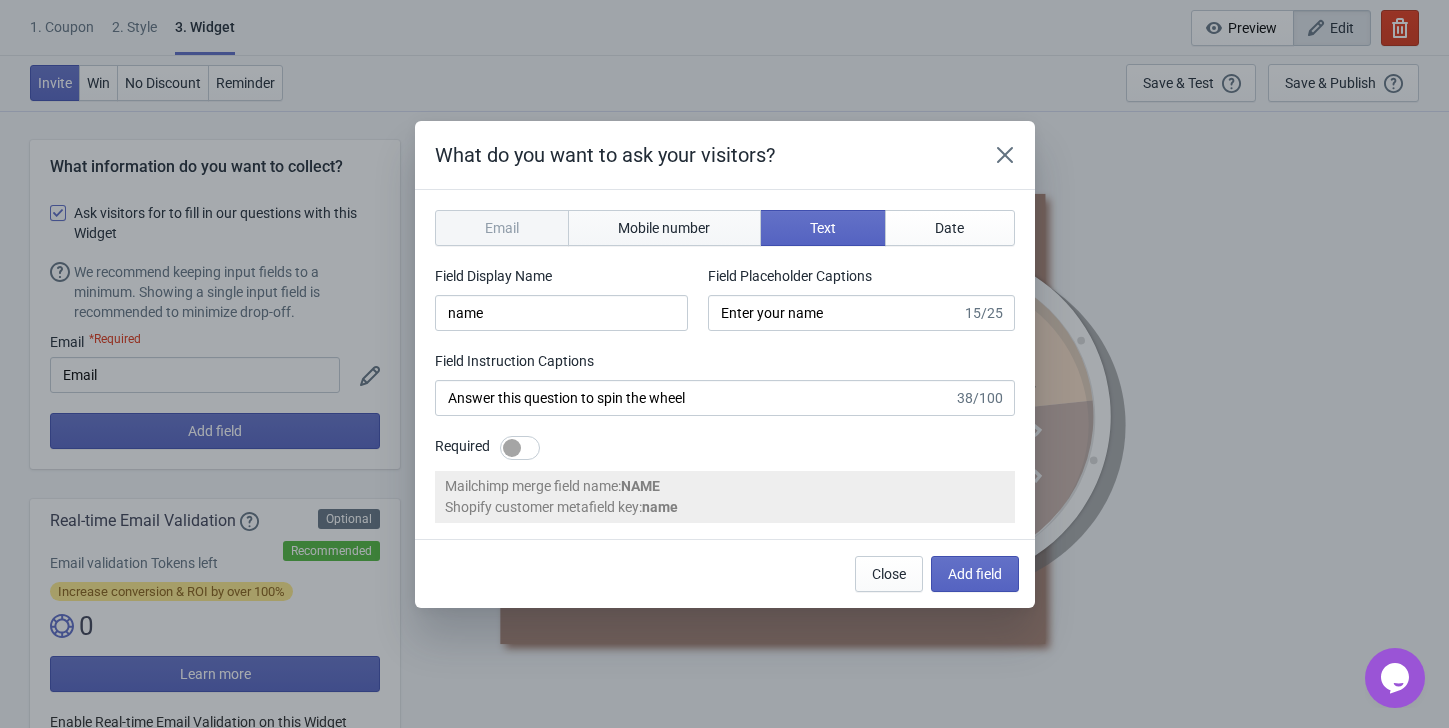 click on "Mobile number" at bounding box center (664, 228) 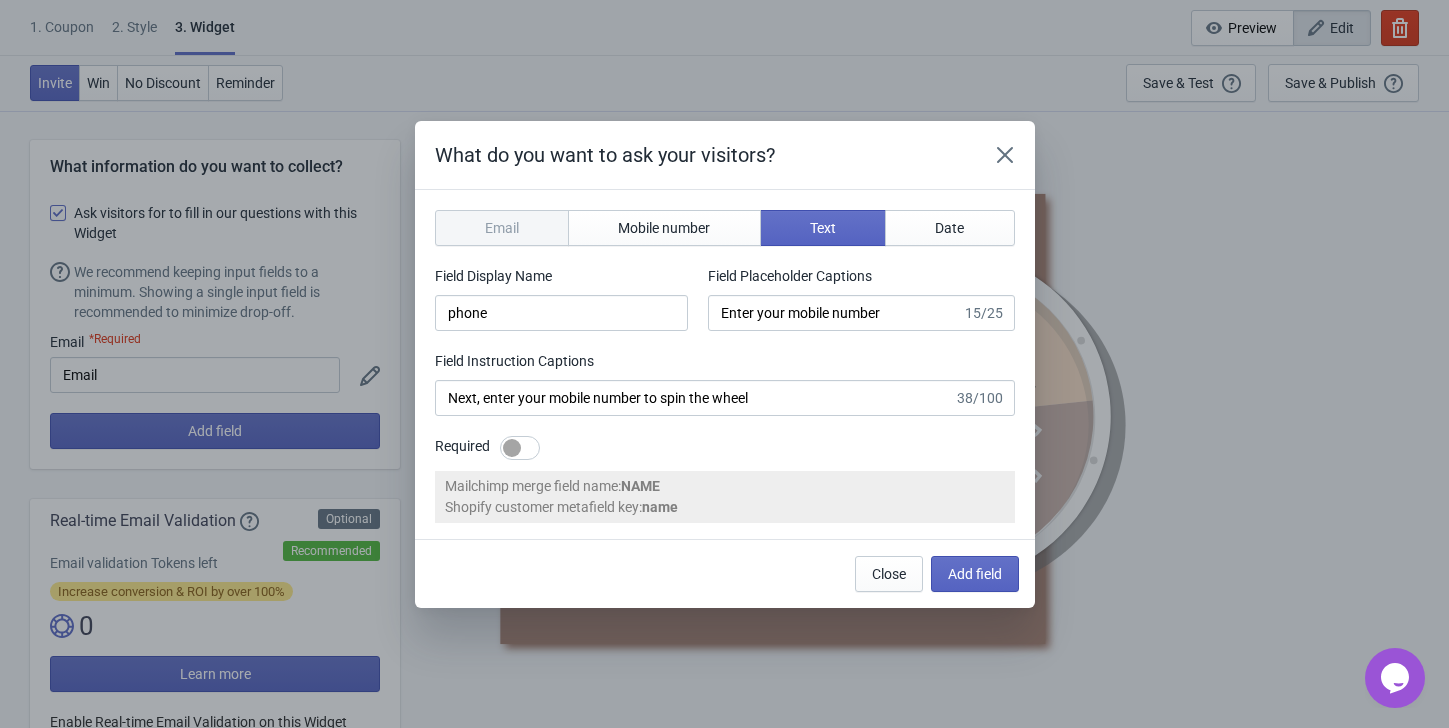 select on "lb" 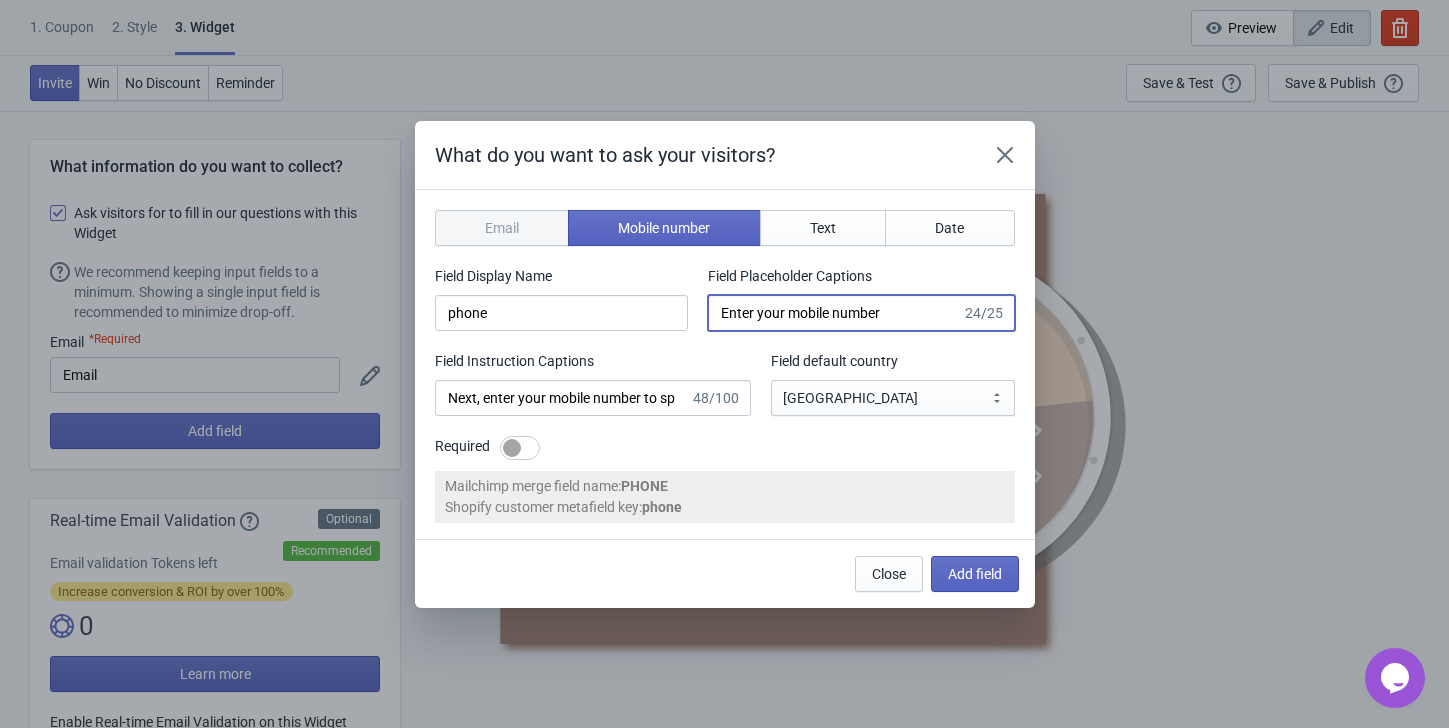 click on "Enter your mobile number" at bounding box center (834, 313) 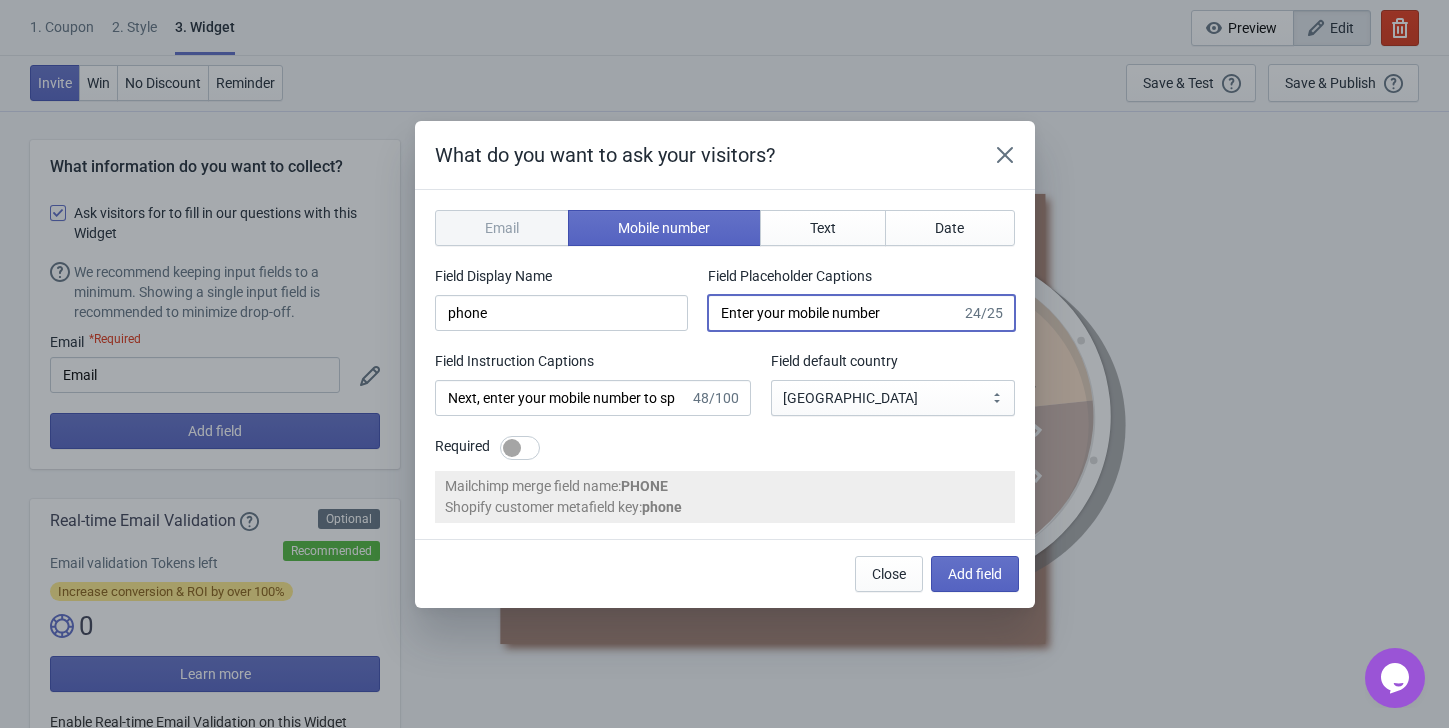 drag, startPoint x: 919, startPoint y: 321, endPoint x: 955, endPoint y: 330, distance: 37.107952 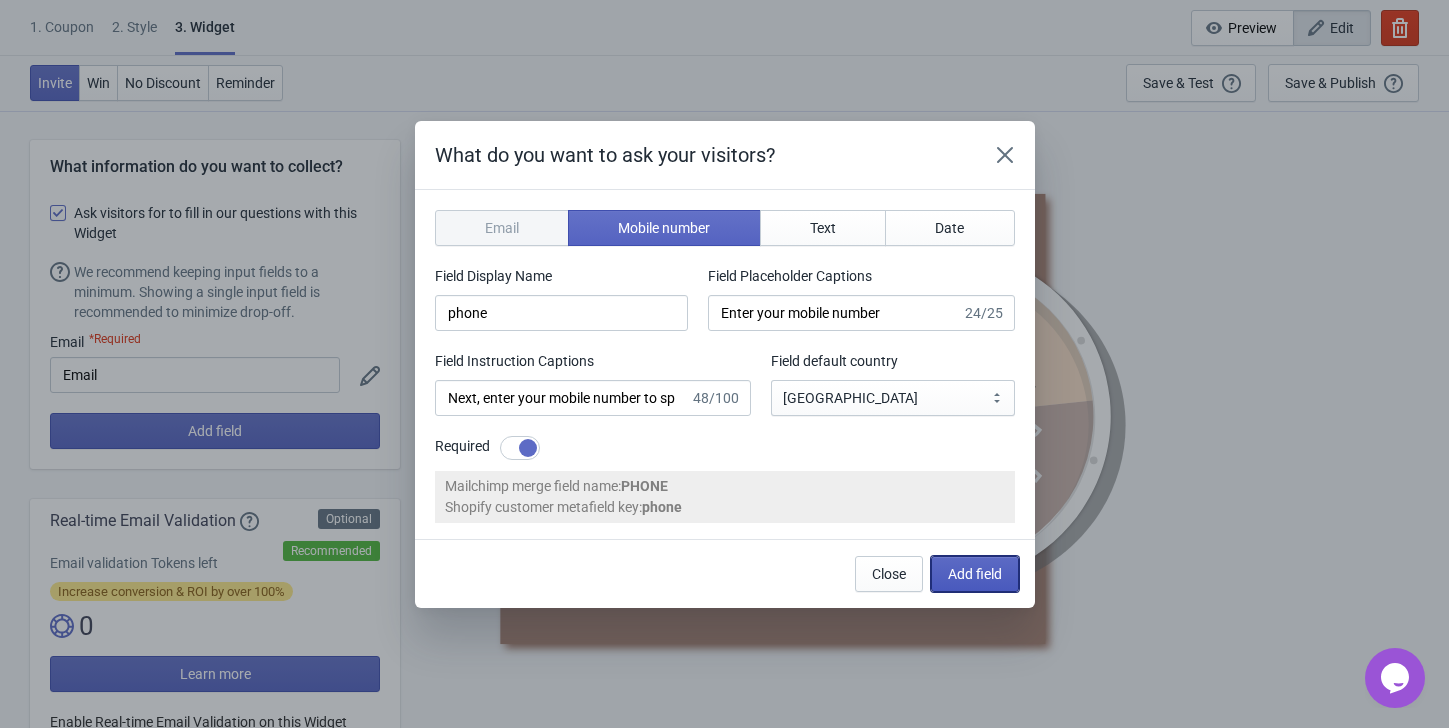 click on "Add field" at bounding box center (975, 574) 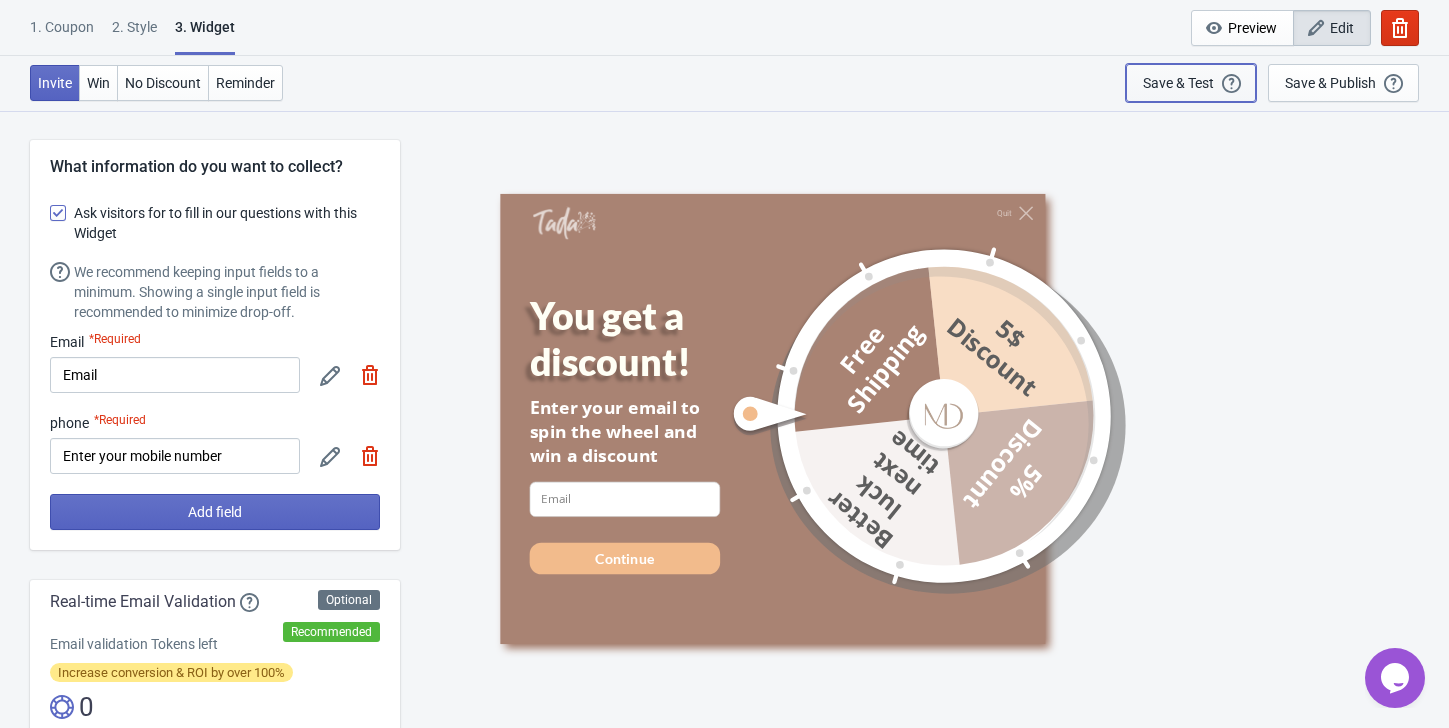 click on "Save & Test Open a Widget Preview of your site so that you can try it out. It will show over and over again on every page view (test mode). Your Widget will NOT be visibile to your visitors until you click “Save & Publish”" at bounding box center (1191, 83) 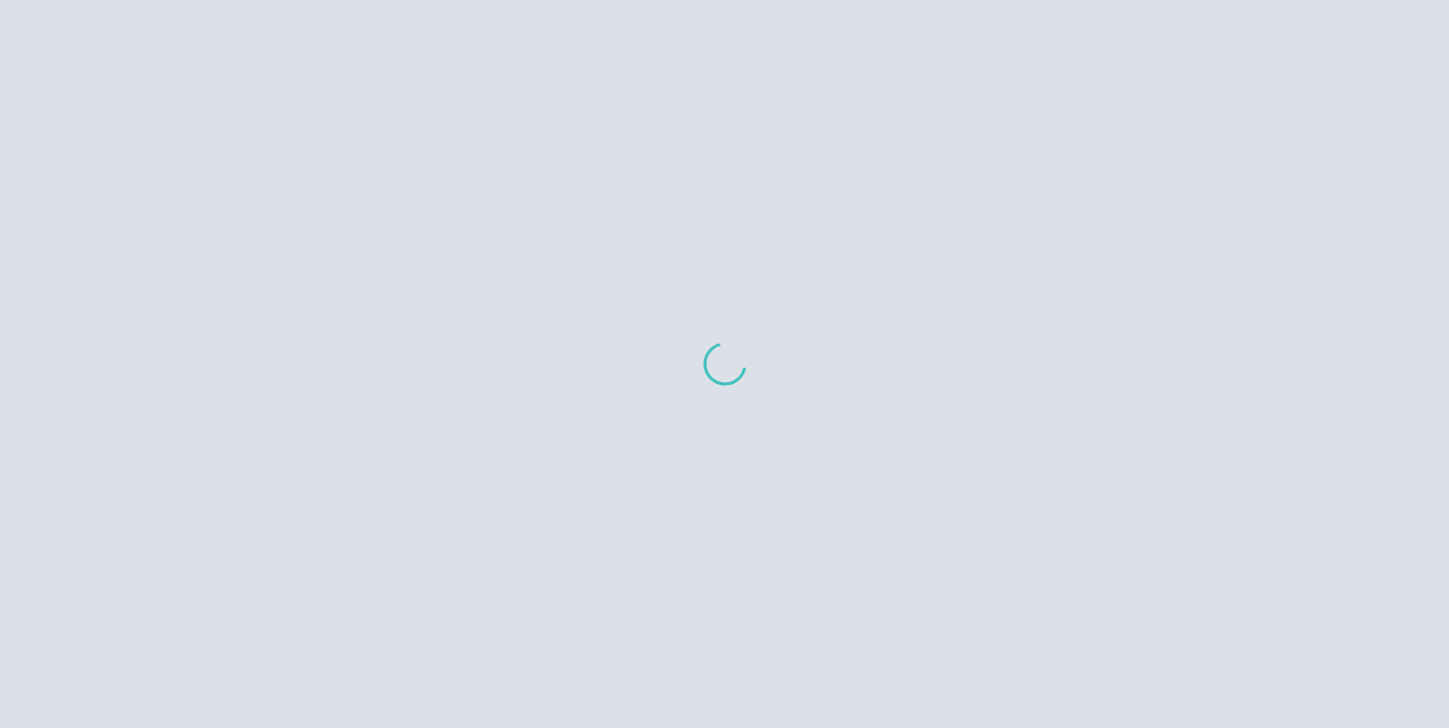 scroll, scrollTop: 0, scrollLeft: 0, axis: both 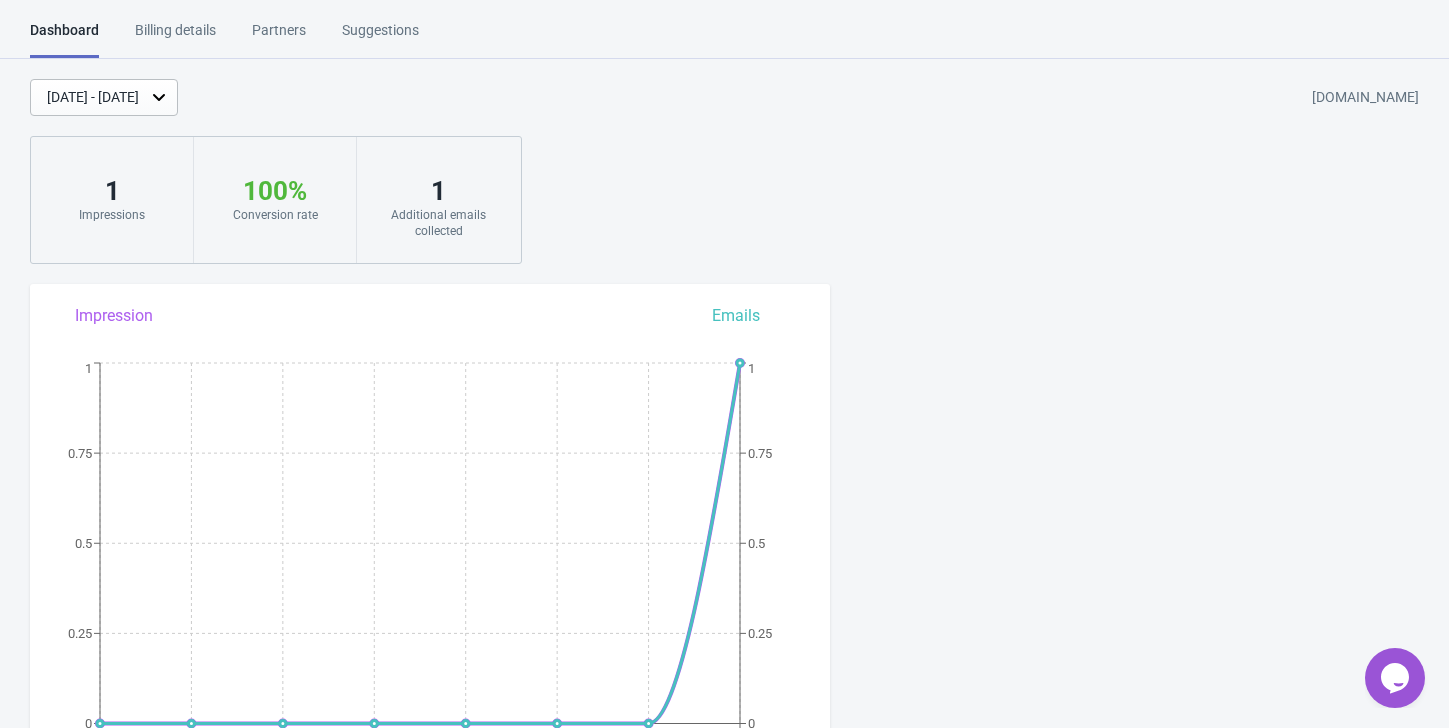 drag, startPoint x: 1374, startPoint y: 666, endPoint x: 2728, endPoint y: 1312, distance: 1500.2107 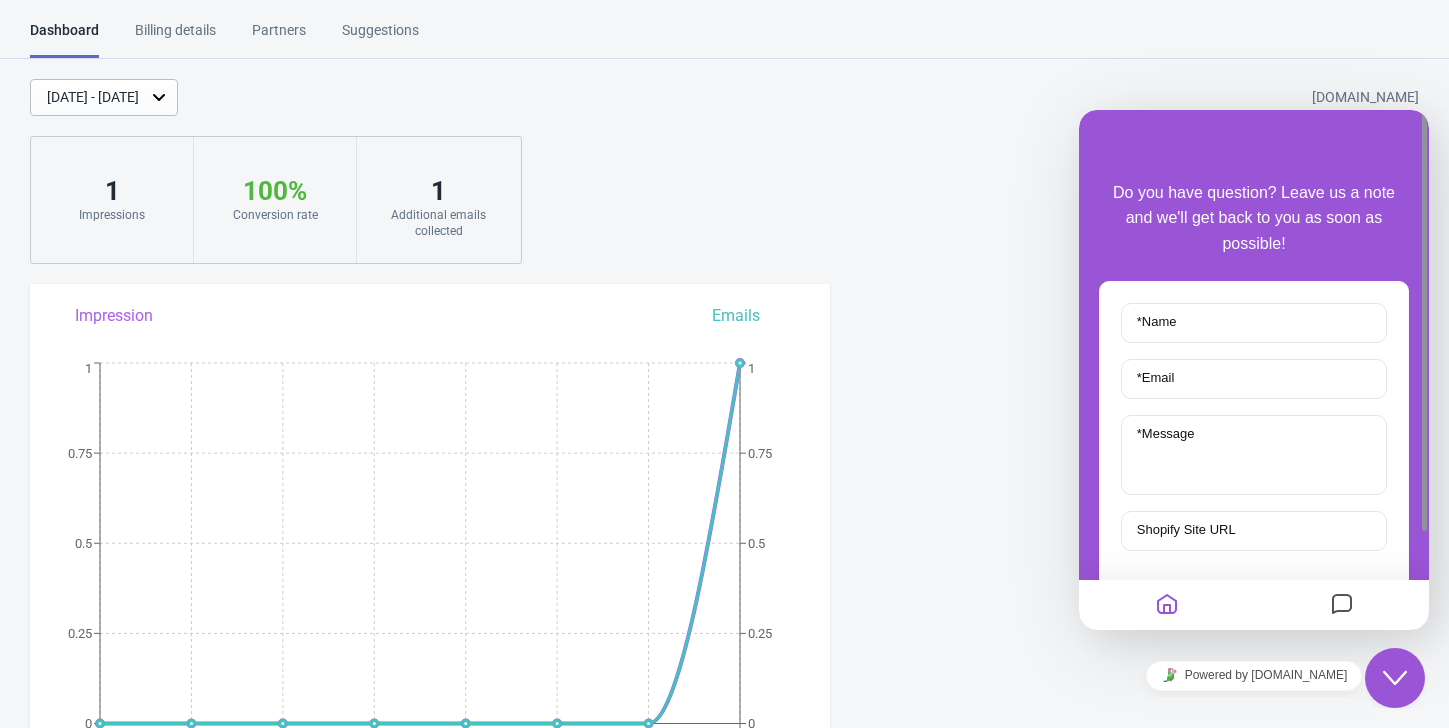 click on "Dashboard Billing details Partners Suggestions Dashboard Billing details Partners Suggestions Jul 5, 2025 - Jul 12, 2025 71d4a2-aa.myshopify.com 1 Impressions 100 % Your Tada Widget has a conversion rate  higher than average 🎉. Conversion rate 1 Additional emails collected Impression Emails Jul 5 Jul 6 Jul 7 Jul 8 Jul 9 Jul 10 Jul 11 Jul 12 0 0.25 0.5 0.75 1 0 0.25 0.5 0.75 1 Impressions Additional emails collected Our Impressions and Emails Collected stats are based on  your store timezone . Widgets Create new widget View all widgets Trendy Wheel of Coupons MD On Hold Last modified:  12.7.2025 If two Widgets are enabled and targeting the same page, only the most recently updated one will be displayed. Email validation Tokens (optional) 0 Email validation Tokens left 1 Email Validation = 1 Token Increase conversion & ROI by over 100% Learn more Get Email Validation Tokens Optional Recommended Email Integrations & Export MAILCHIMP KLAVIYO ZAPIER Learn more about  Email Integration & export . Export CSV" at bounding box center (724, 1070) 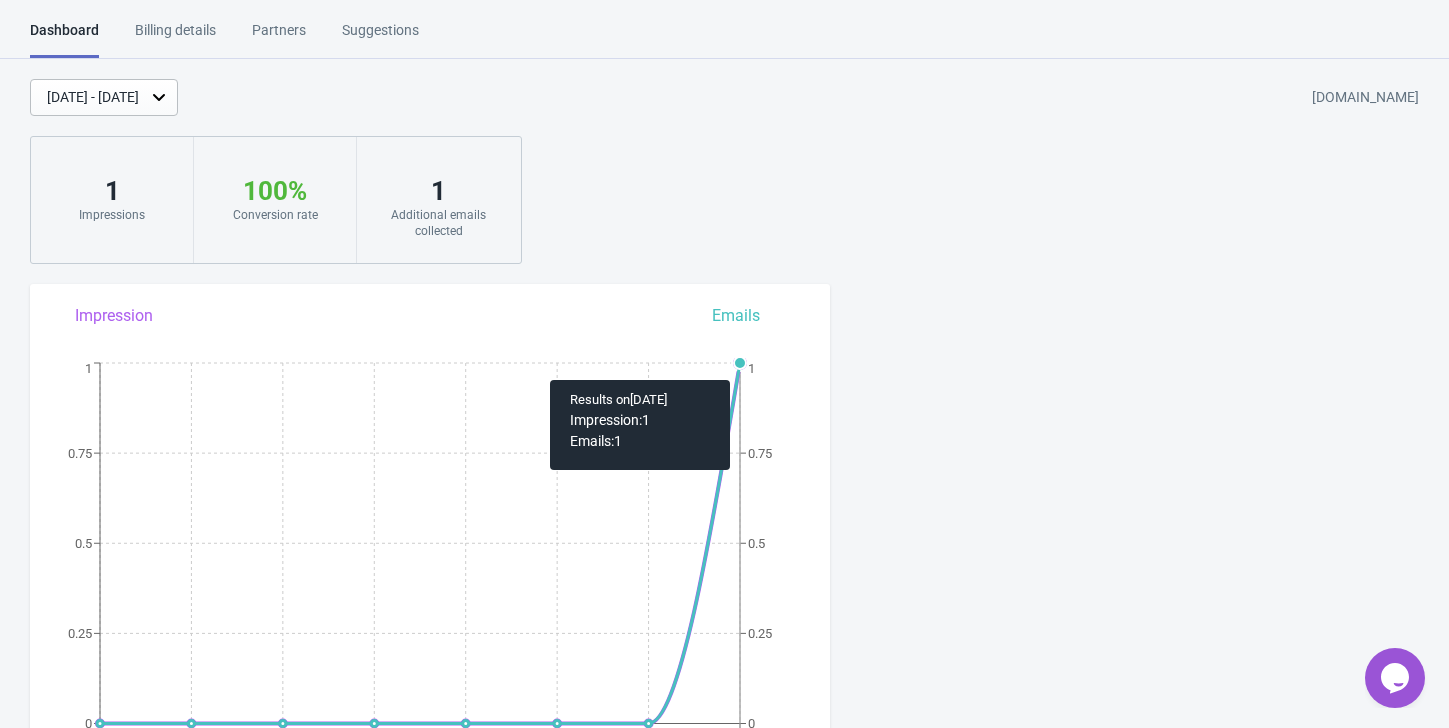 click 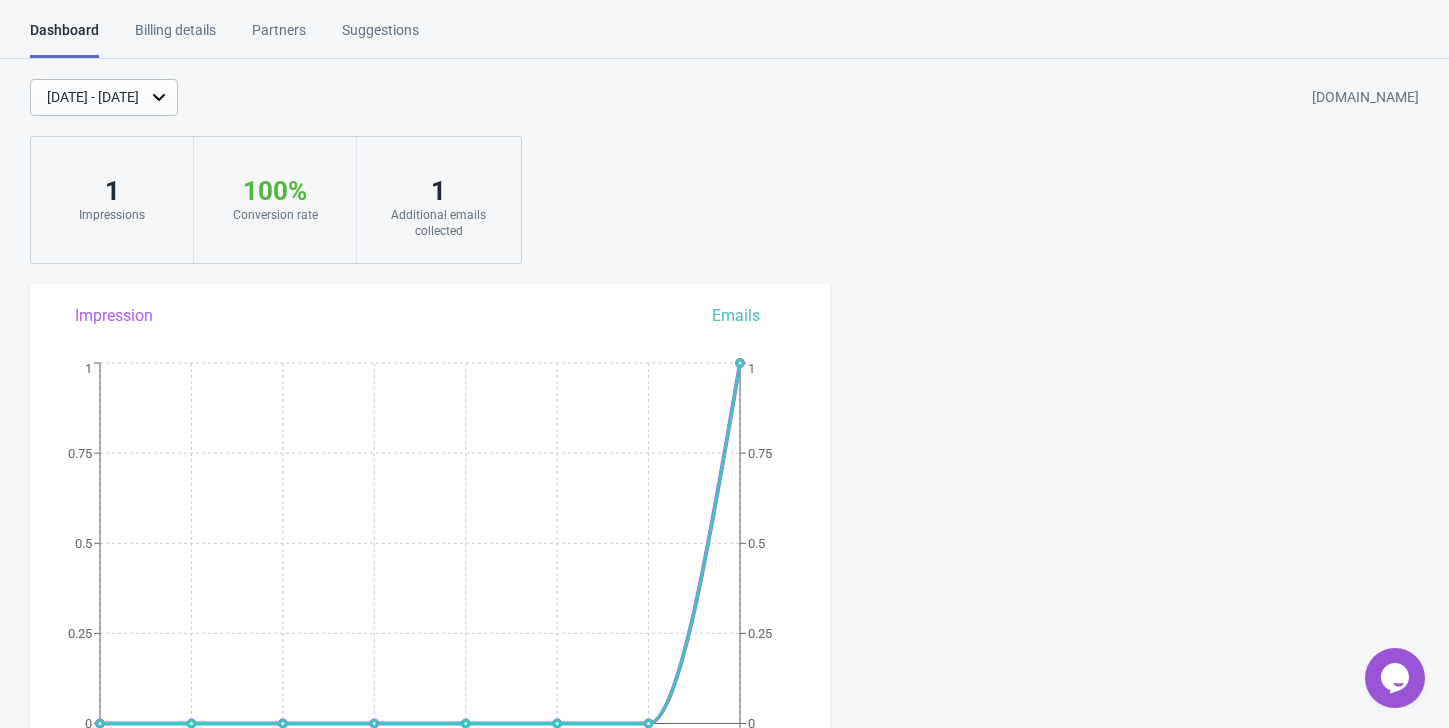 click on "[DATE] - [DATE]" at bounding box center [93, 97] 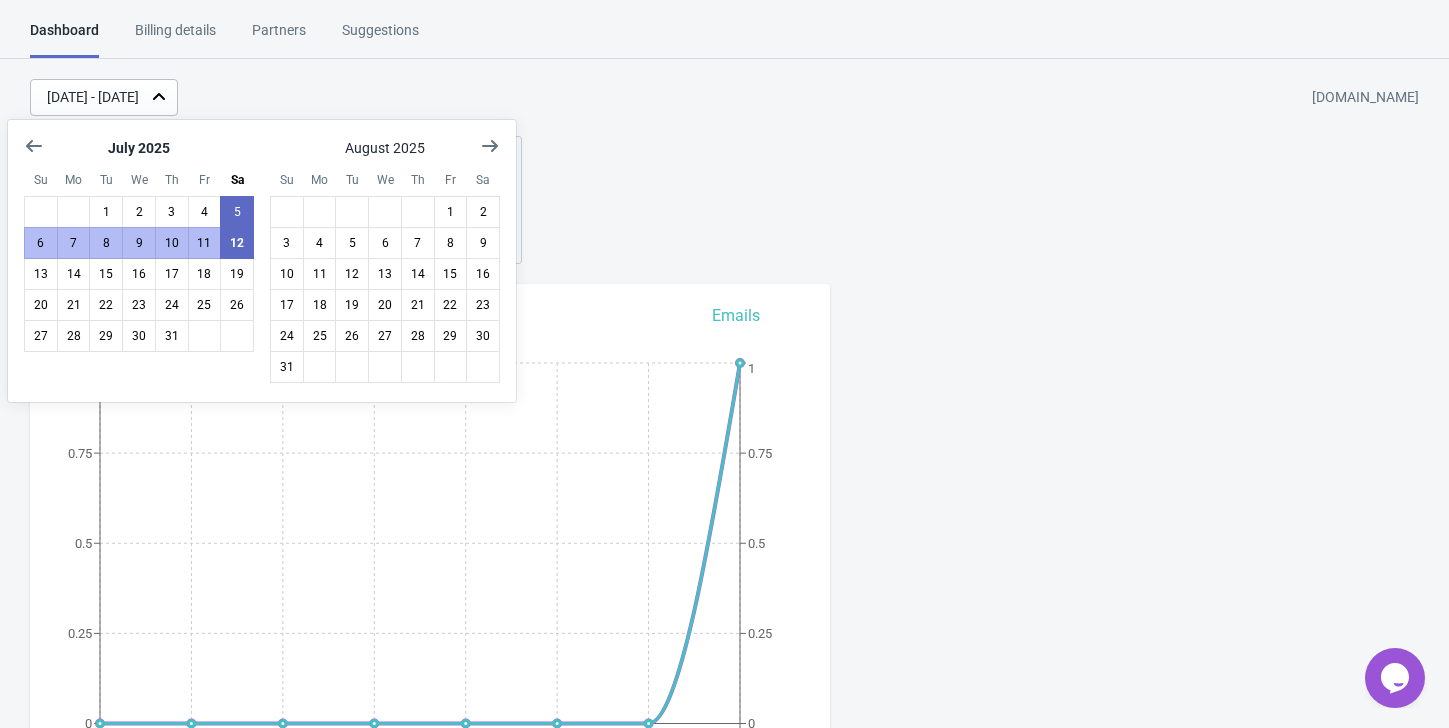click on "[DATE] - [DATE]" at bounding box center (93, 97) 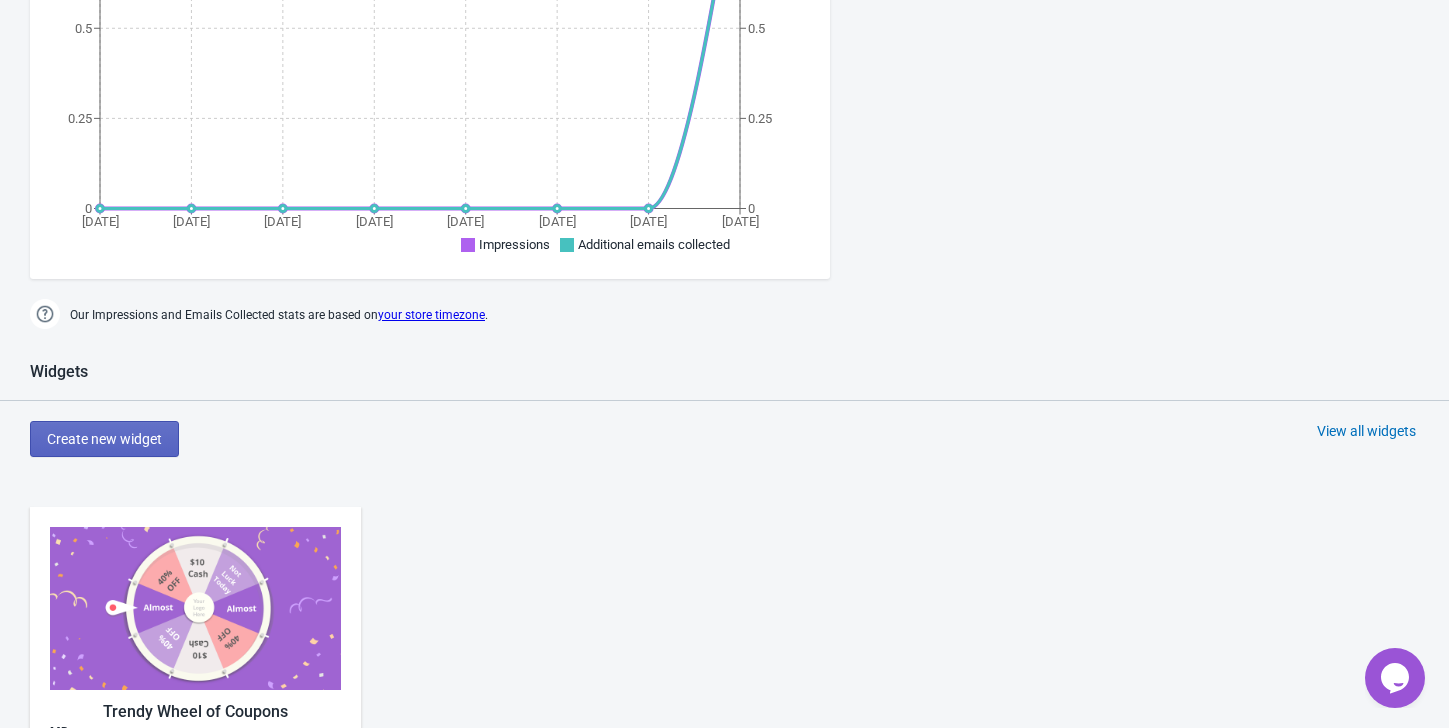 scroll, scrollTop: 727, scrollLeft: 0, axis: vertical 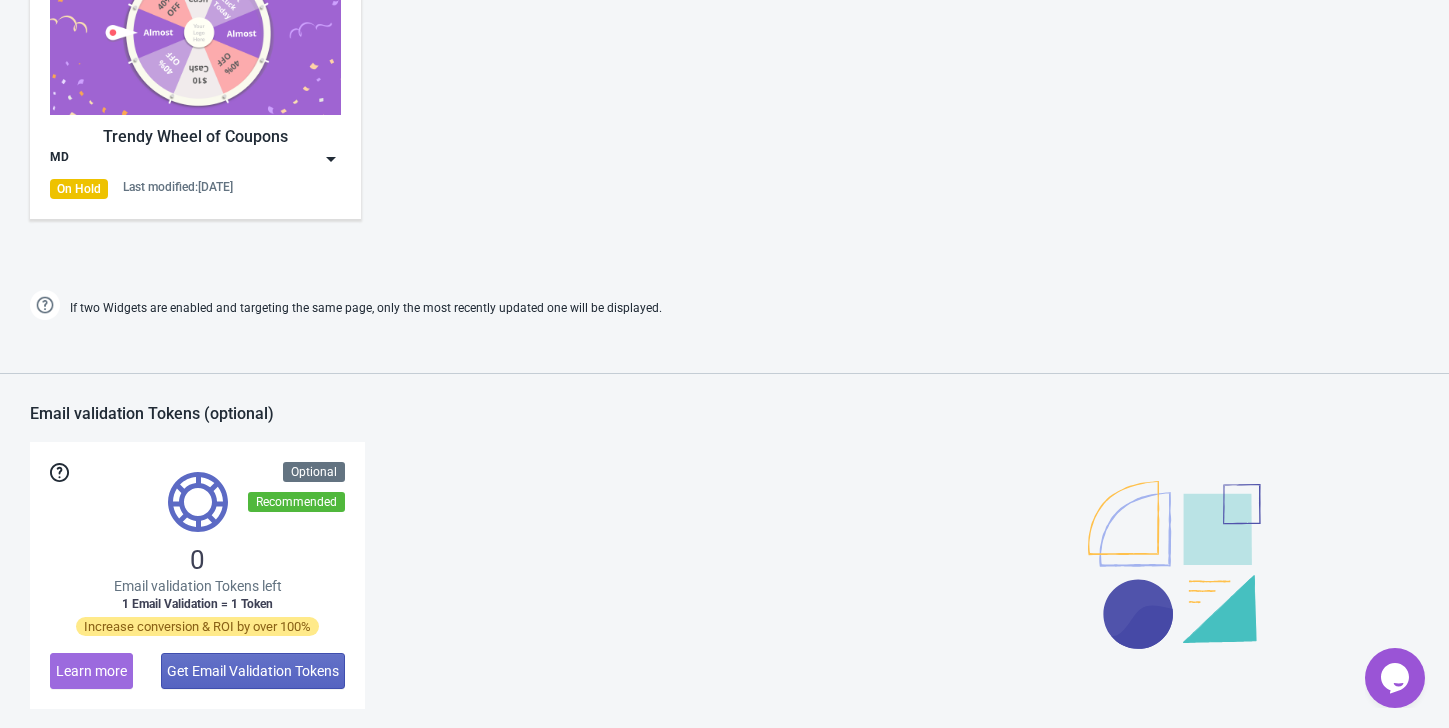 click on "Trendy Wheel of Coupons MD On Hold Last modified:  [DATE]" at bounding box center (195, 75) 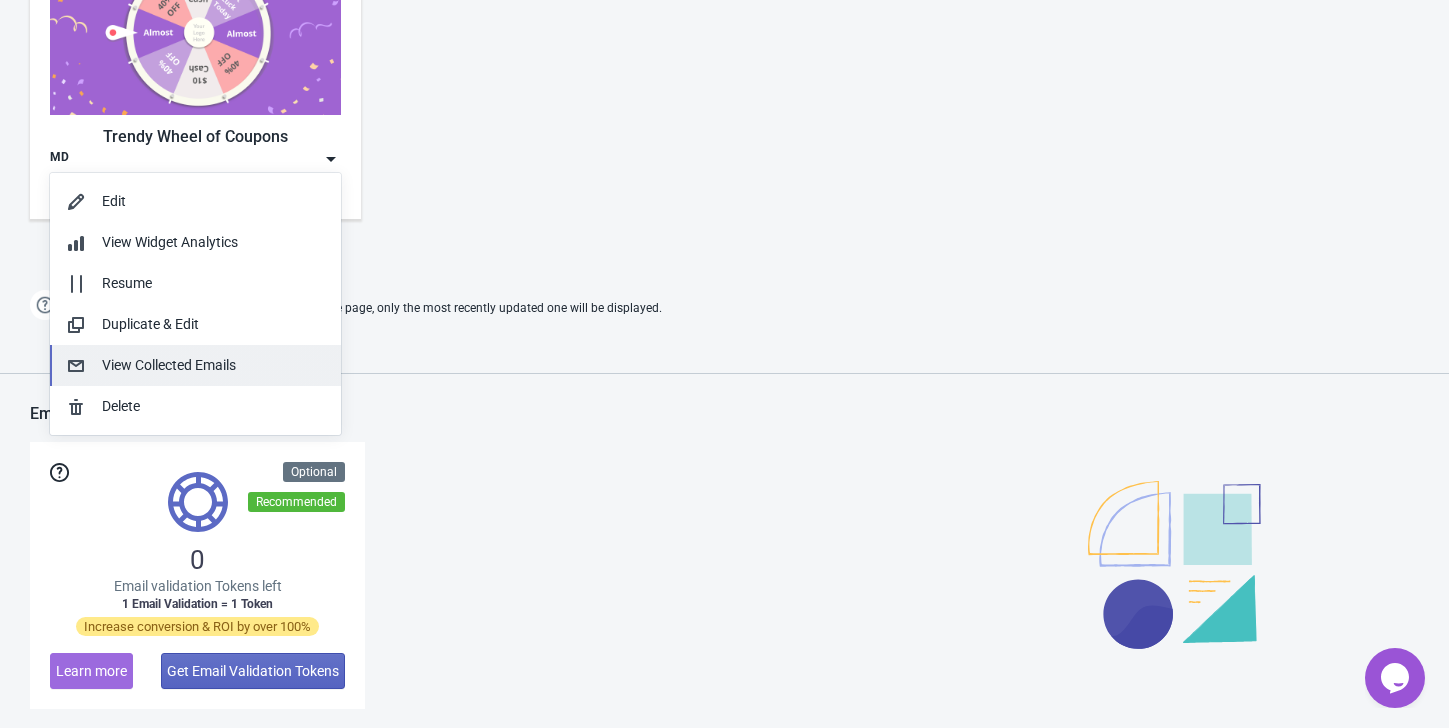 click on "View Collected Emails" at bounding box center [213, 365] 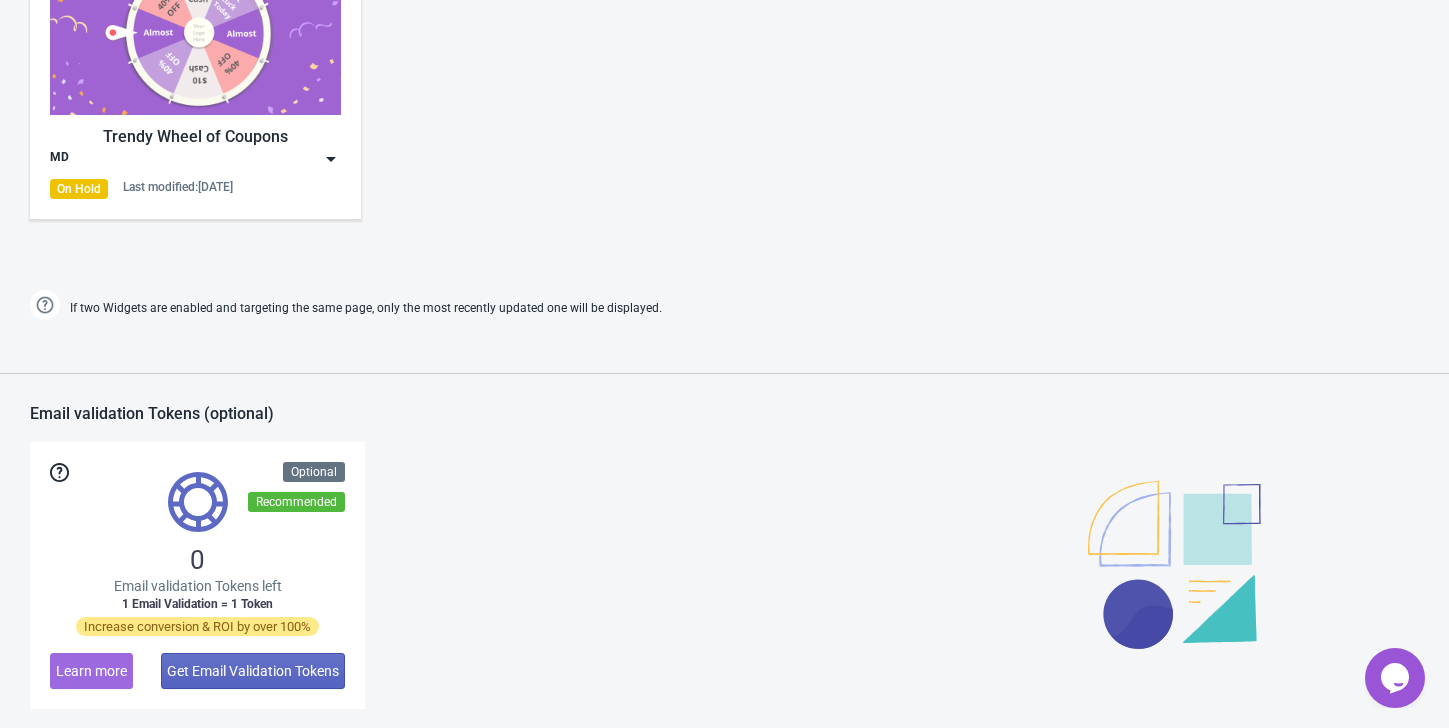 scroll, scrollTop: 20, scrollLeft: 0, axis: vertical 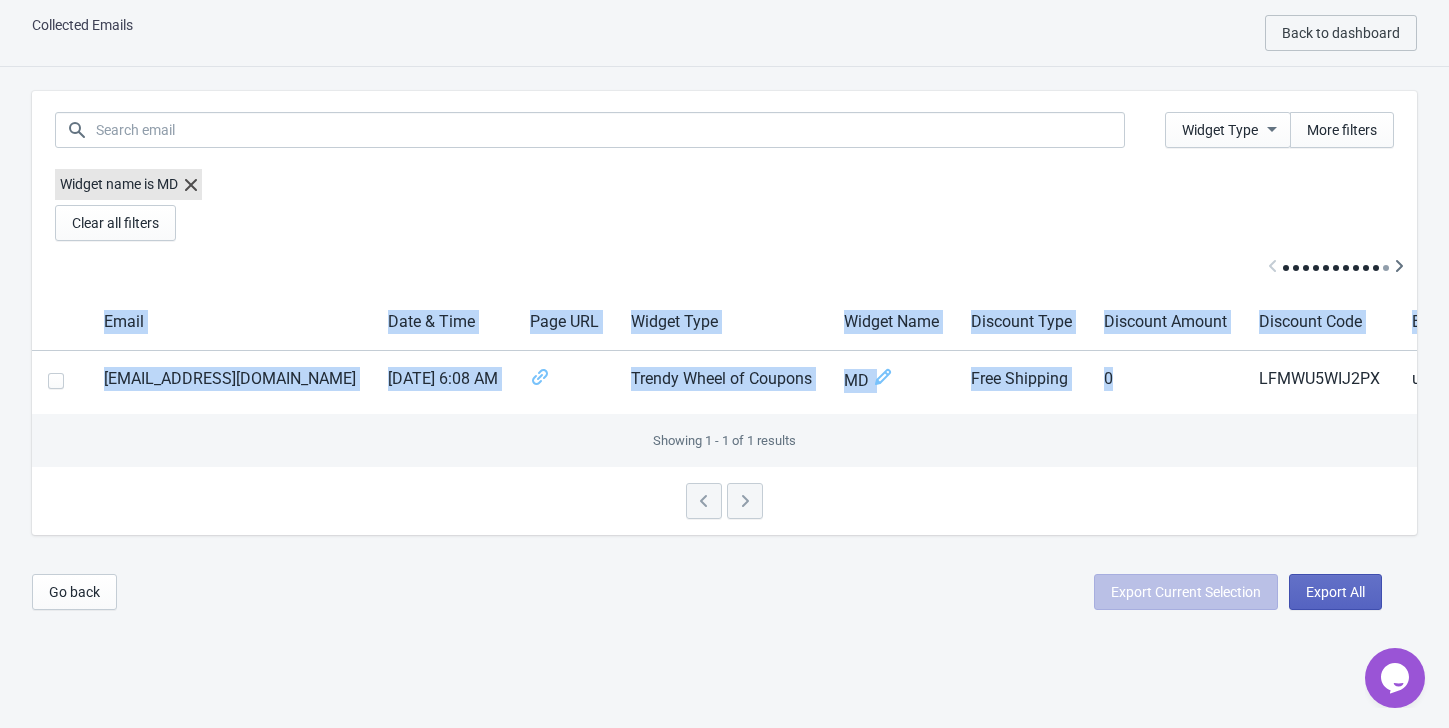 drag, startPoint x: 1139, startPoint y: 413, endPoint x: 1185, endPoint y: 416, distance: 46.09772 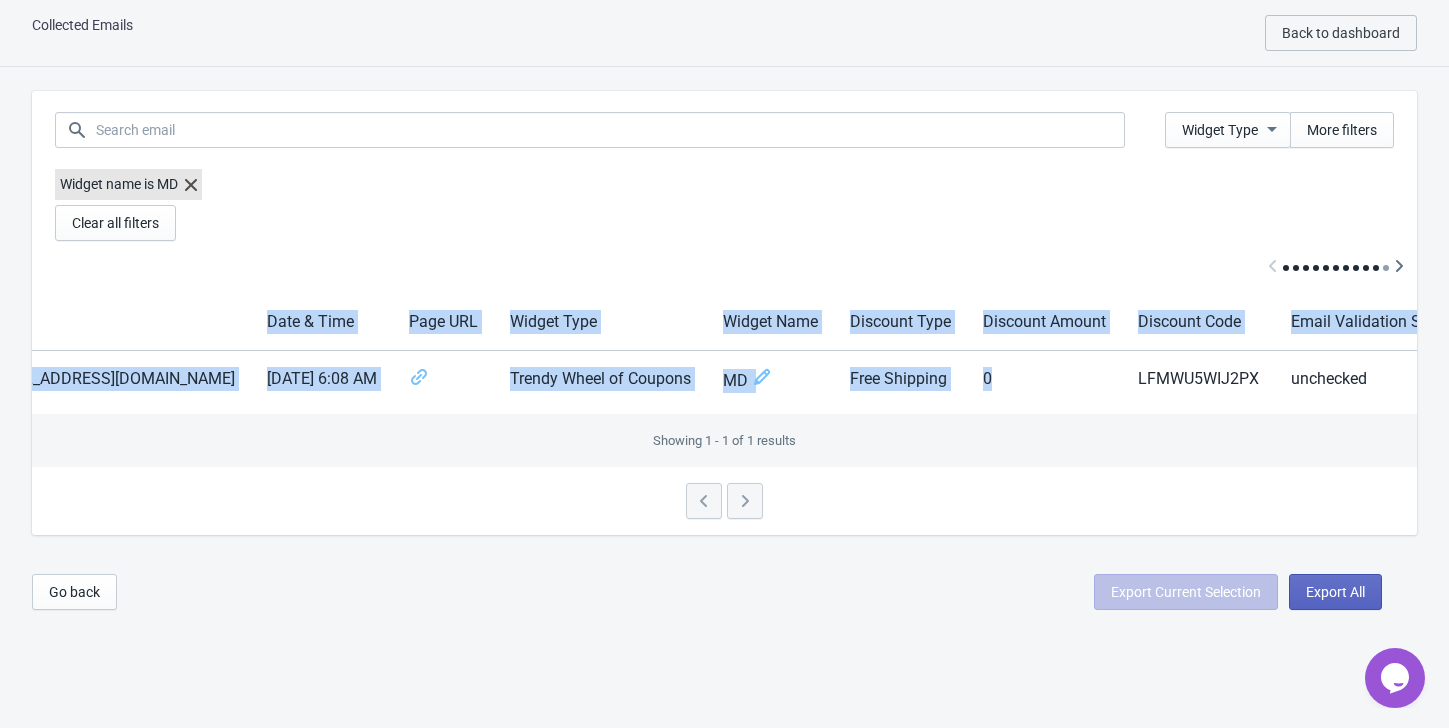 scroll, scrollTop: 0, scrollLeft: 0, axis: both 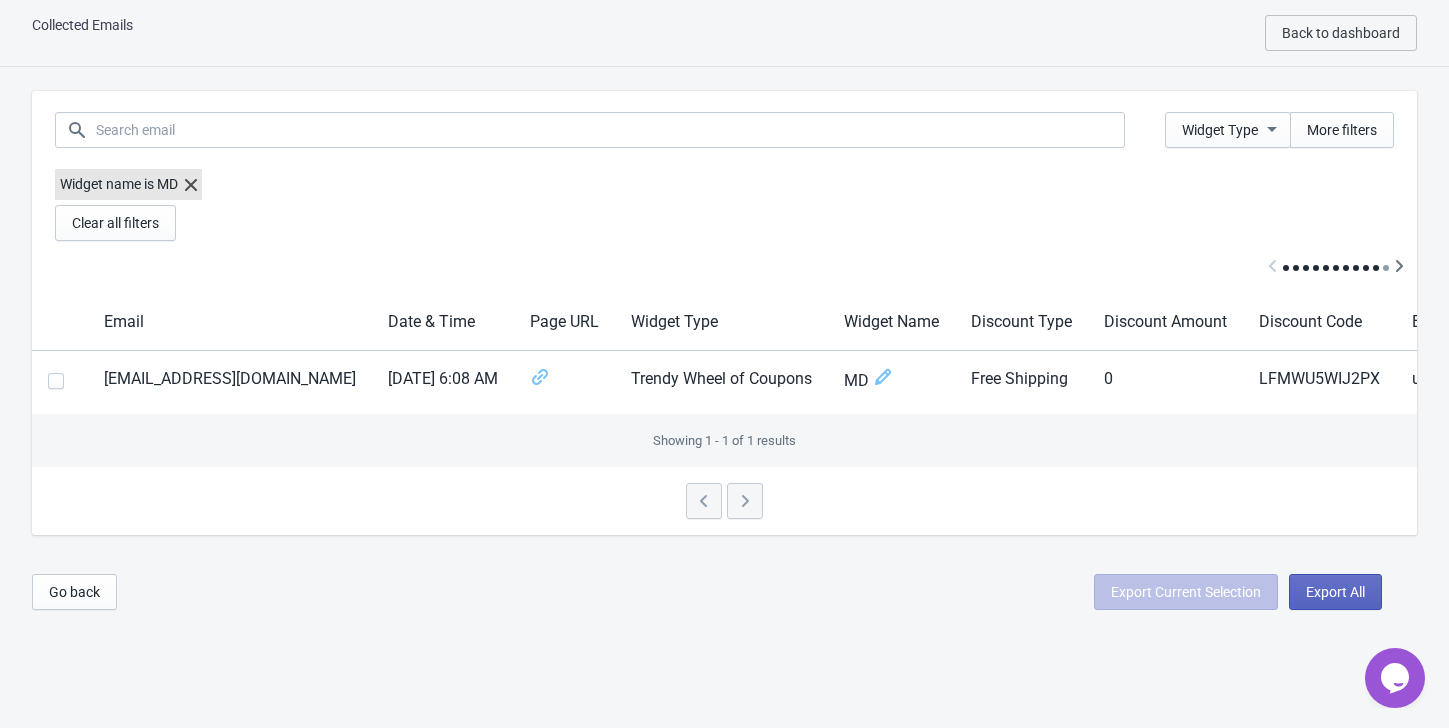 click at bounding box center (724, 267) 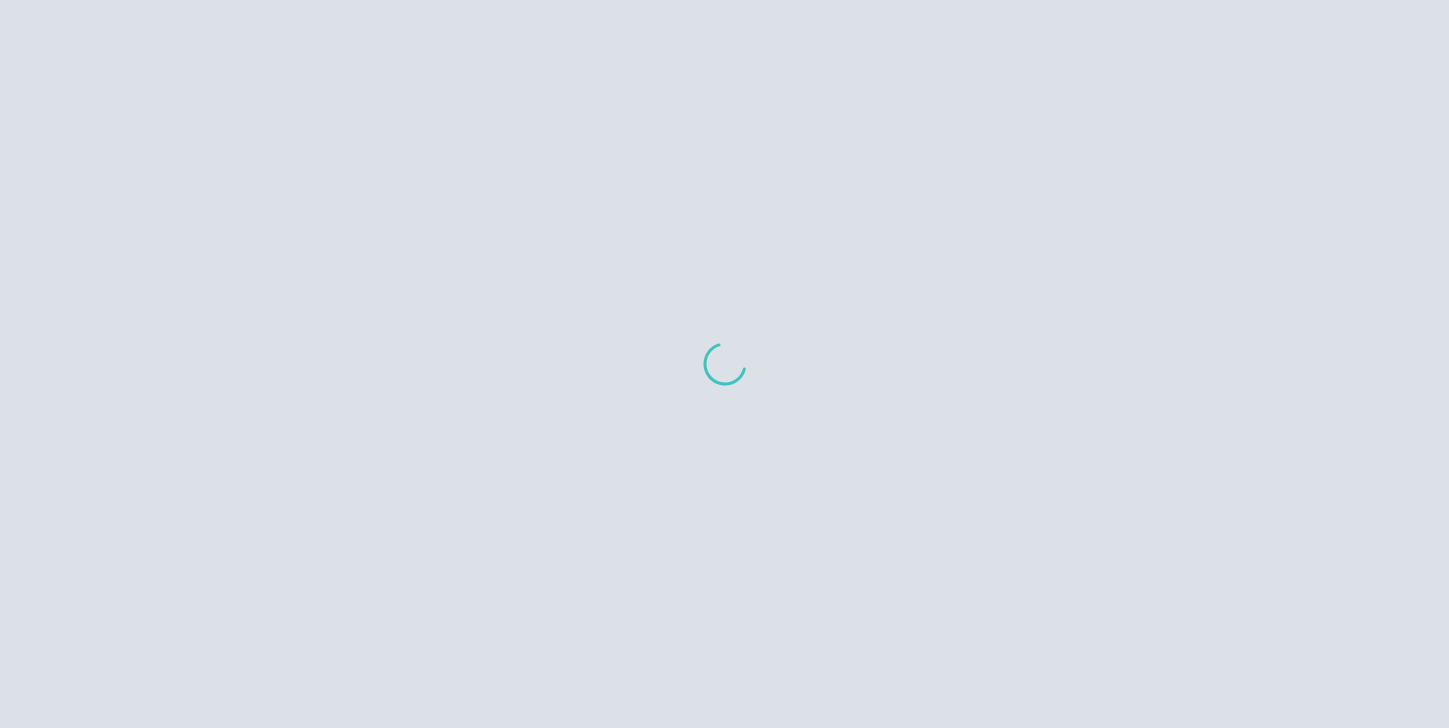 scroll, scrollTop: 0, scrollLeft: 0, axis: both 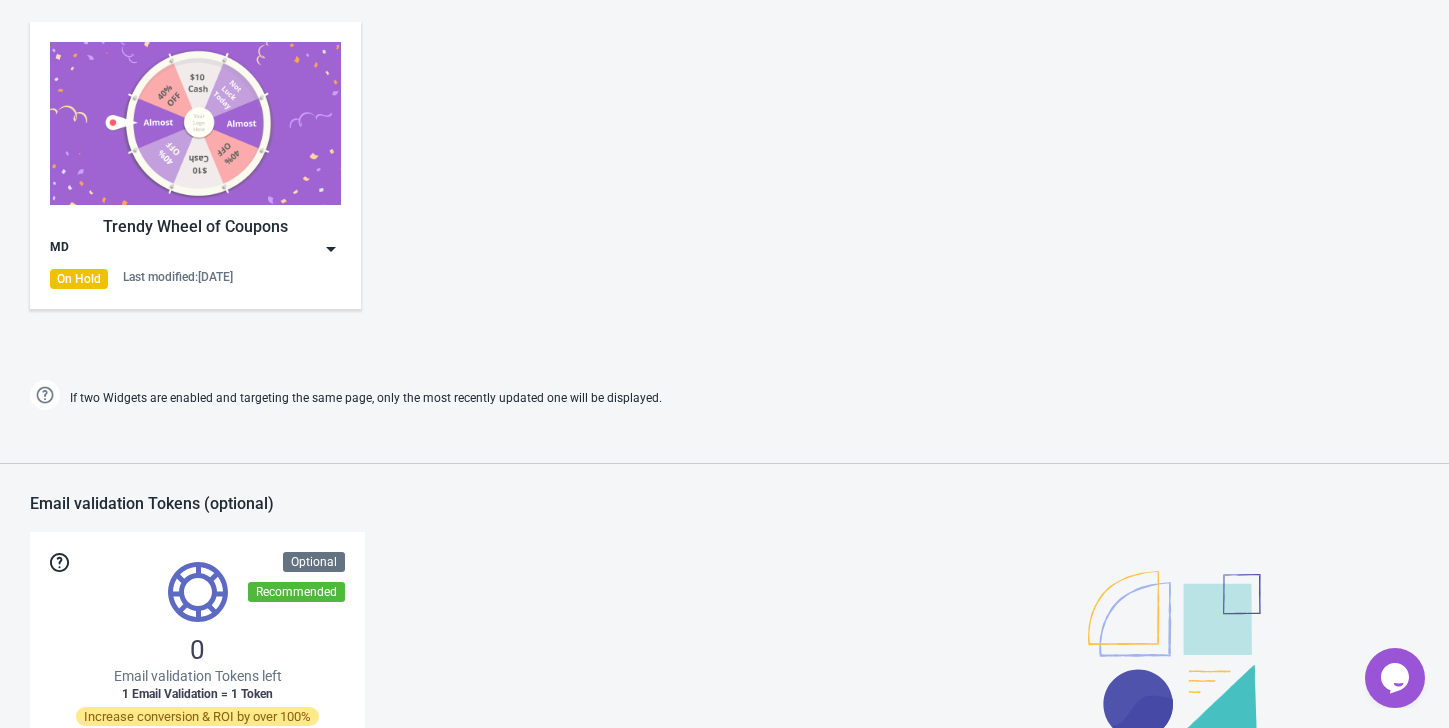 click on "MD" at bounding box center (195, 249) 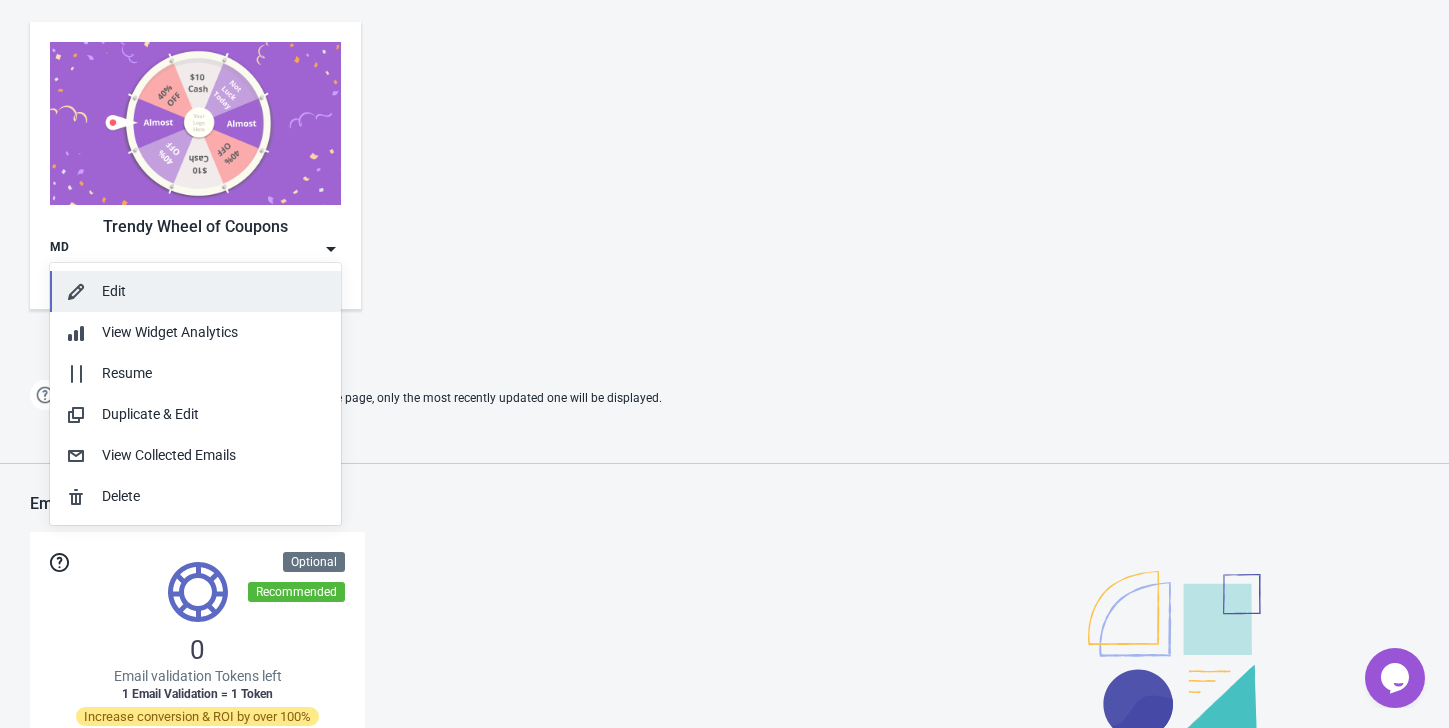click on "Edit" at bounding box center (195, 291) 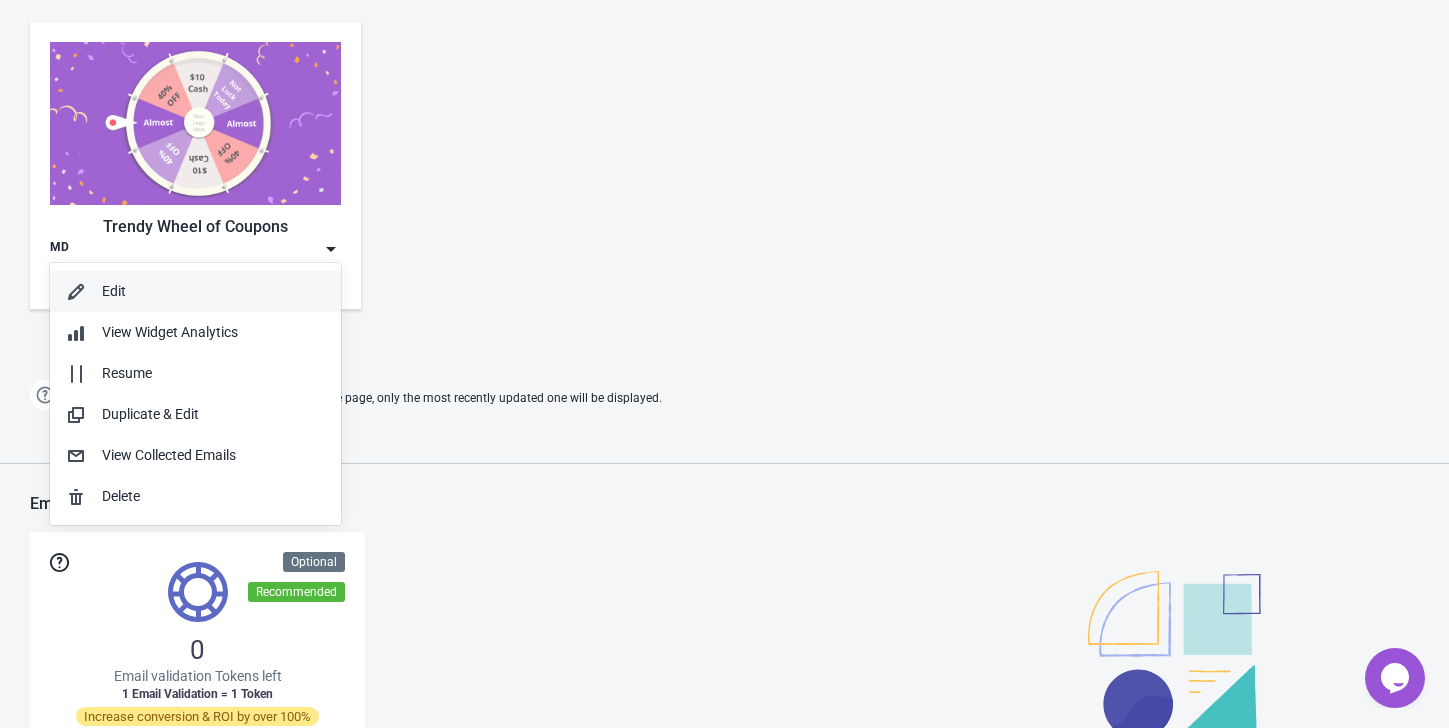 scroll, scrollTop: 0, scrollLeft: 0, axis: both 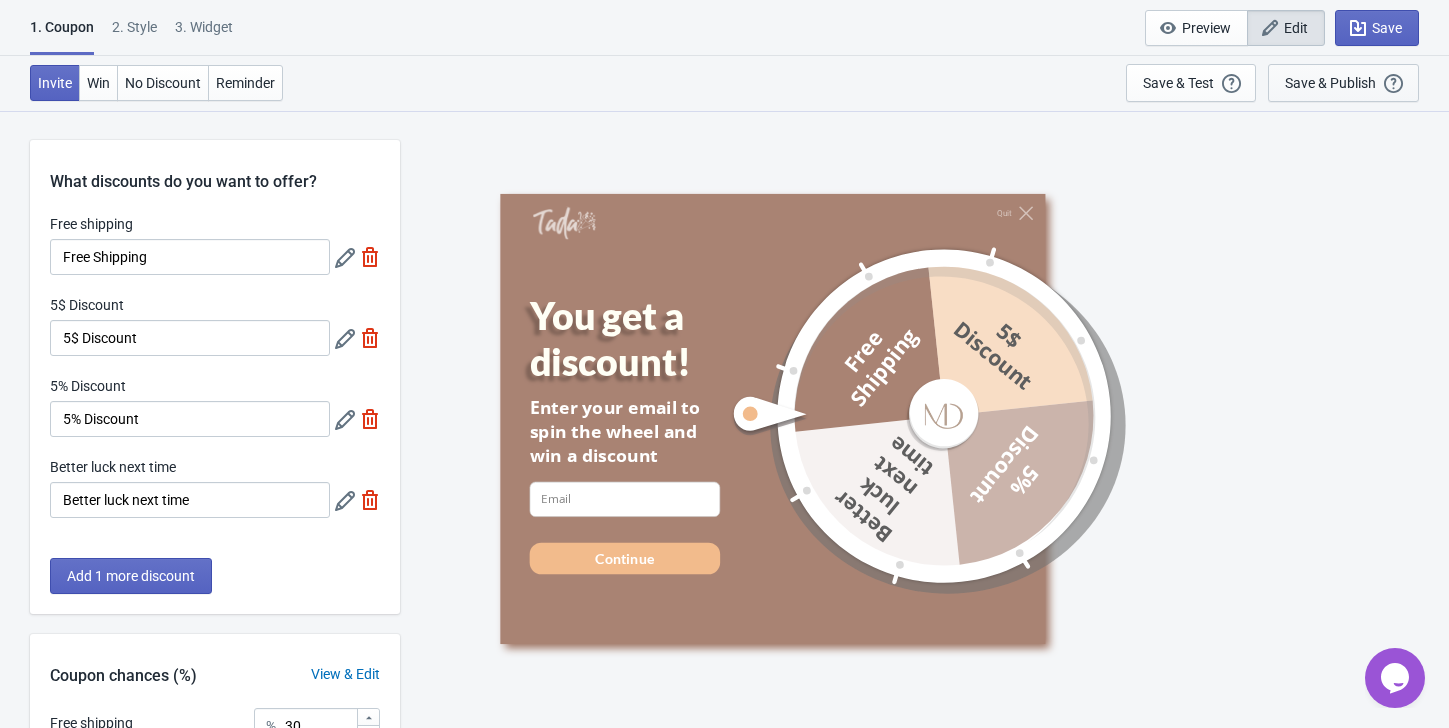 click on "Save & Publish" at bounding box center (1330, 83) 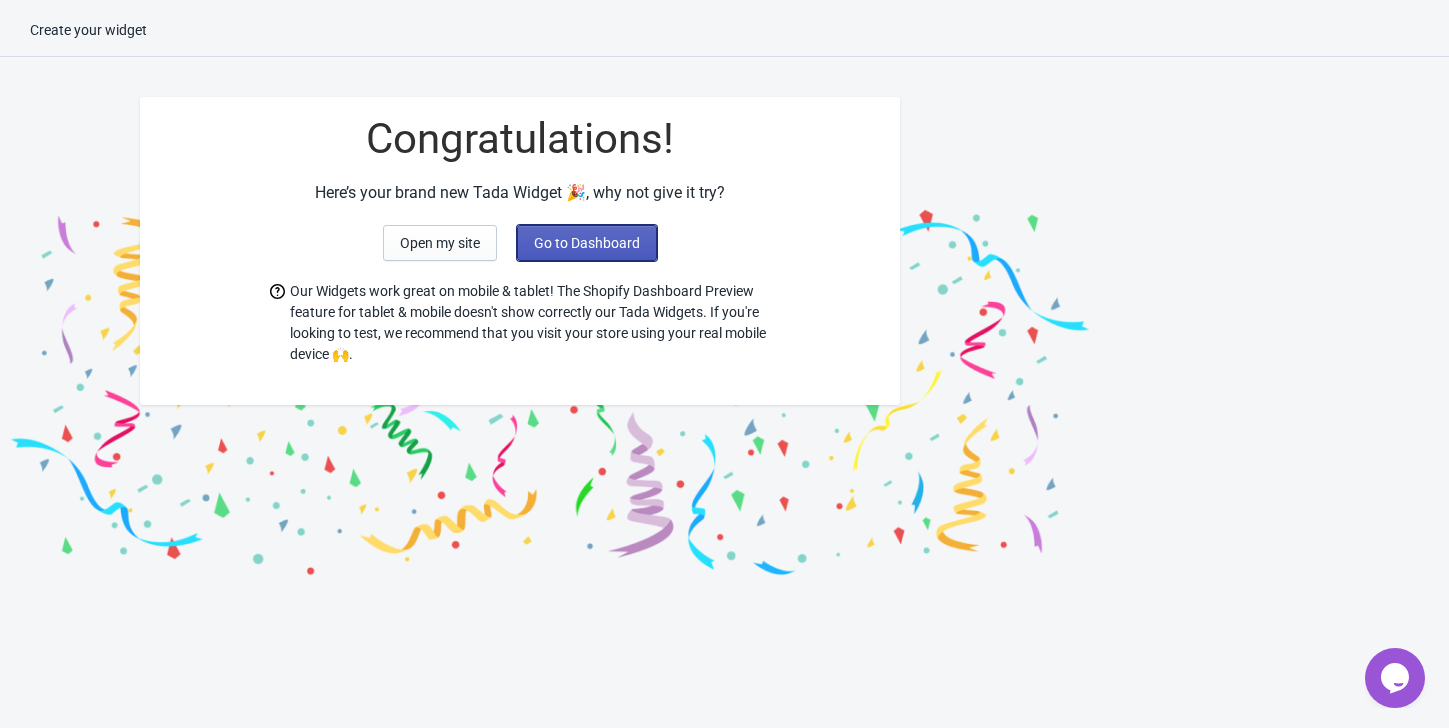 click on "Go to Dashboard" at bounding box center (587, 243) 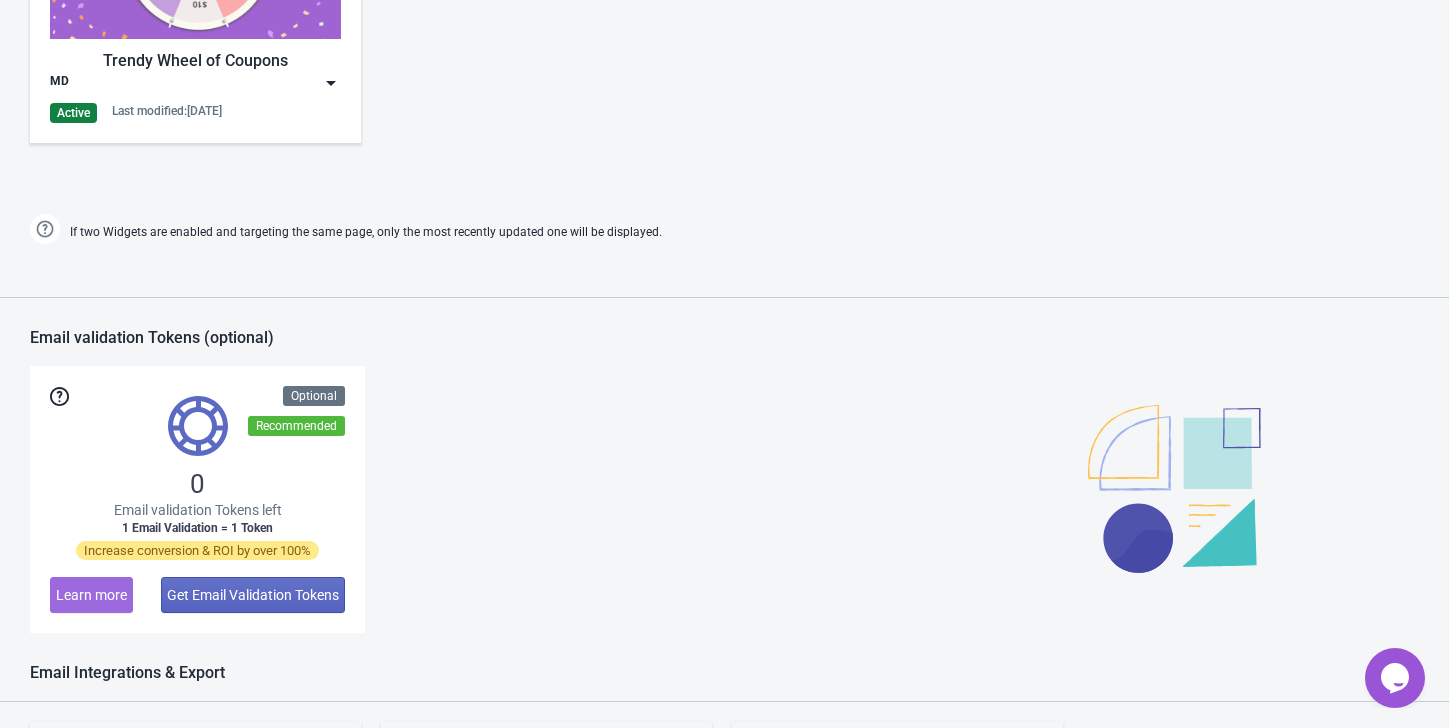 scroll, scrollTop: 936, scrollLeft: 0, axis: vertical 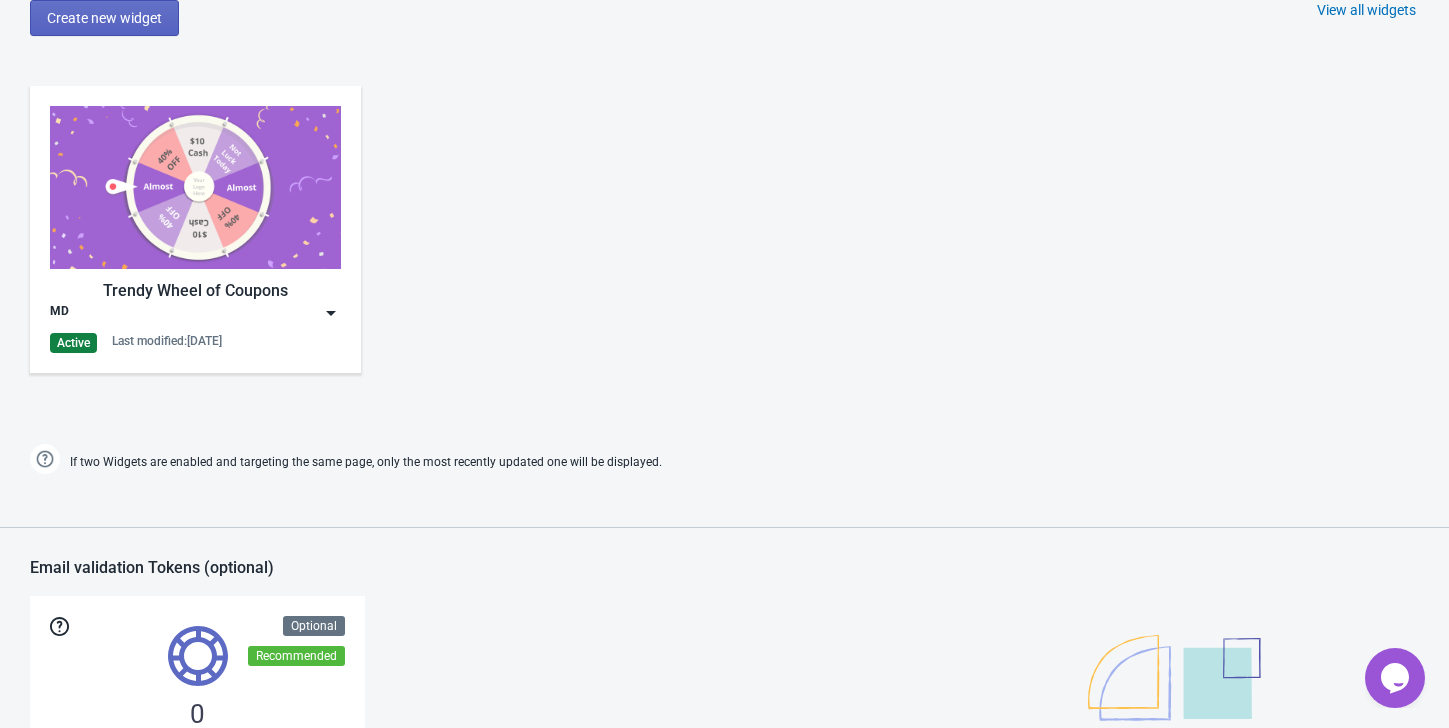click at bounding box center (195, 187) 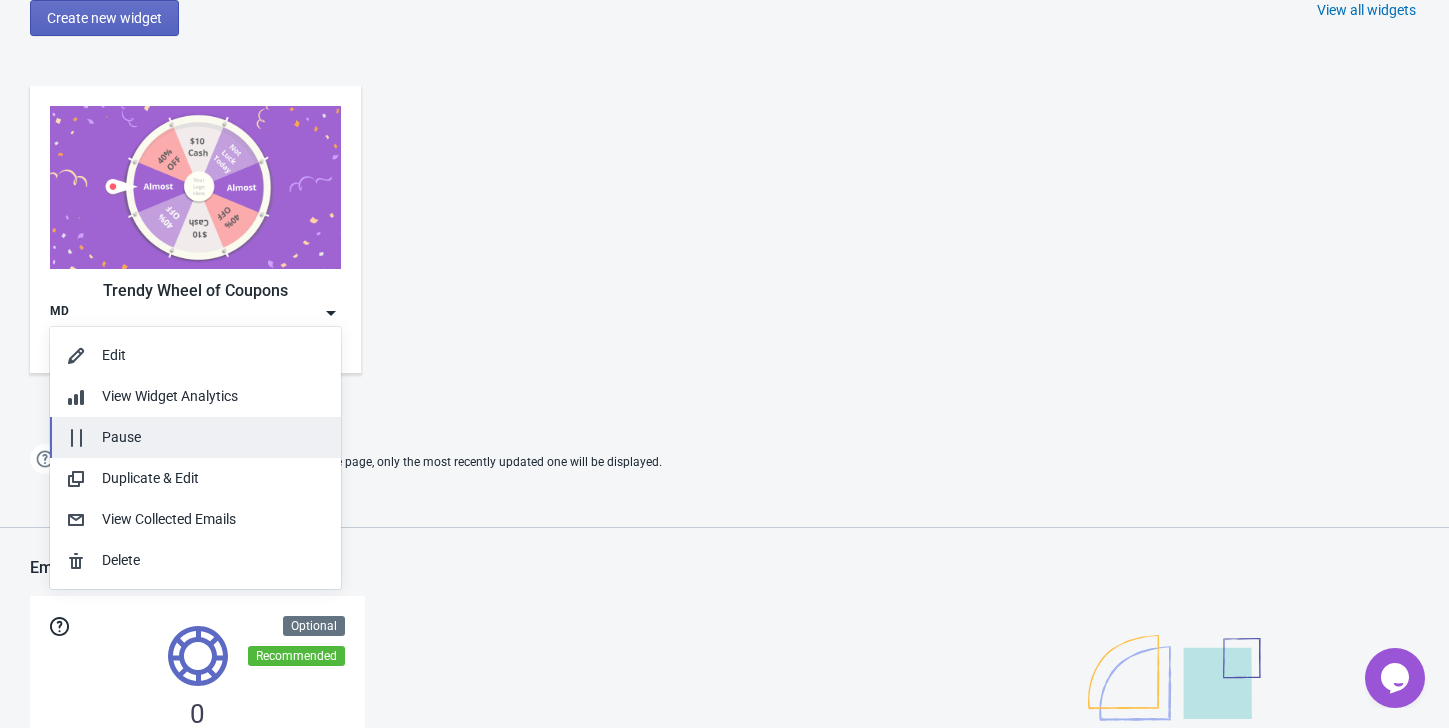 click on "Pause" at bounding box center (213, 437) 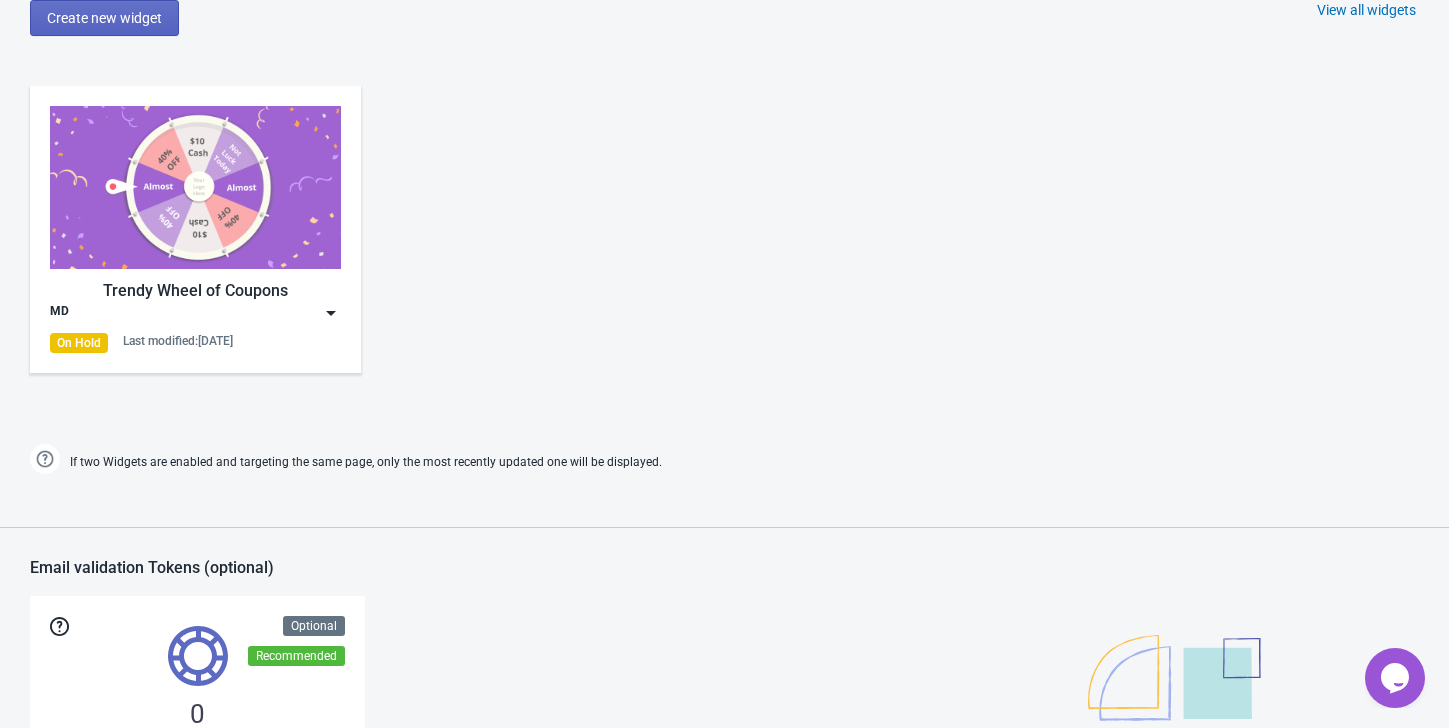 click on "MD" at bounding box center [195, 313] 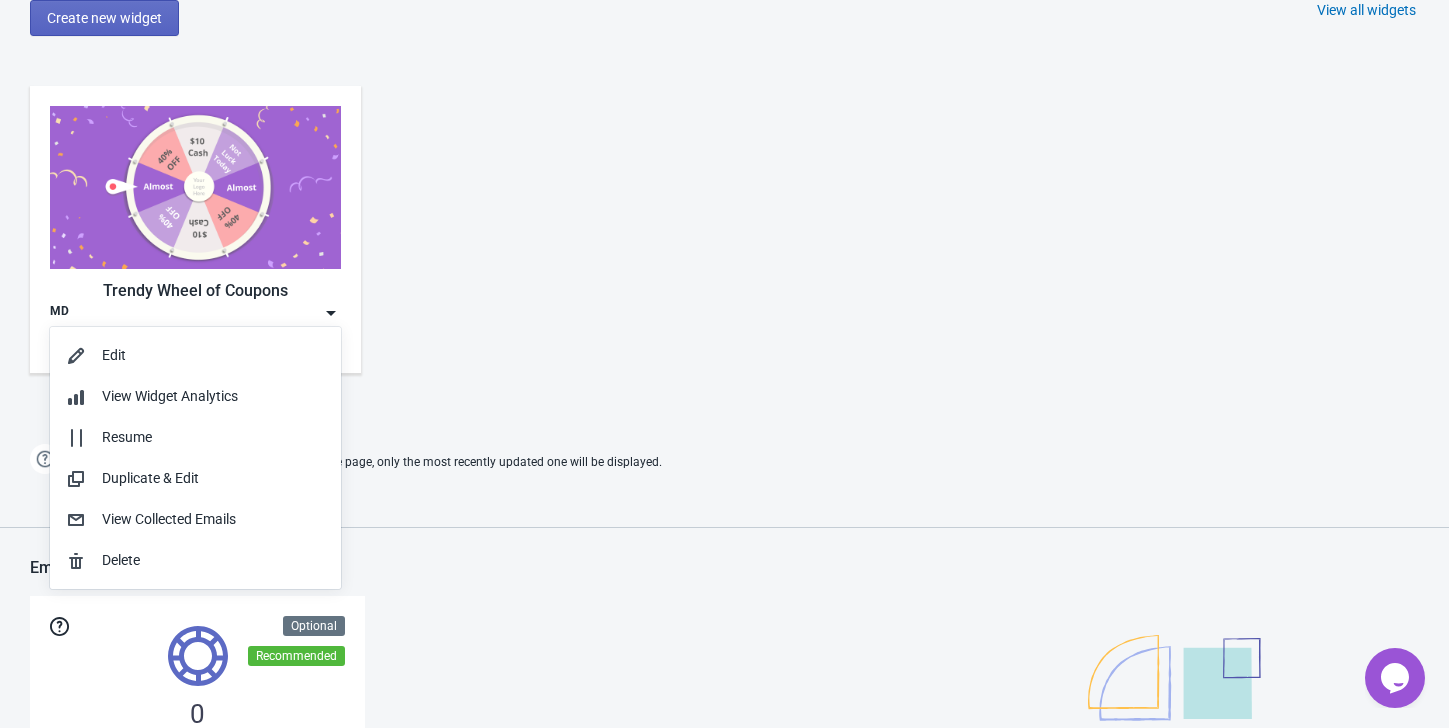 click on "Trendy Wheel of Coupons MD On Hold Last modified:  [DATE]" at bounding box center [724, 246] 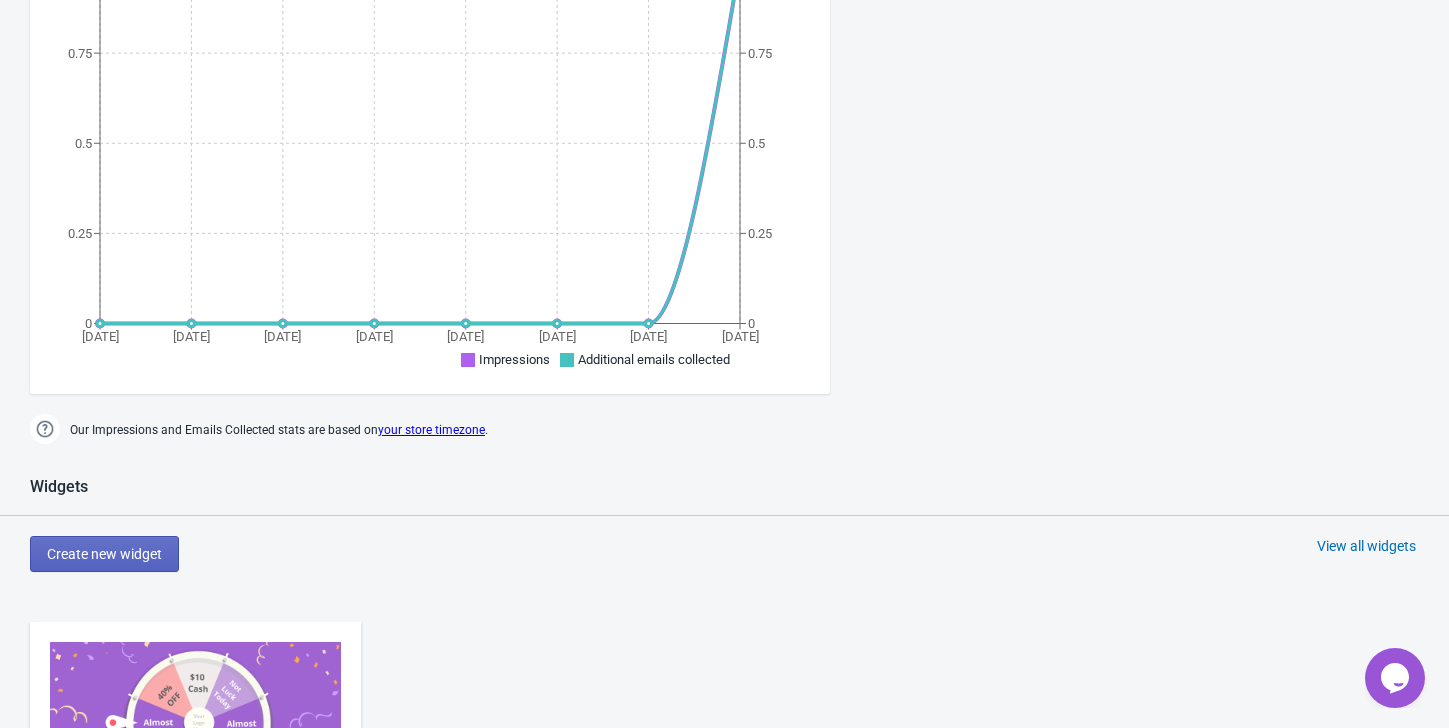 scroll, scrollTop: 300, scrollLeft: 0, axis: vertical 